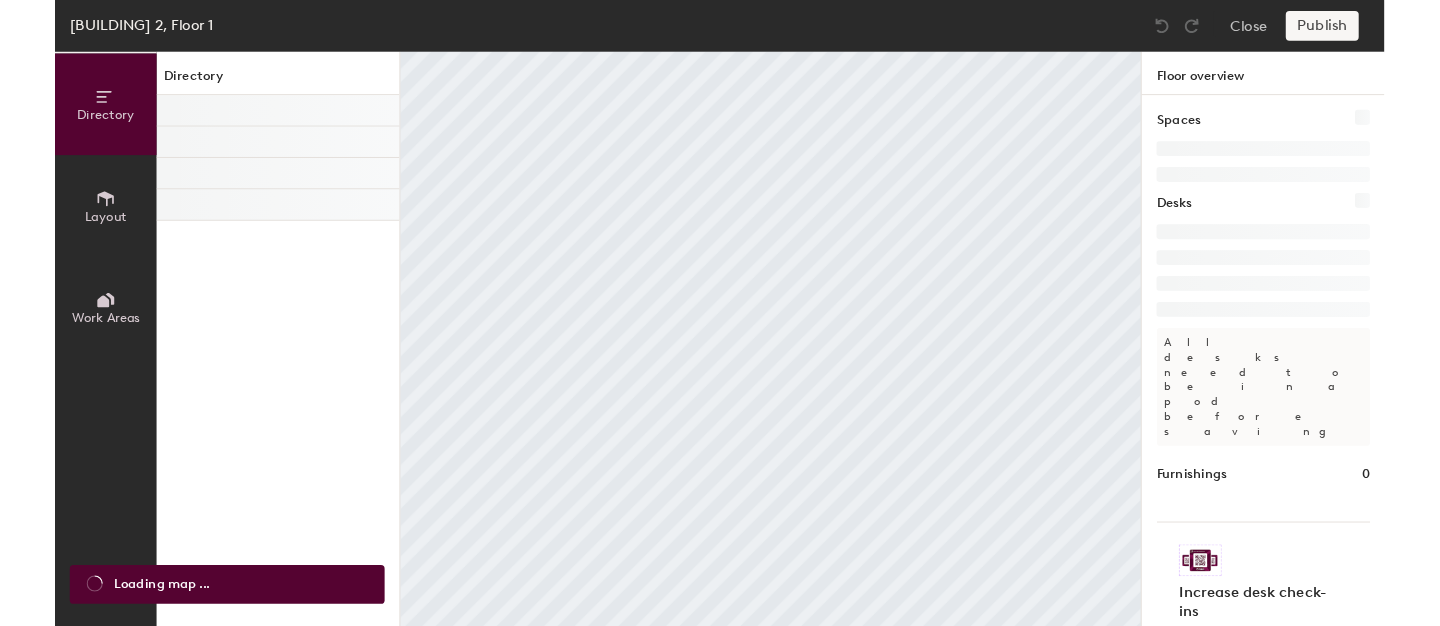 scroll, scrollTop: 0, scrollLeft: 0, axis: both 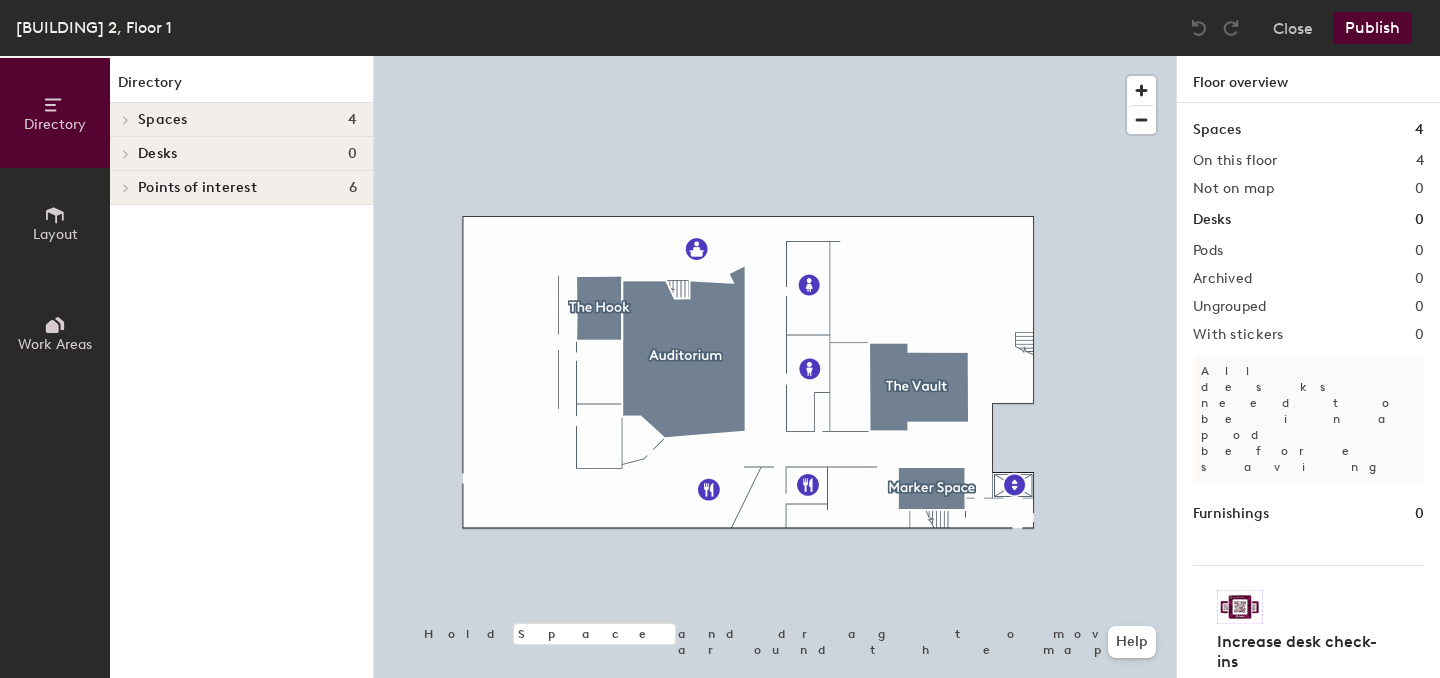 click 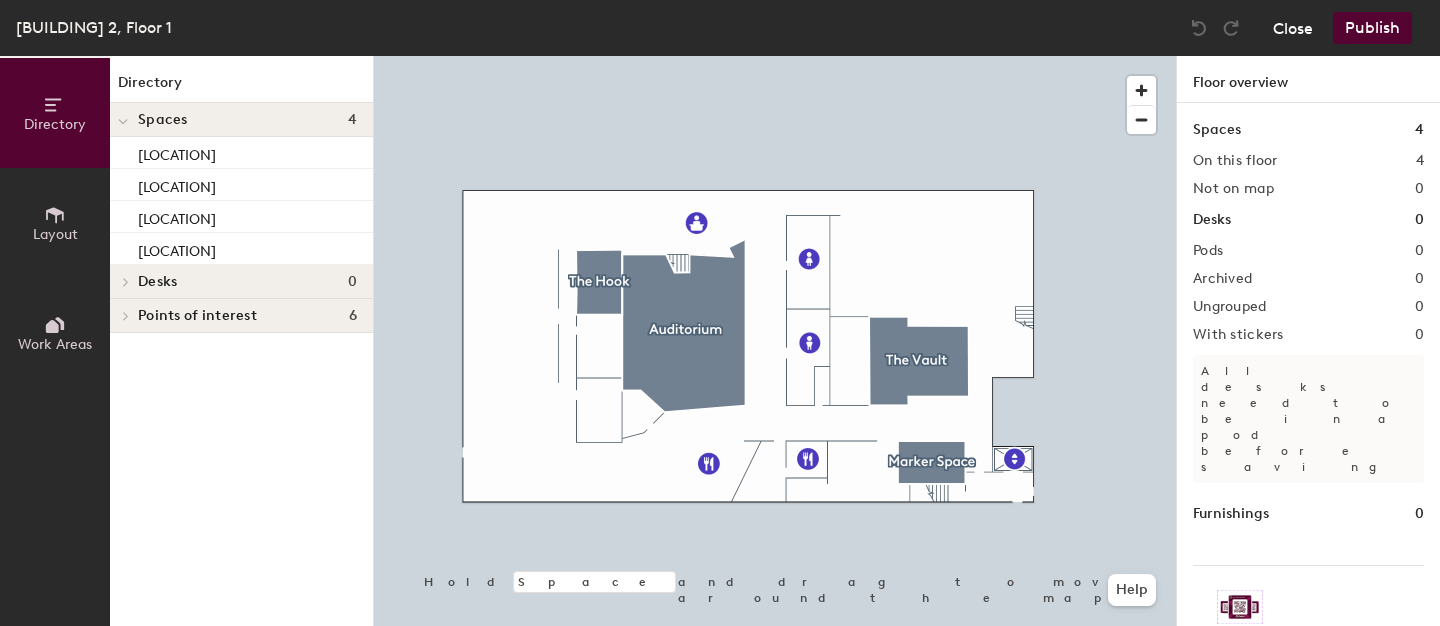 click on "Close" 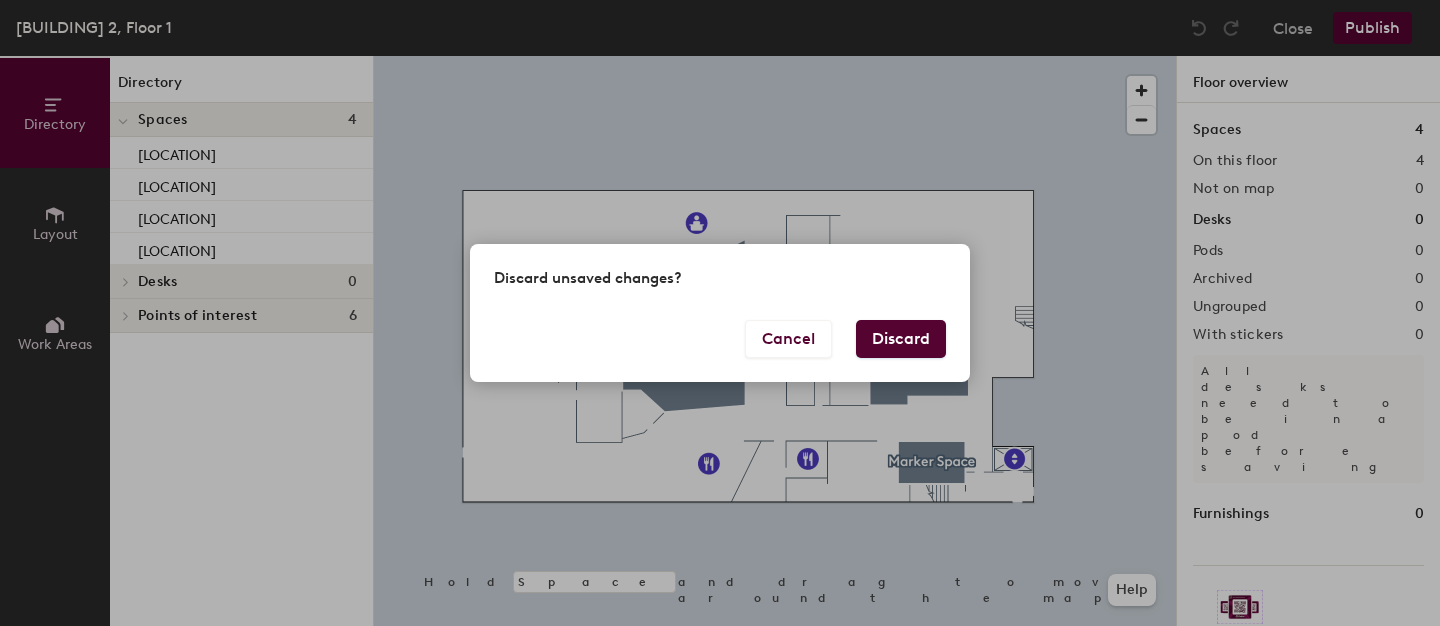 click on "Discard" at bounding box center [901, 339] 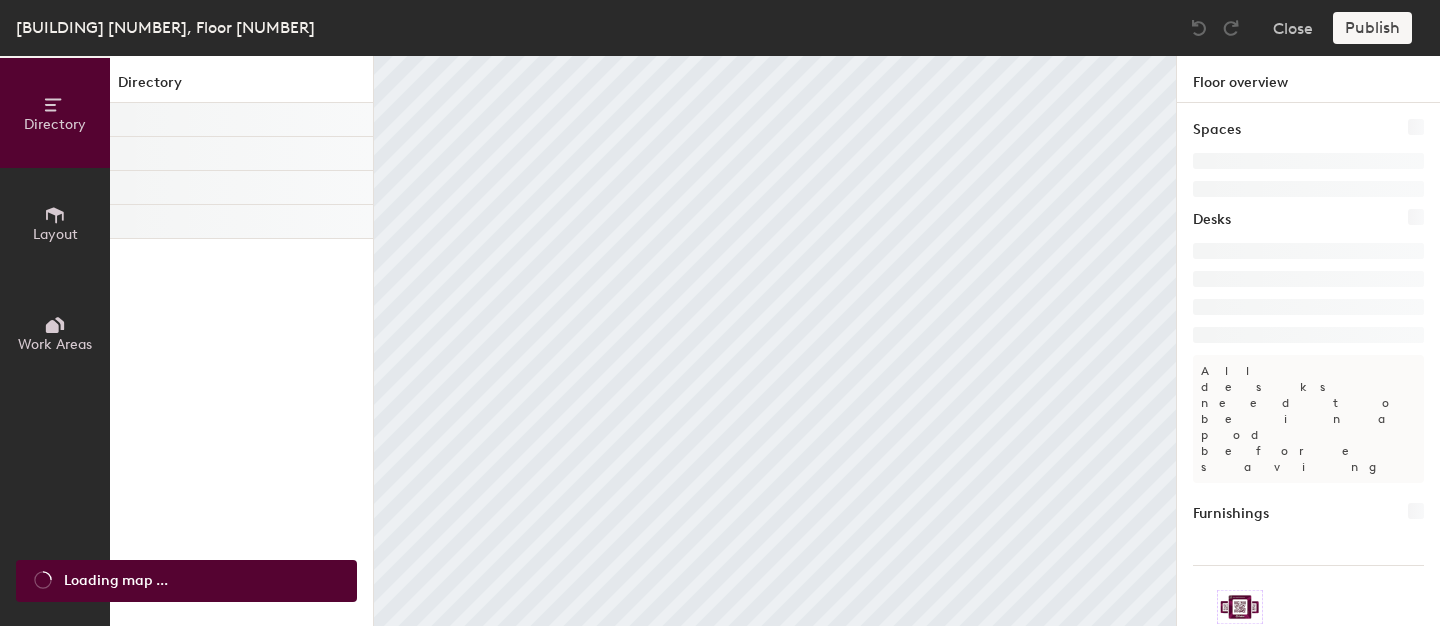 scroll, scrollTop: 0, scrollLeft: 0, axis: both 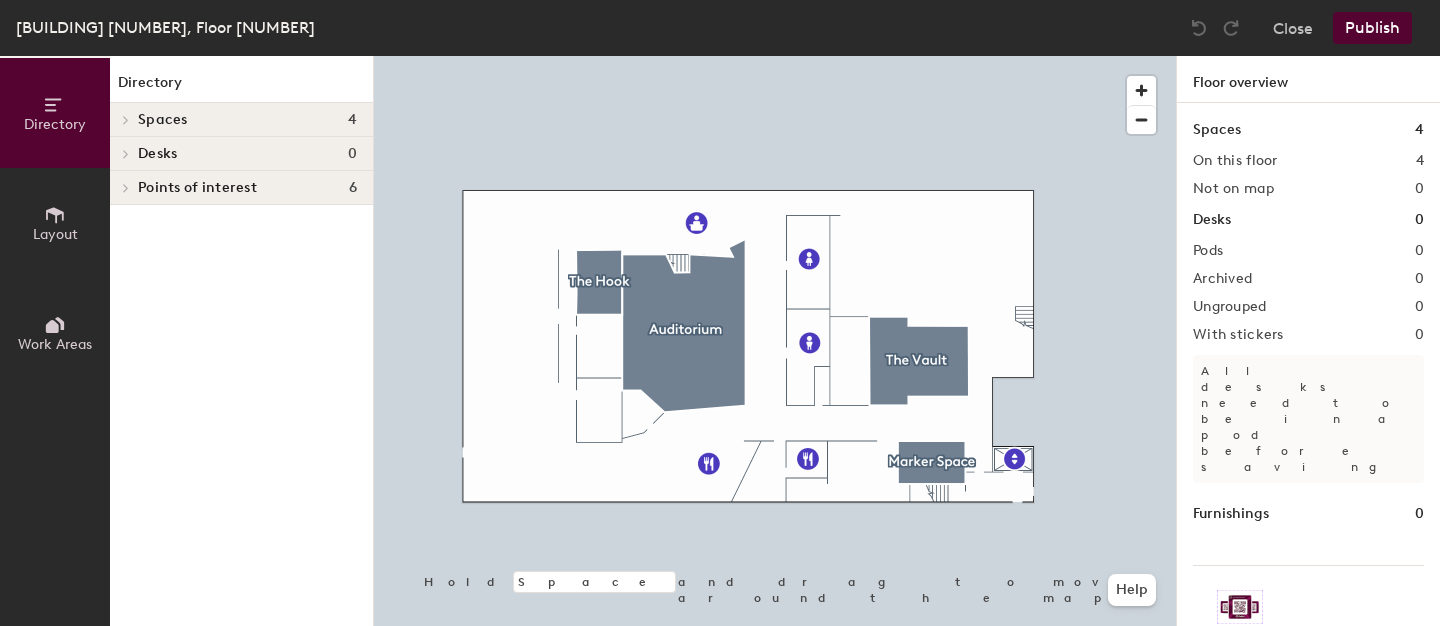 click 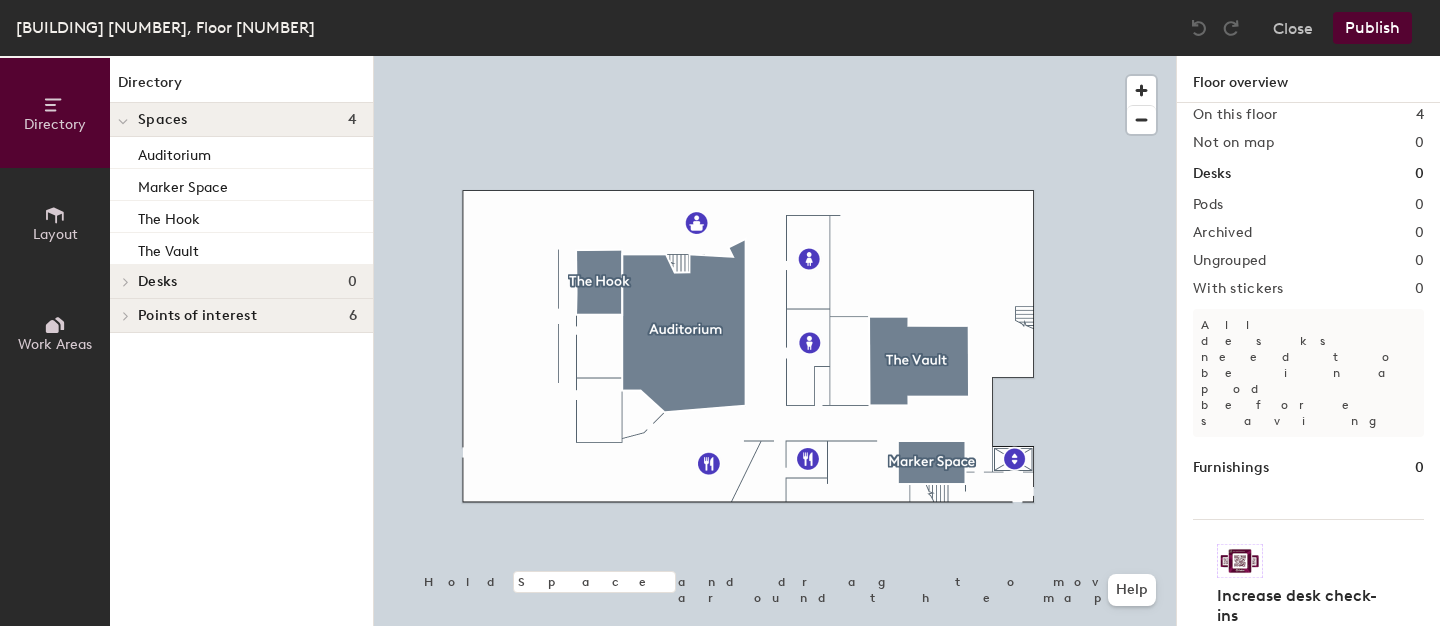 scroll, scrollTop: 0, scrollLeft: 0, axis: both 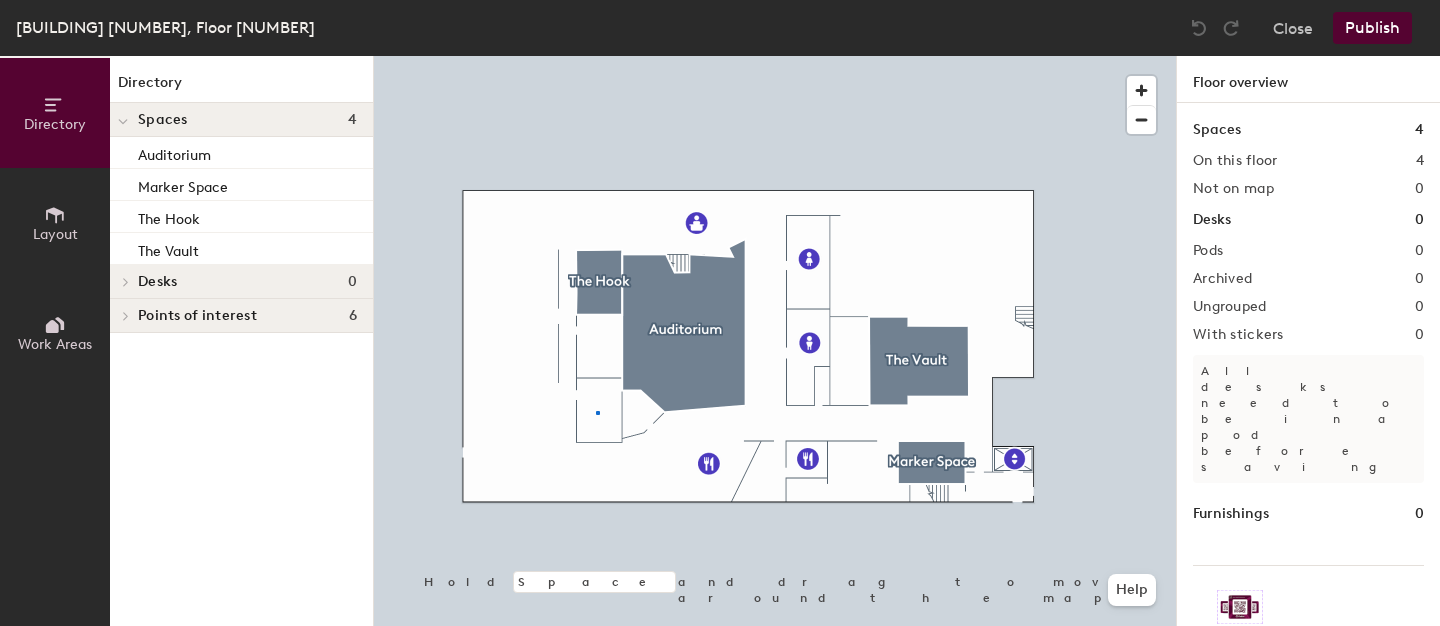 click 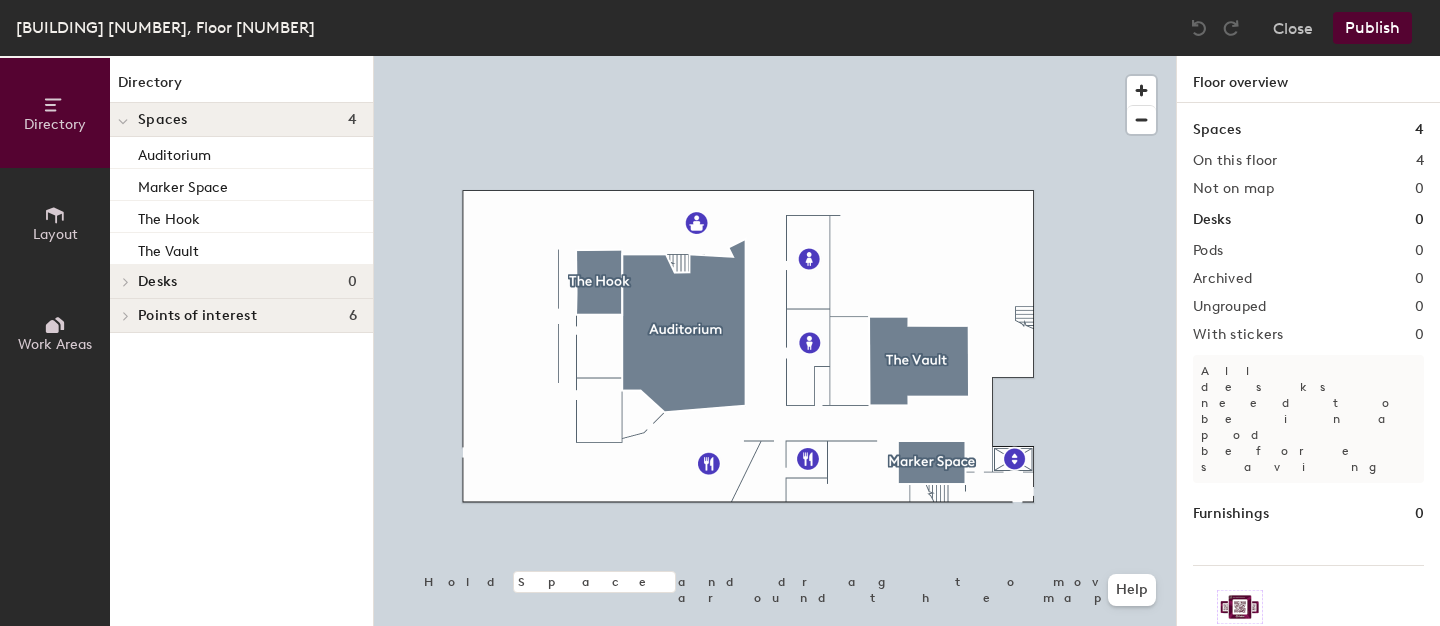 click on "Layout" 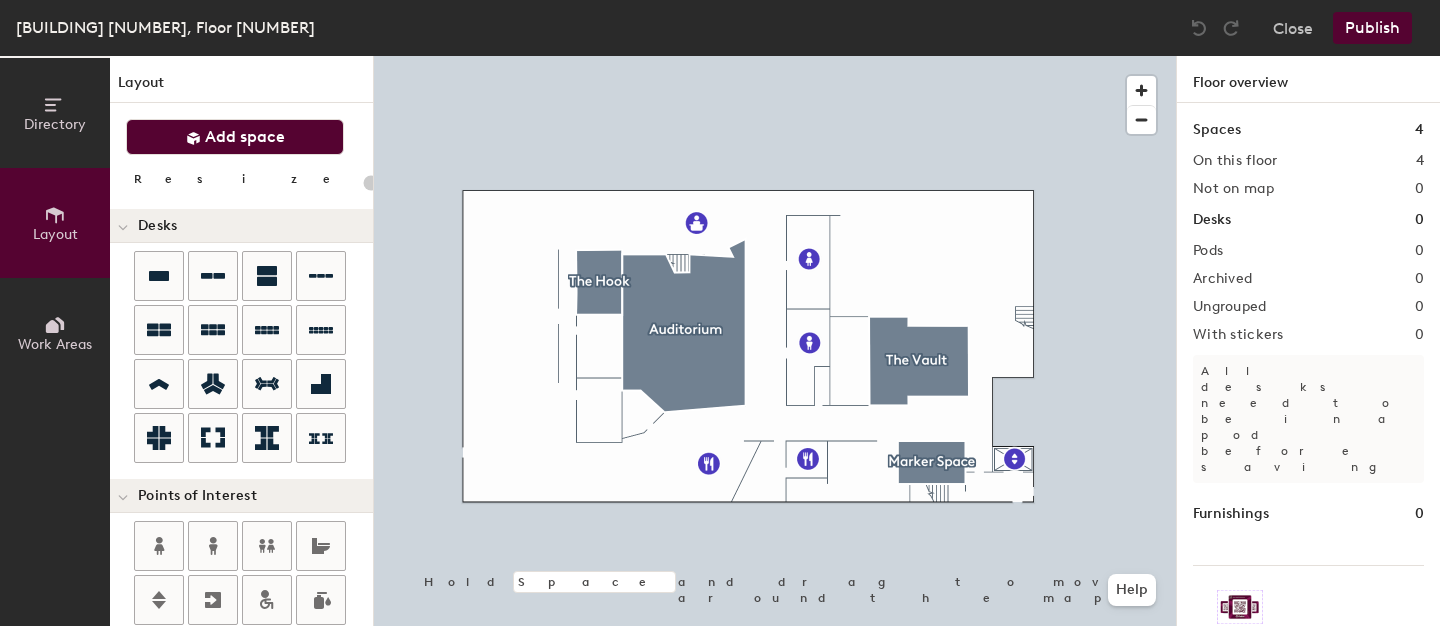 click on "Add space" 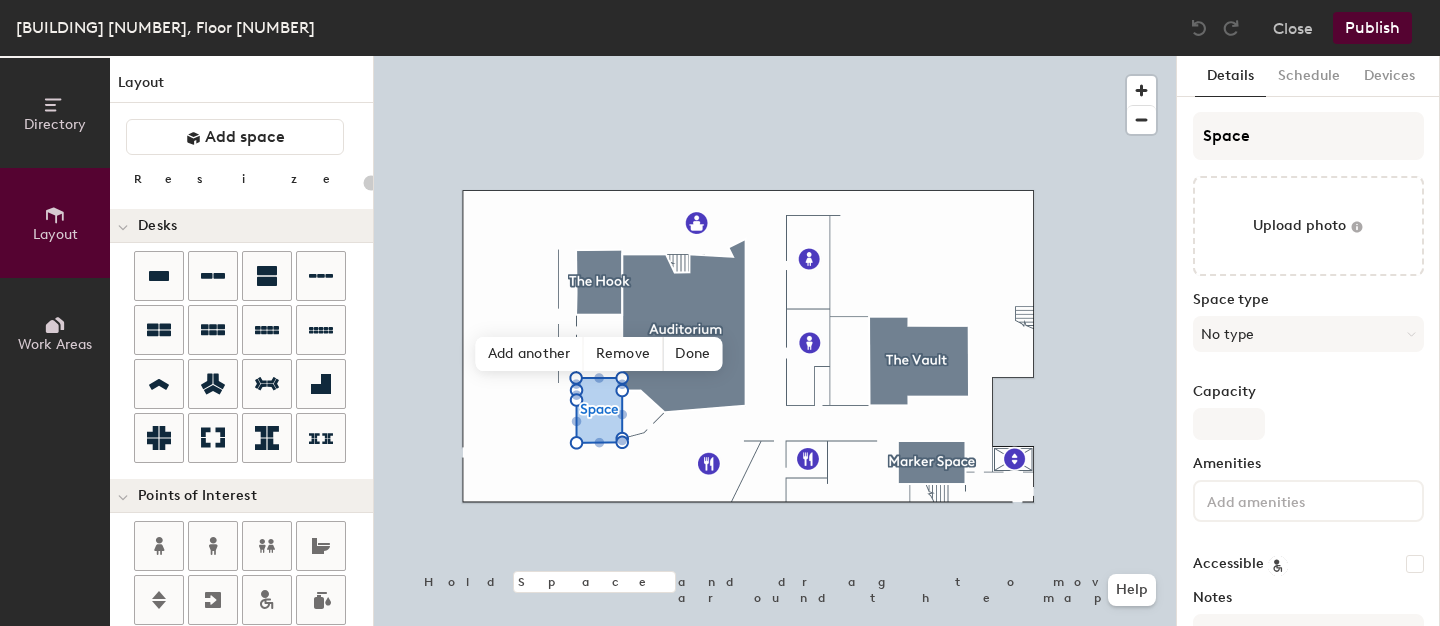 type on "20" 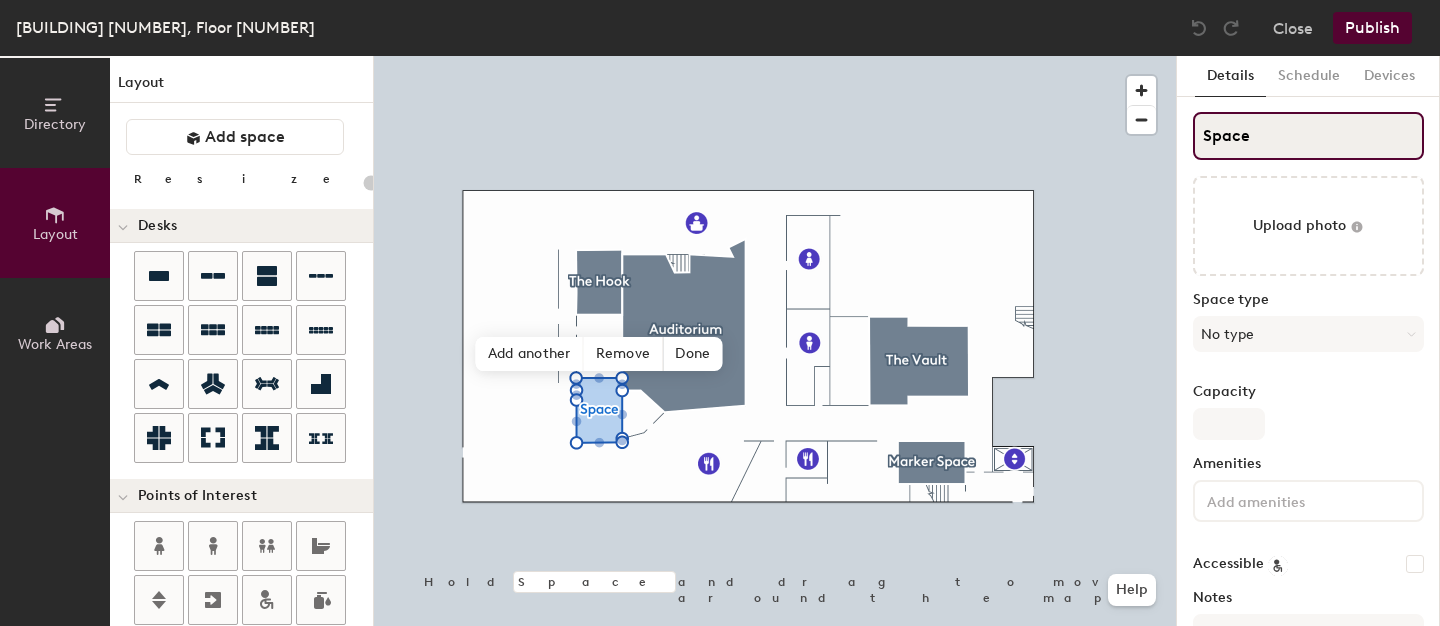 click on "Space" 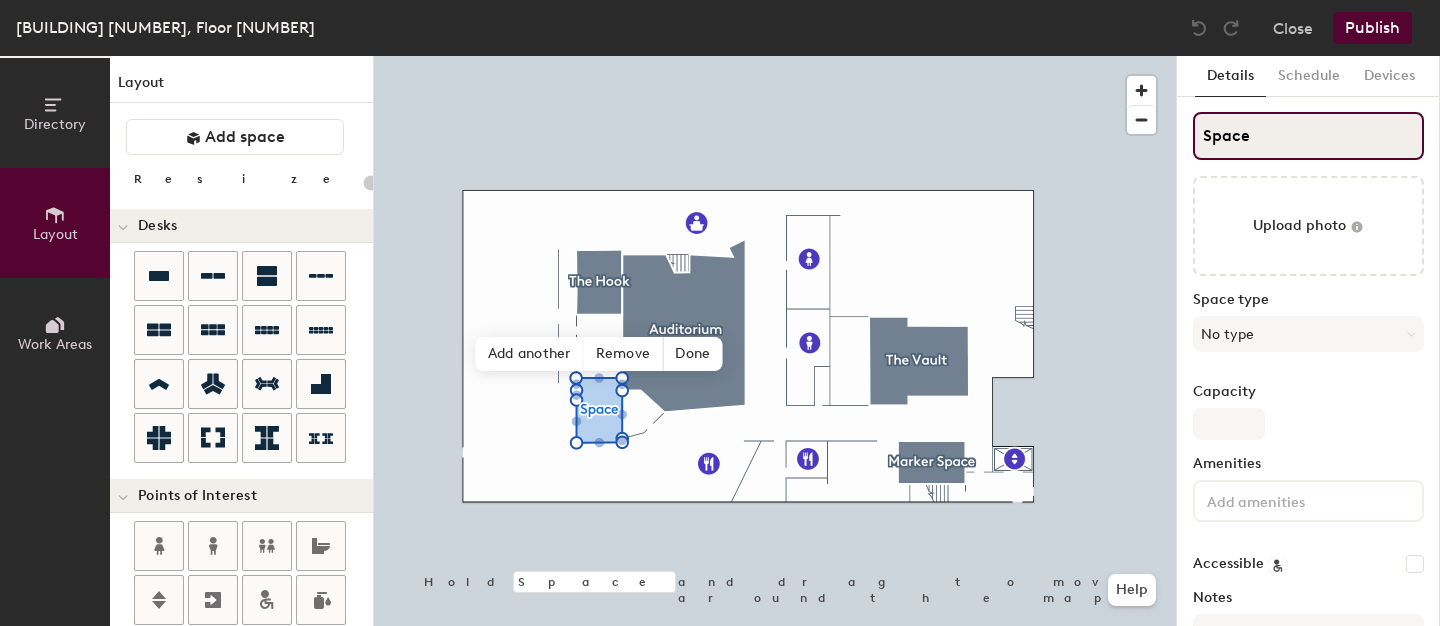 type on "S" 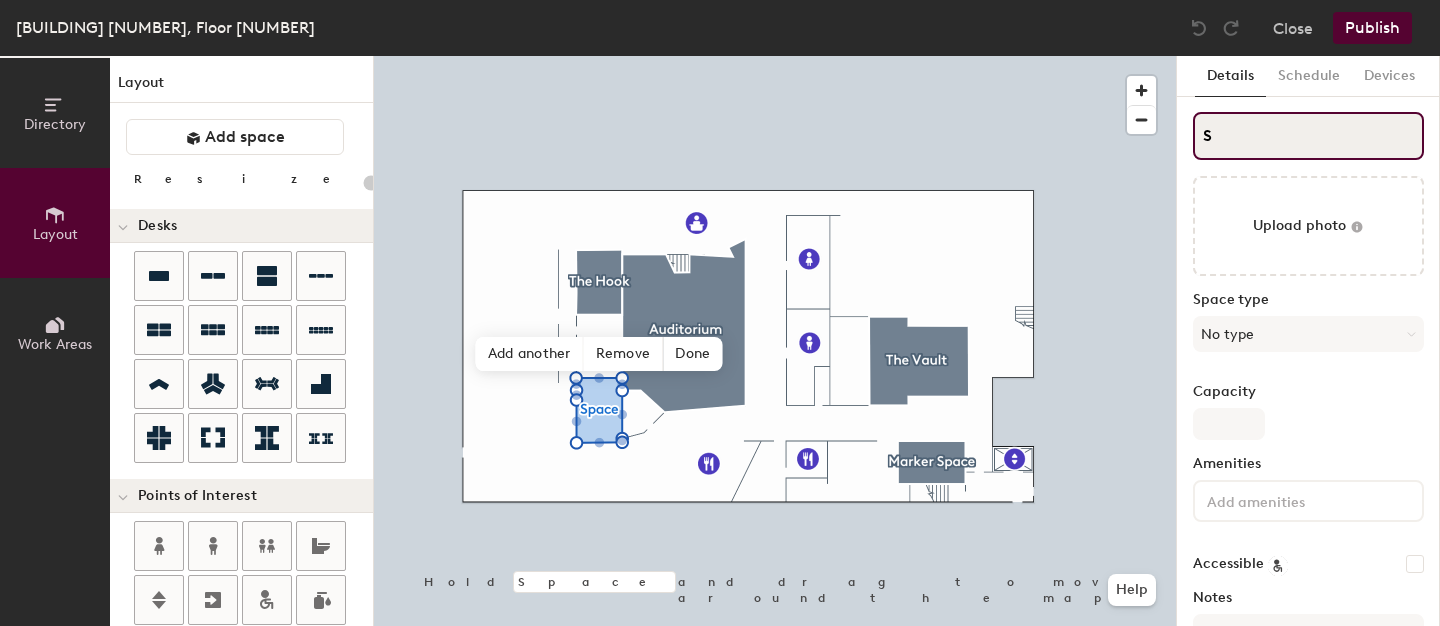 type on "20" 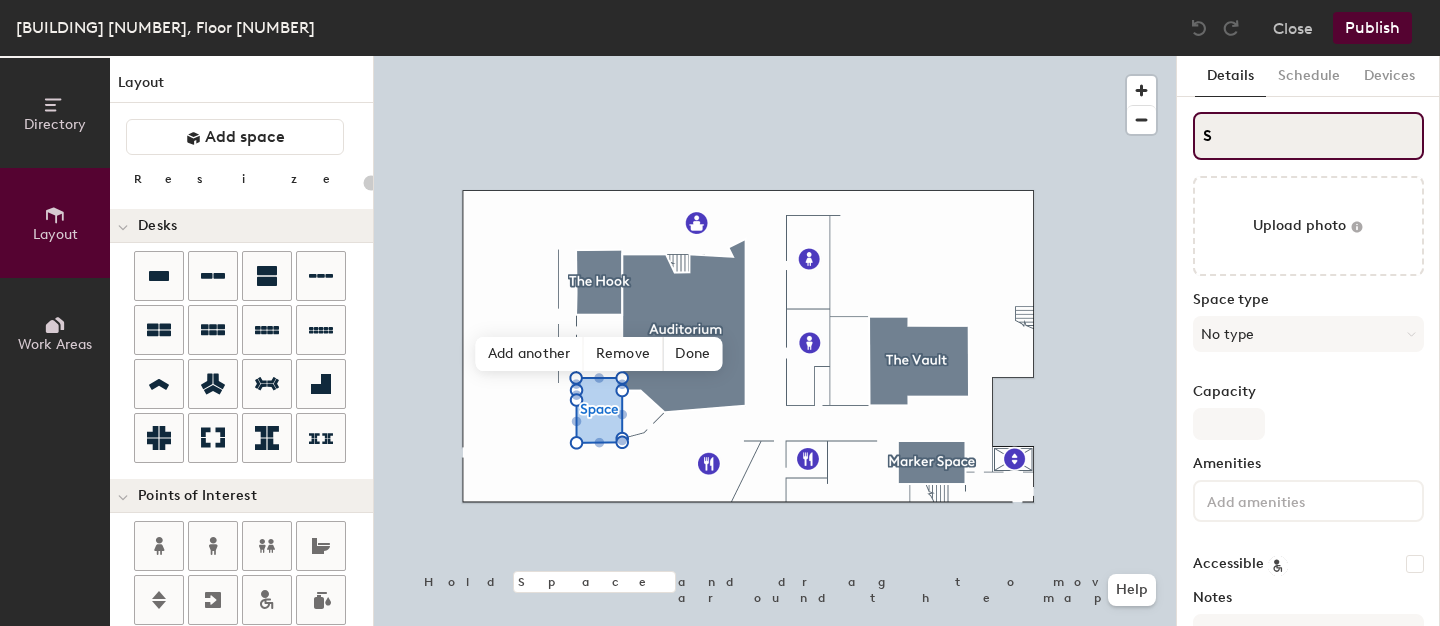 type on "St" 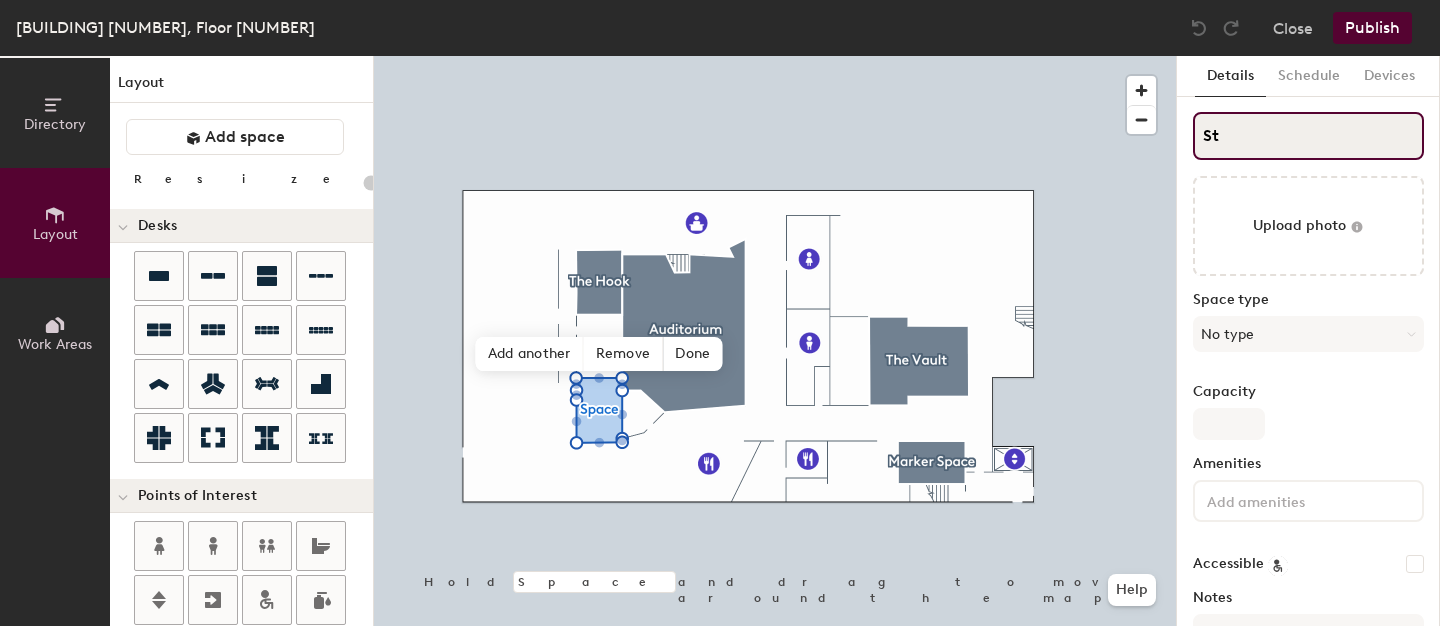 type on "20" 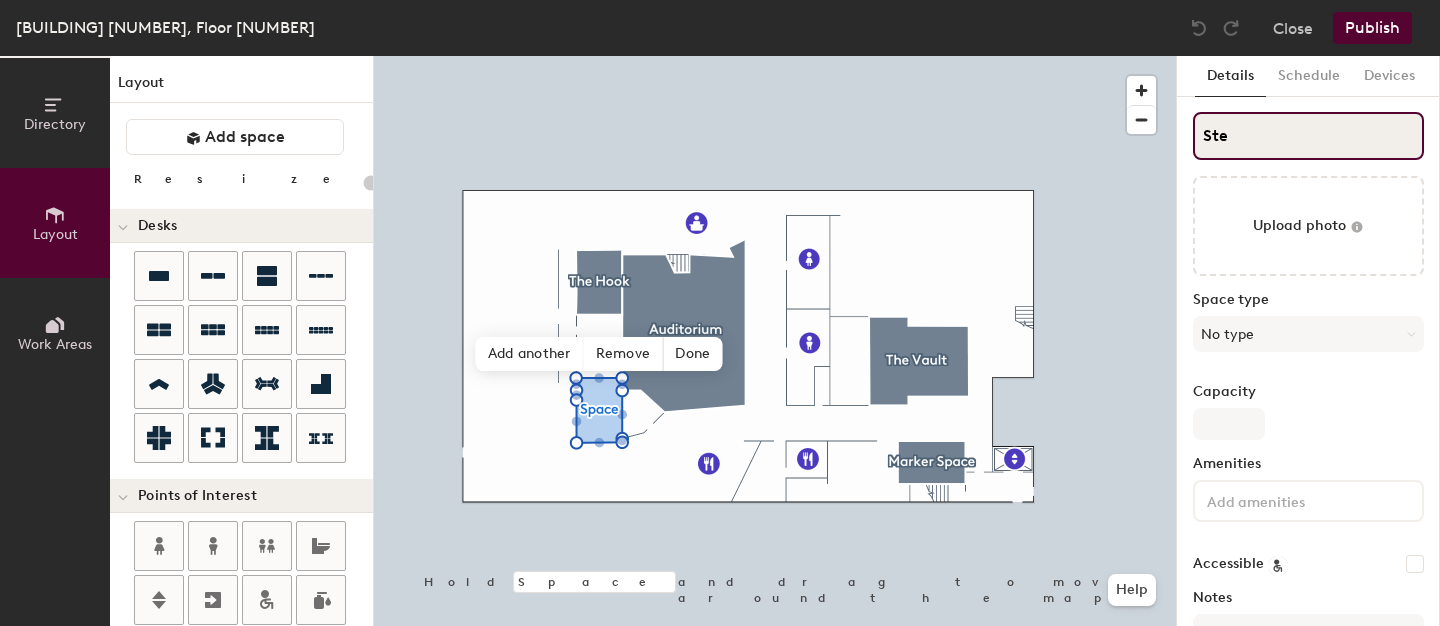 type on "20" 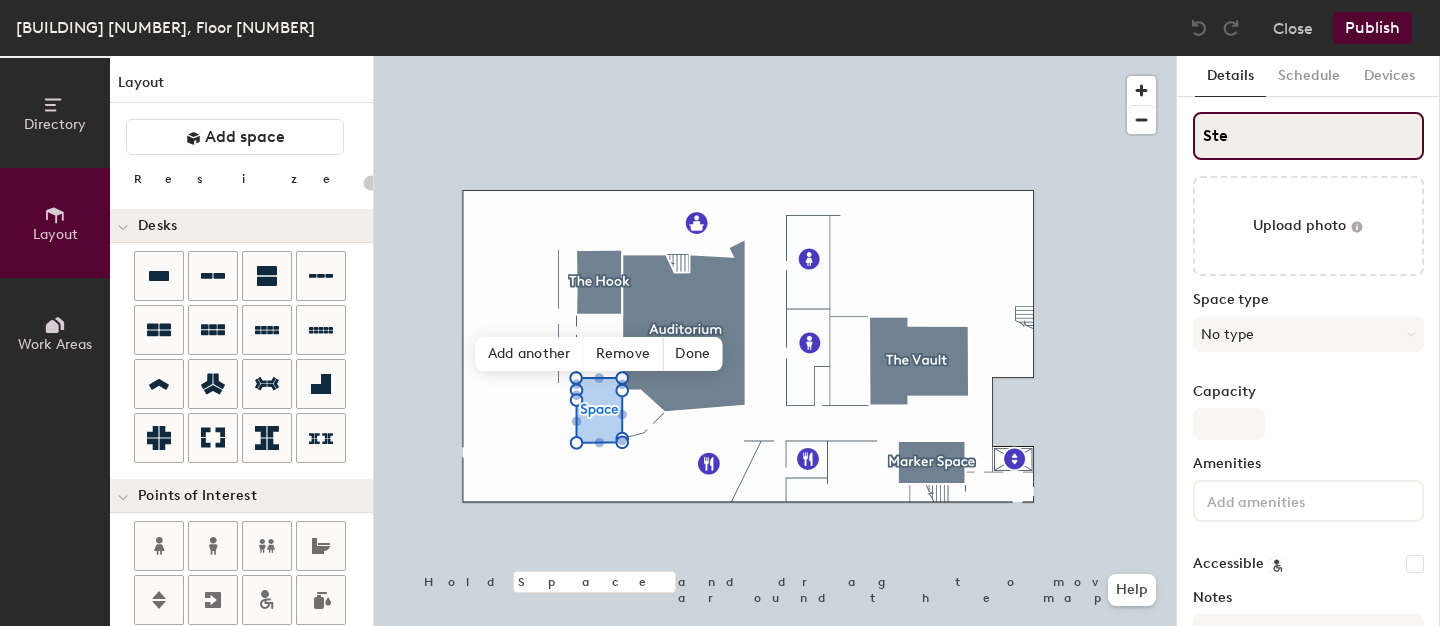 type on "Stea" 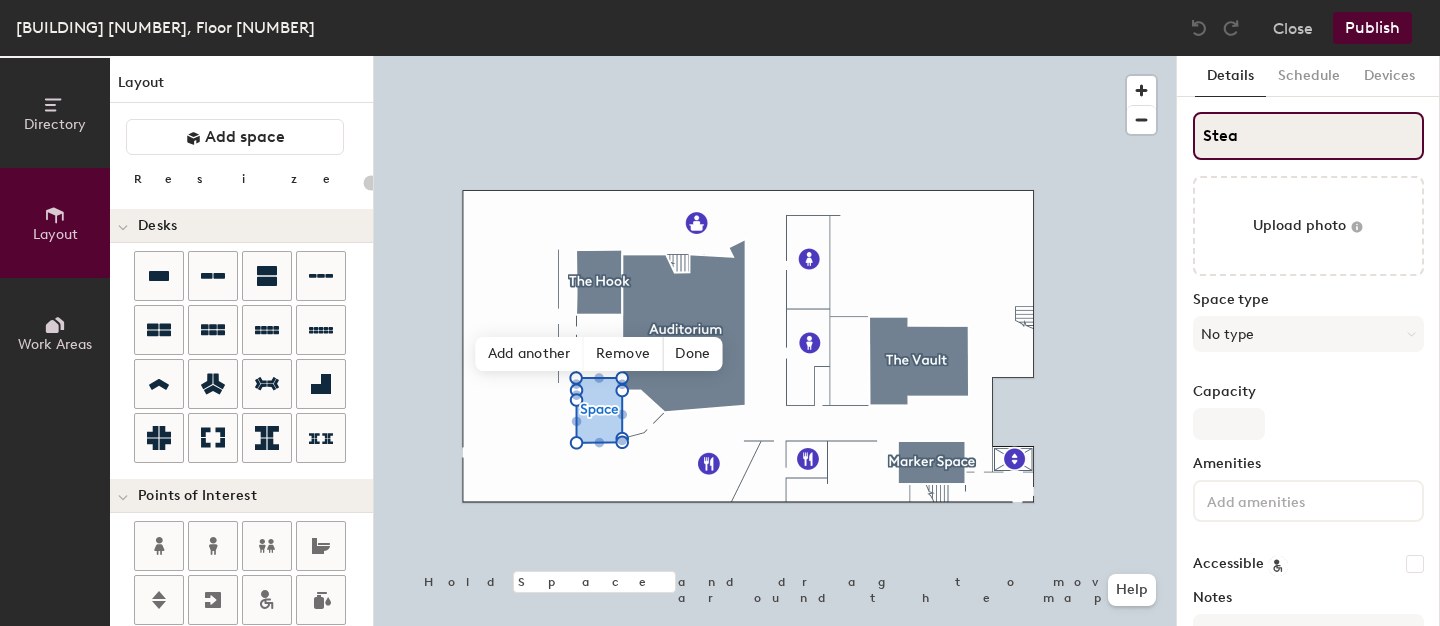 type on "20" 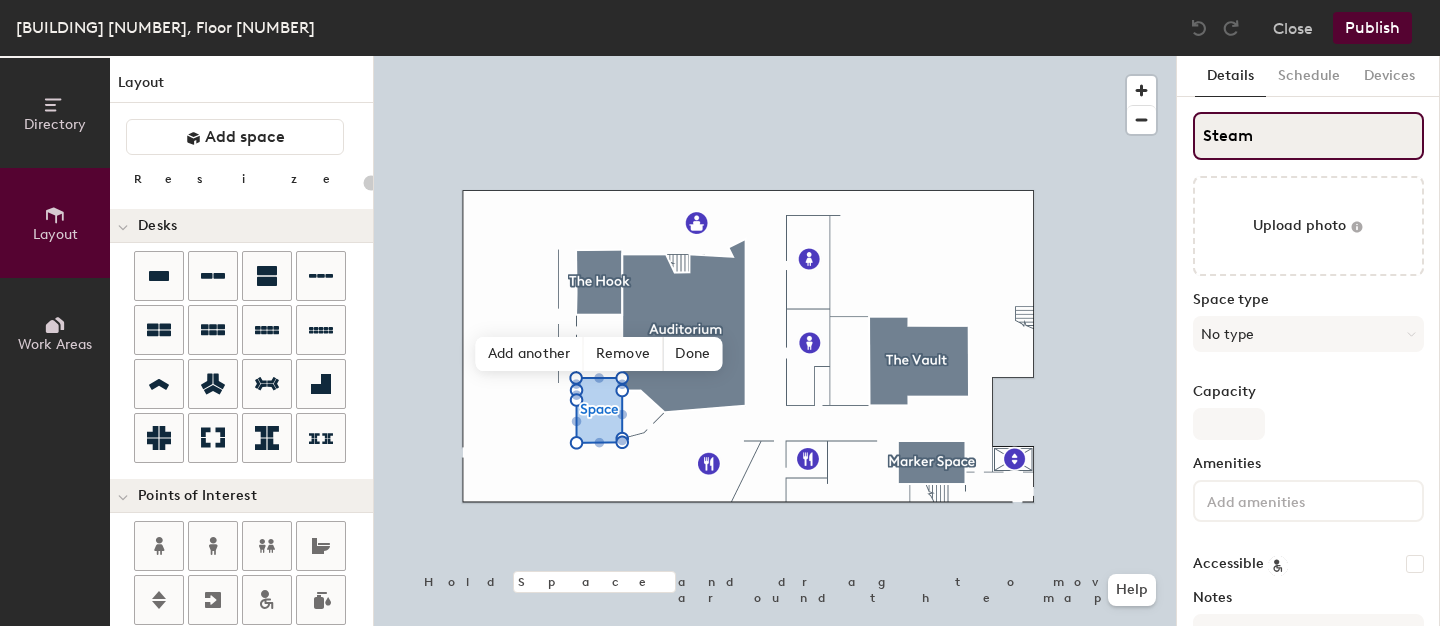 type on "20" 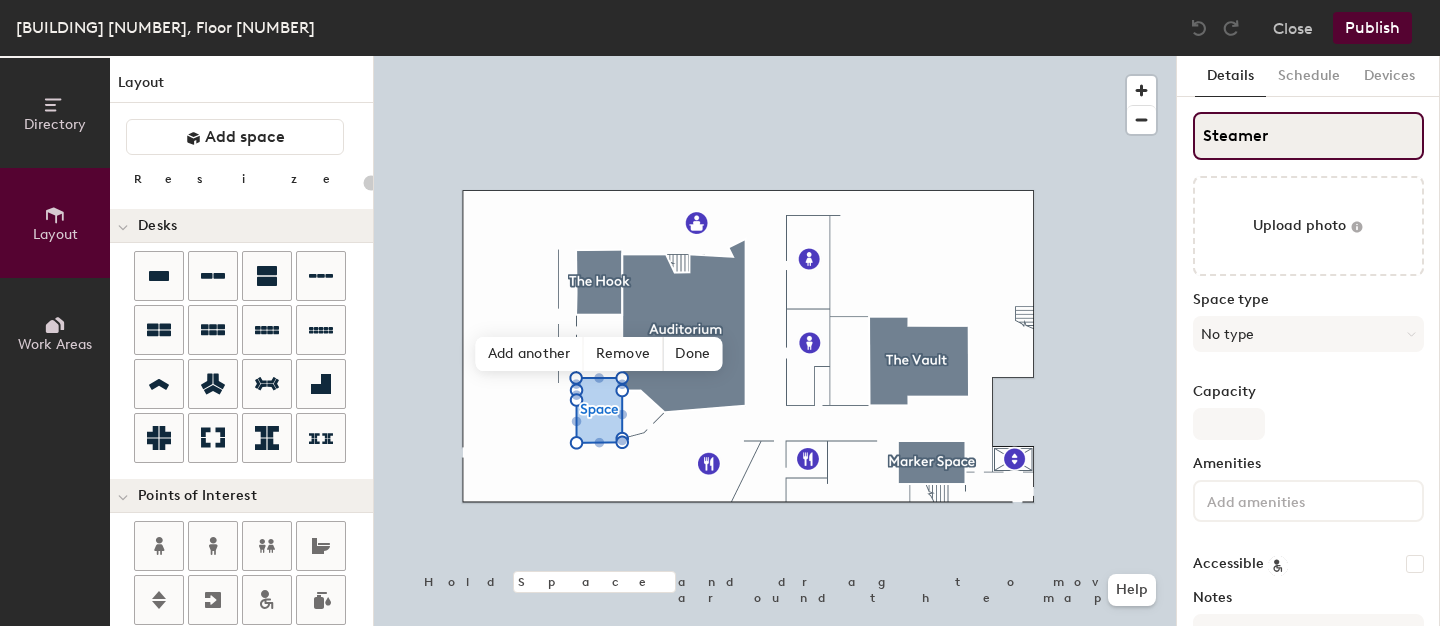 type on "Steamer" 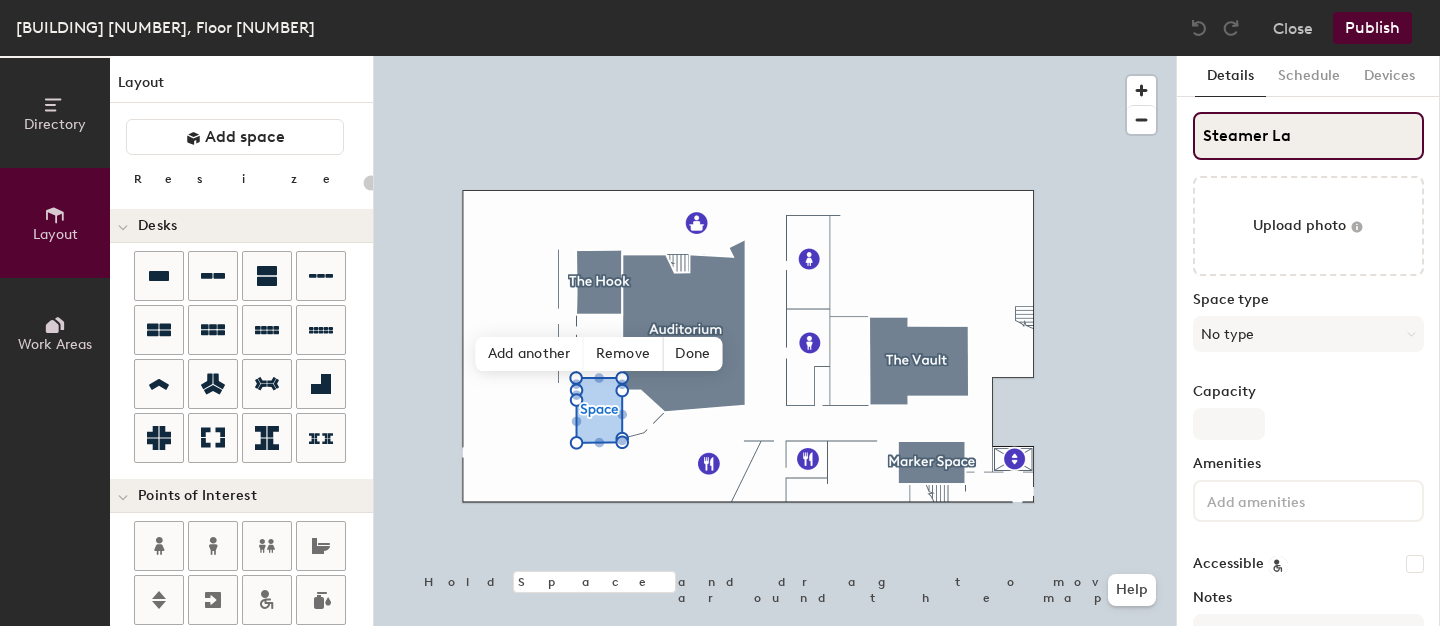 type on "Steamer Lan" 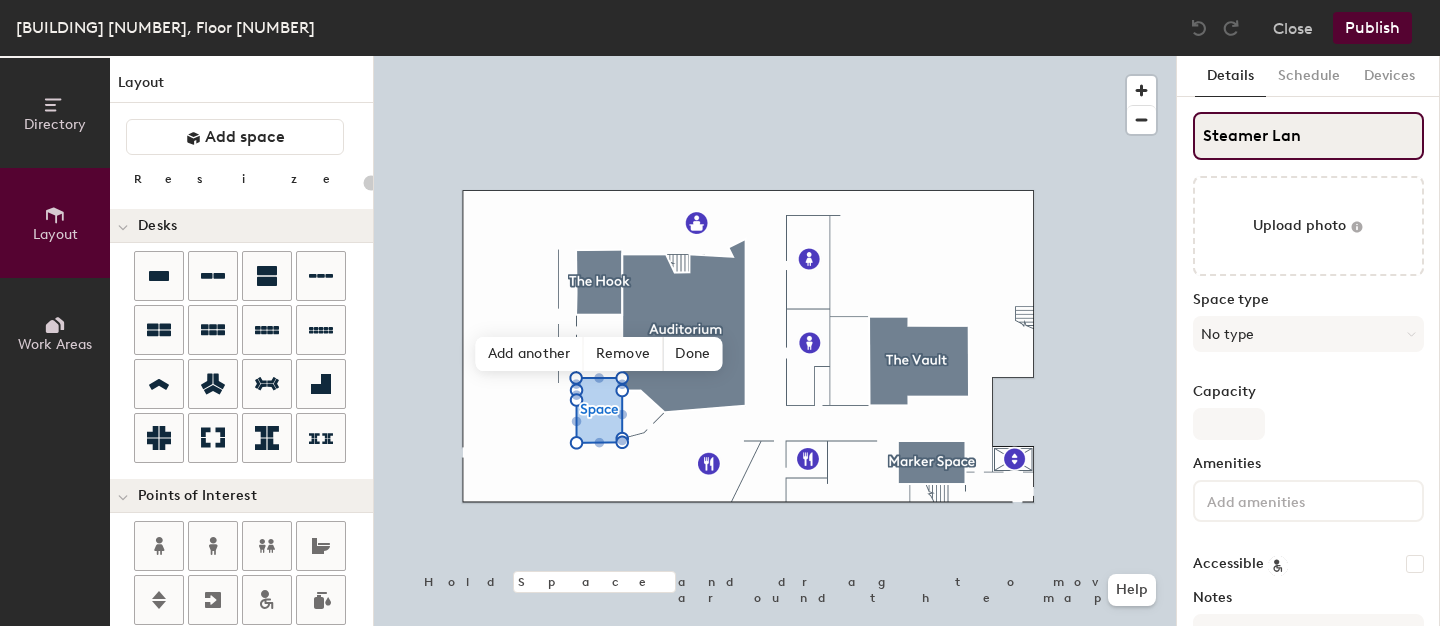 type on "20" 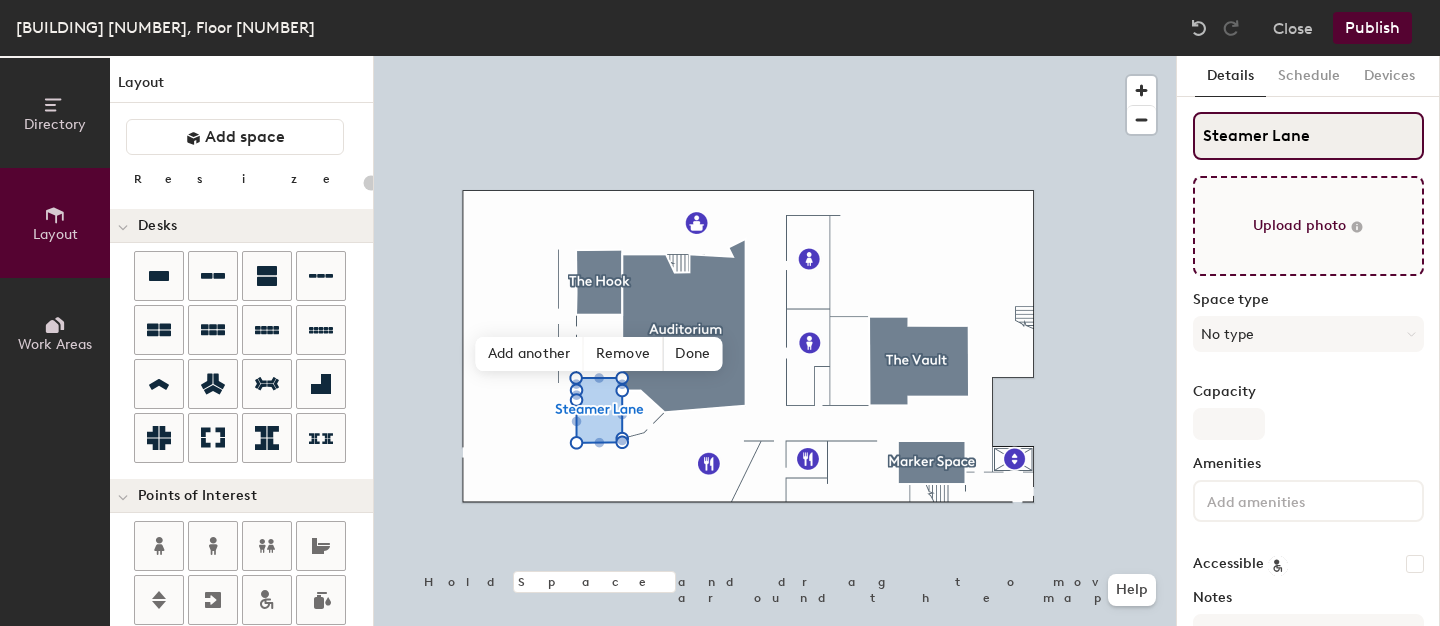 type on "20" 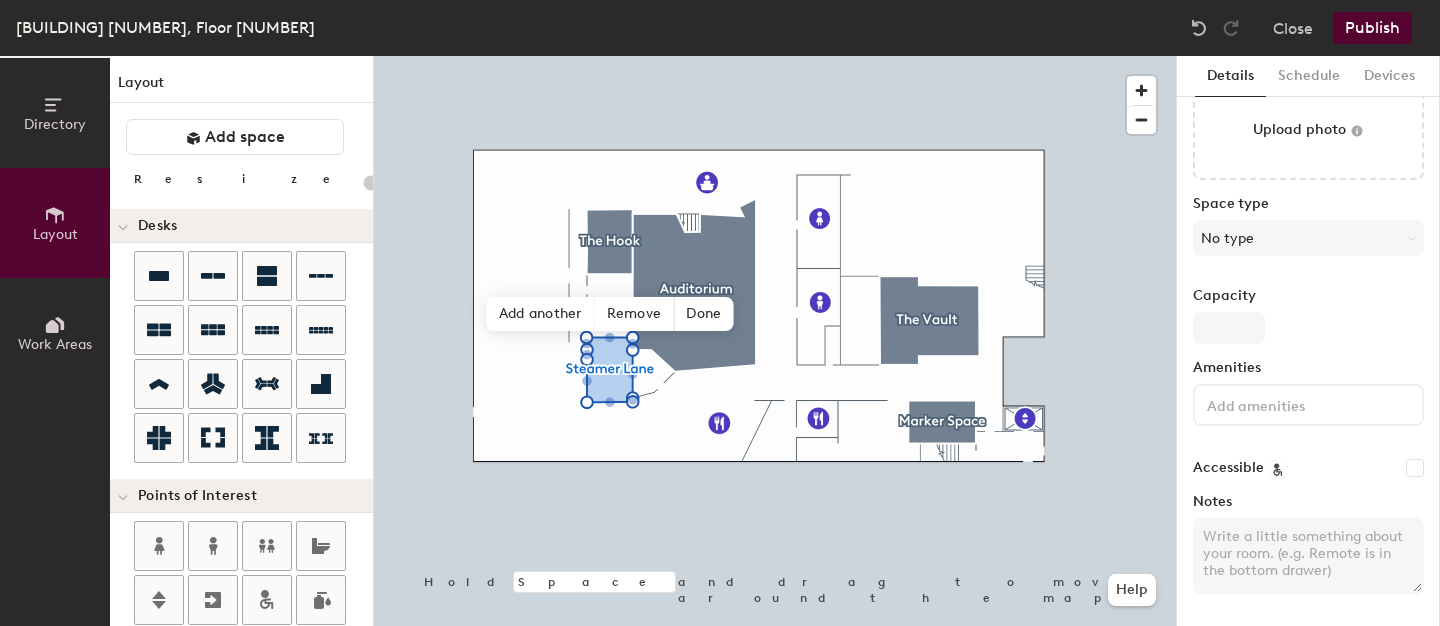 scroll, scrollTop: 0, scrollLeft: 0, axis: both 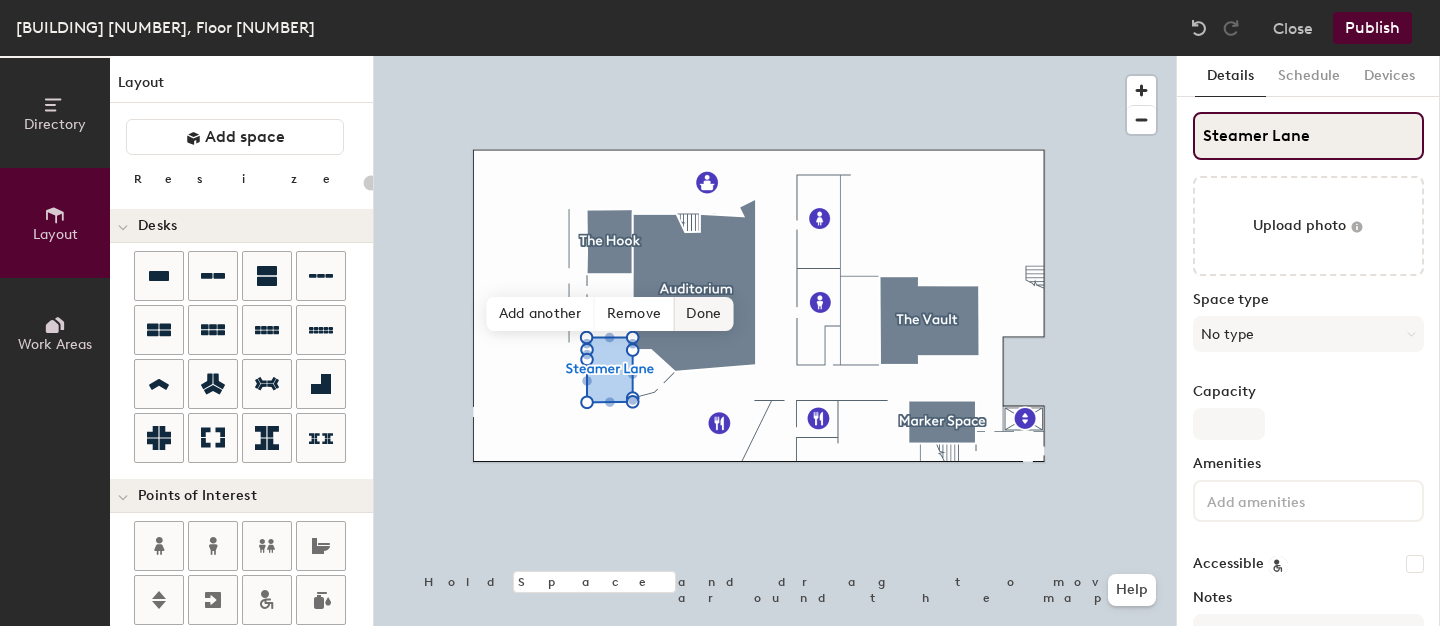type on "Steamer Lane" 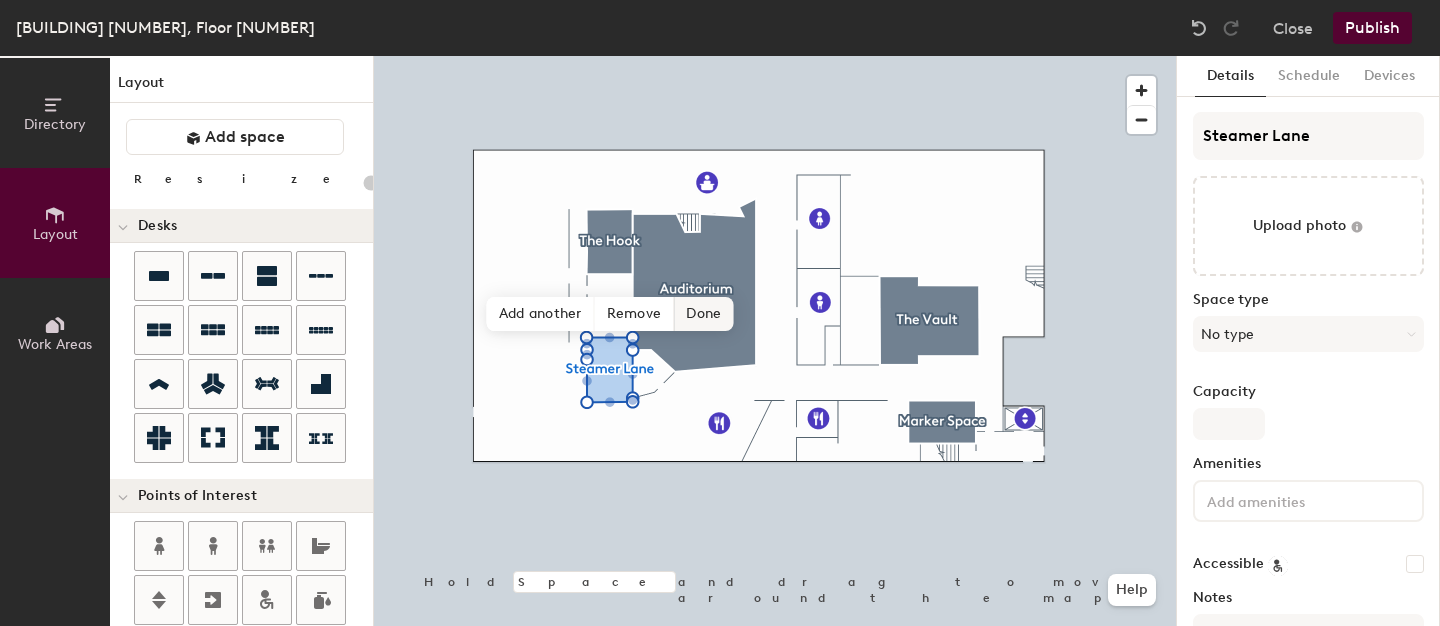 click on "Done" 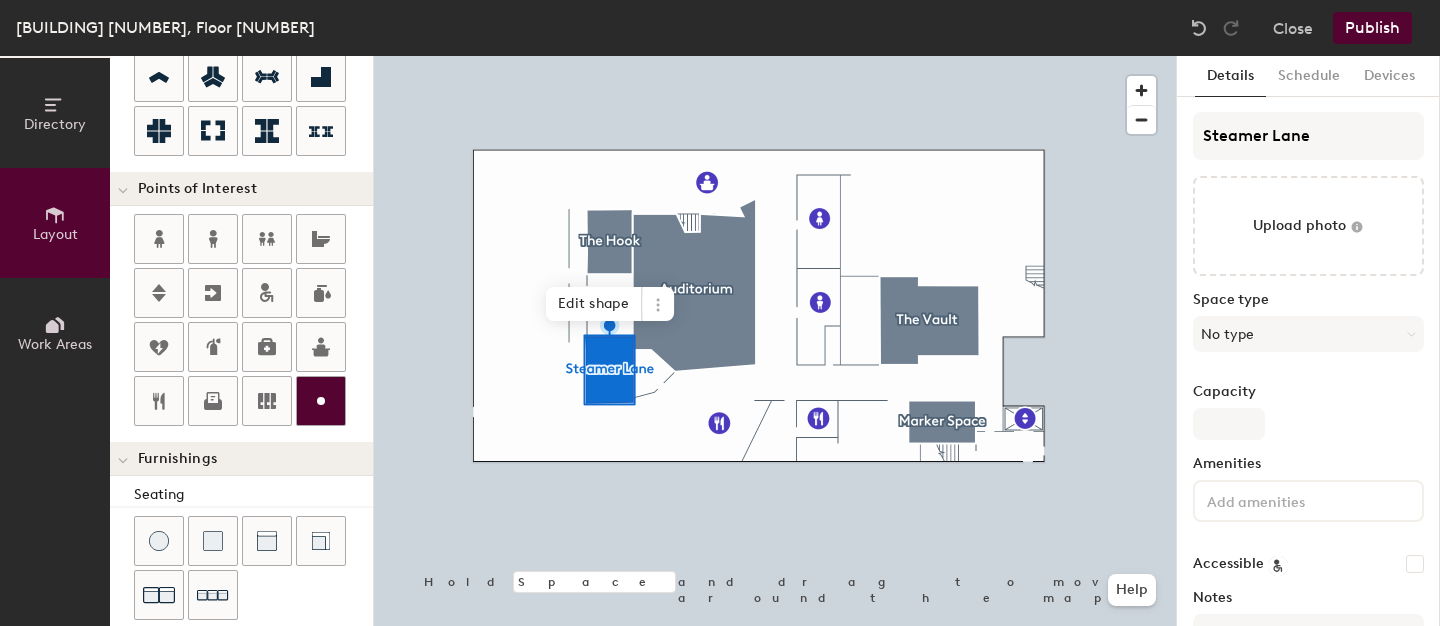 scroll, scrollTop: 306, scrollLeft: 0, axis: vertical 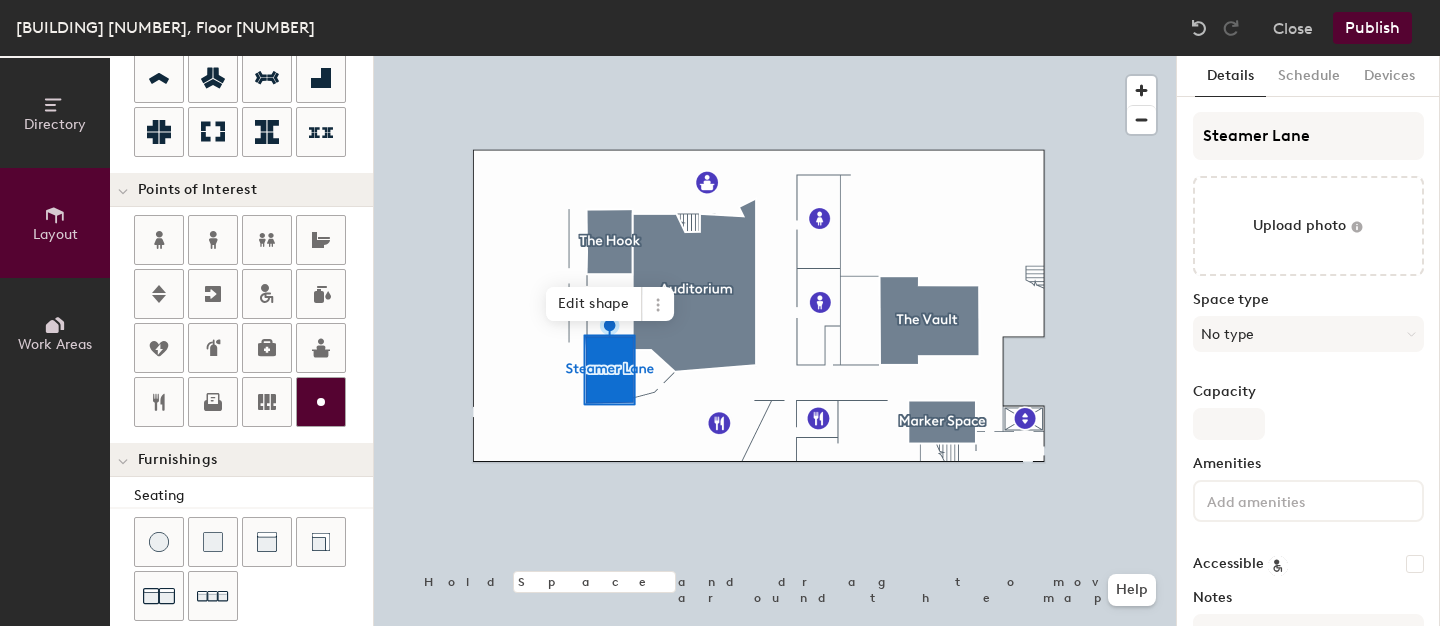 click 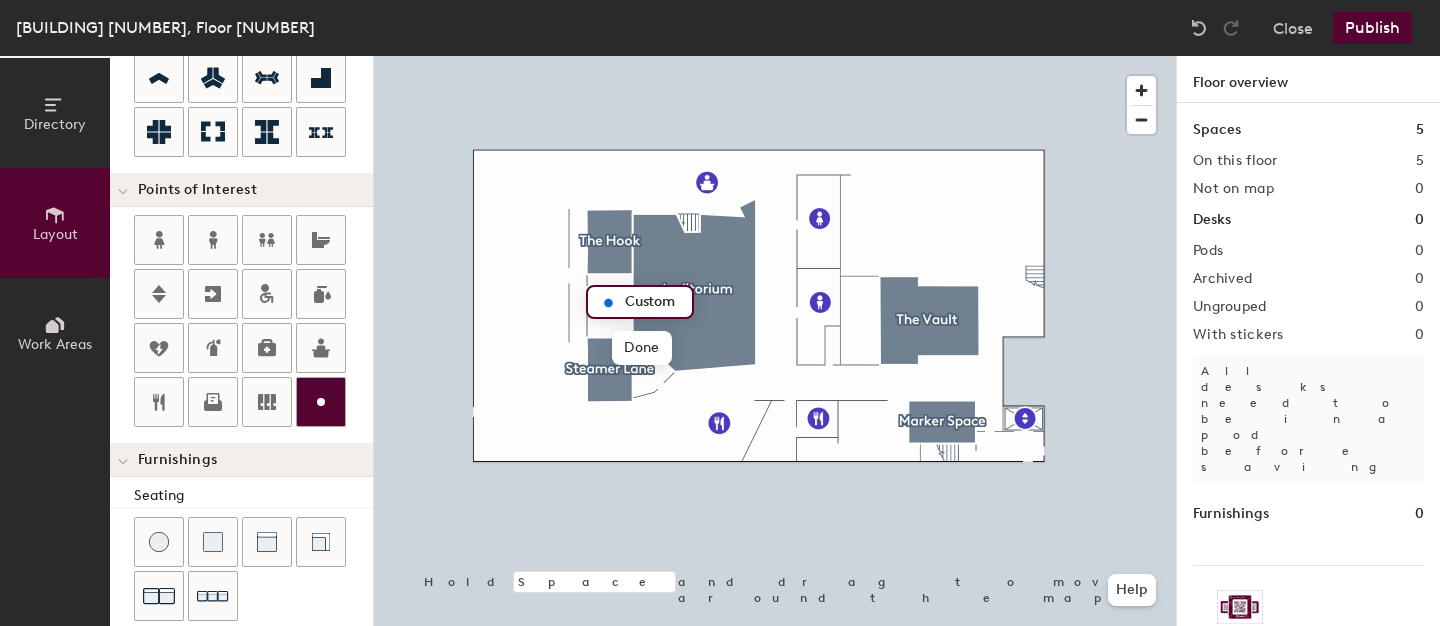 type on "20" 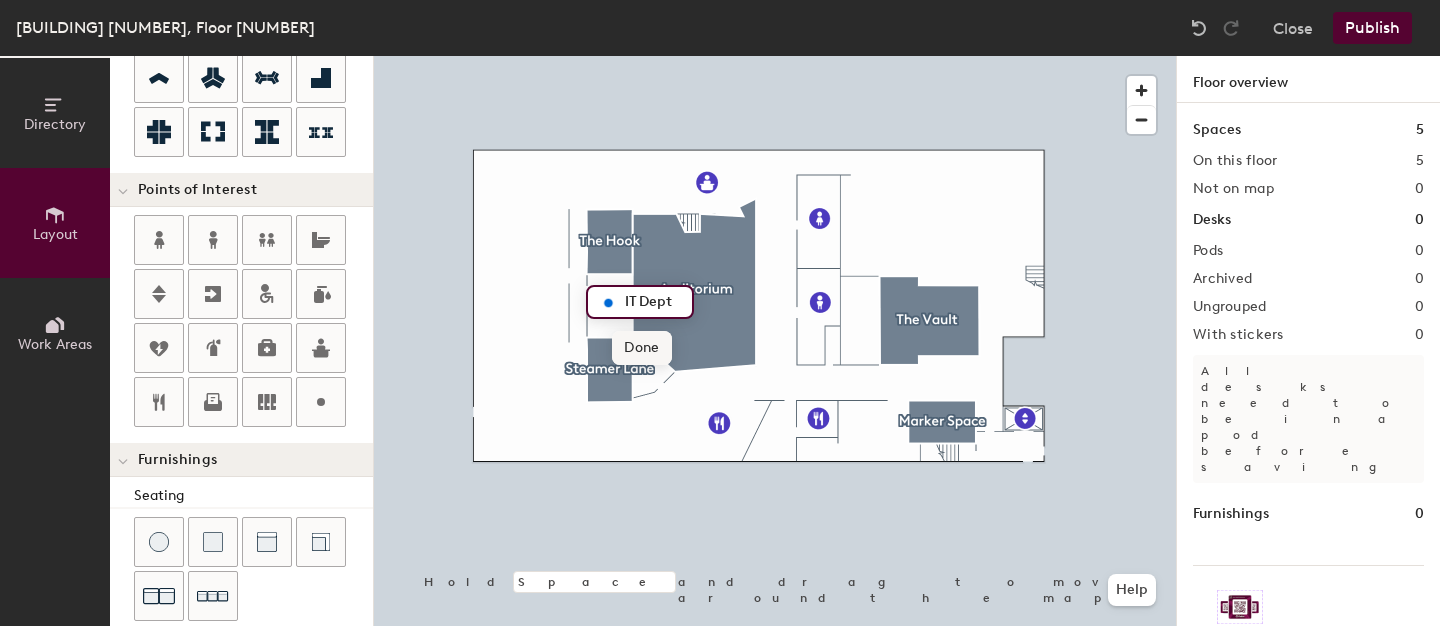 type on "IT Dept" 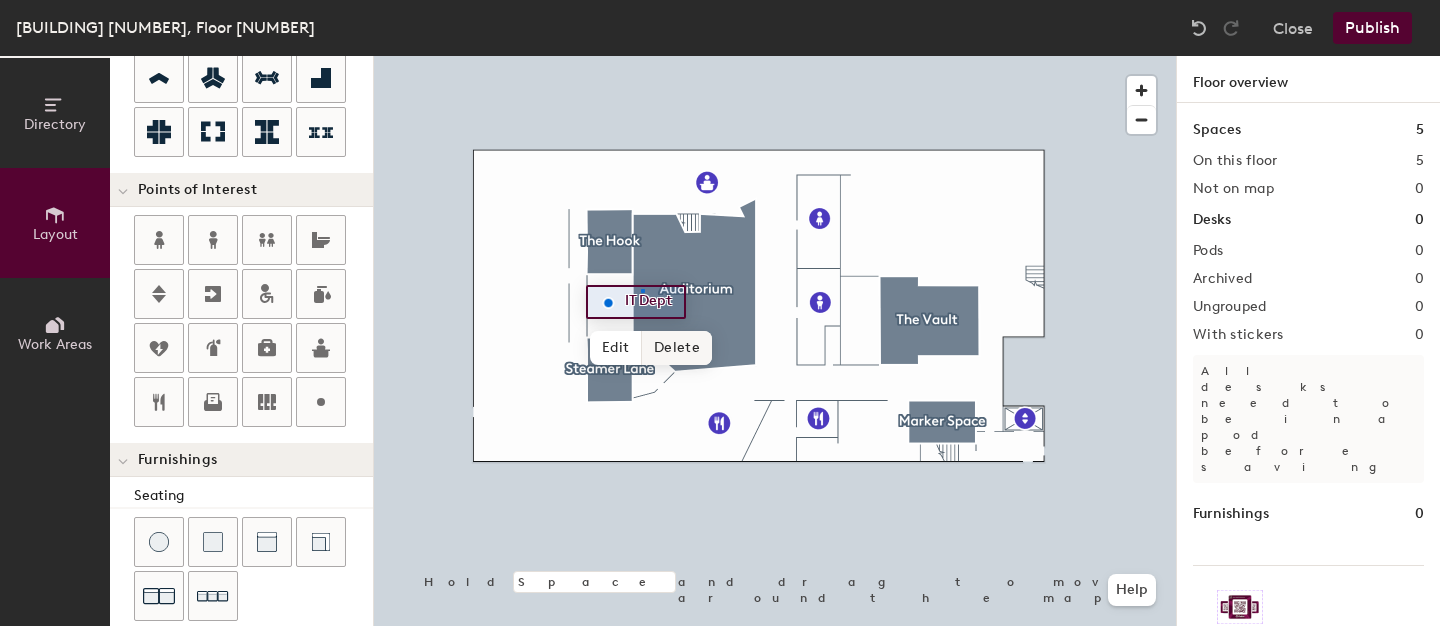 click 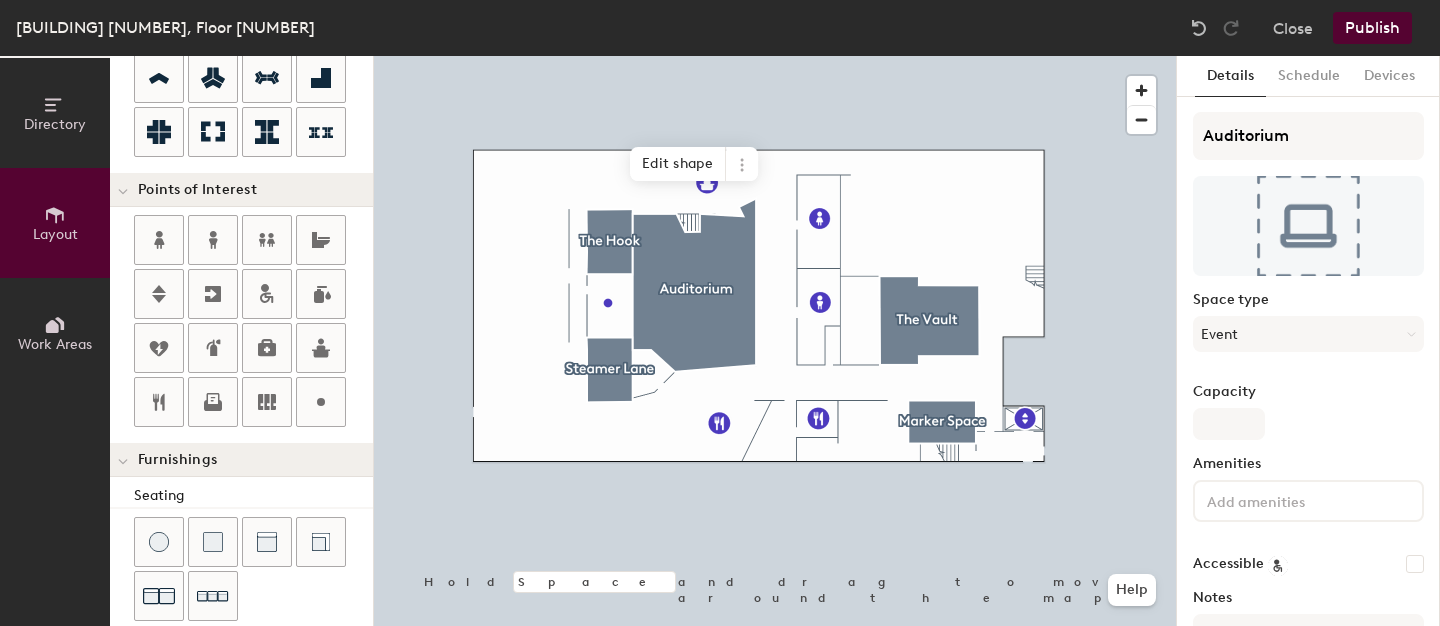 click 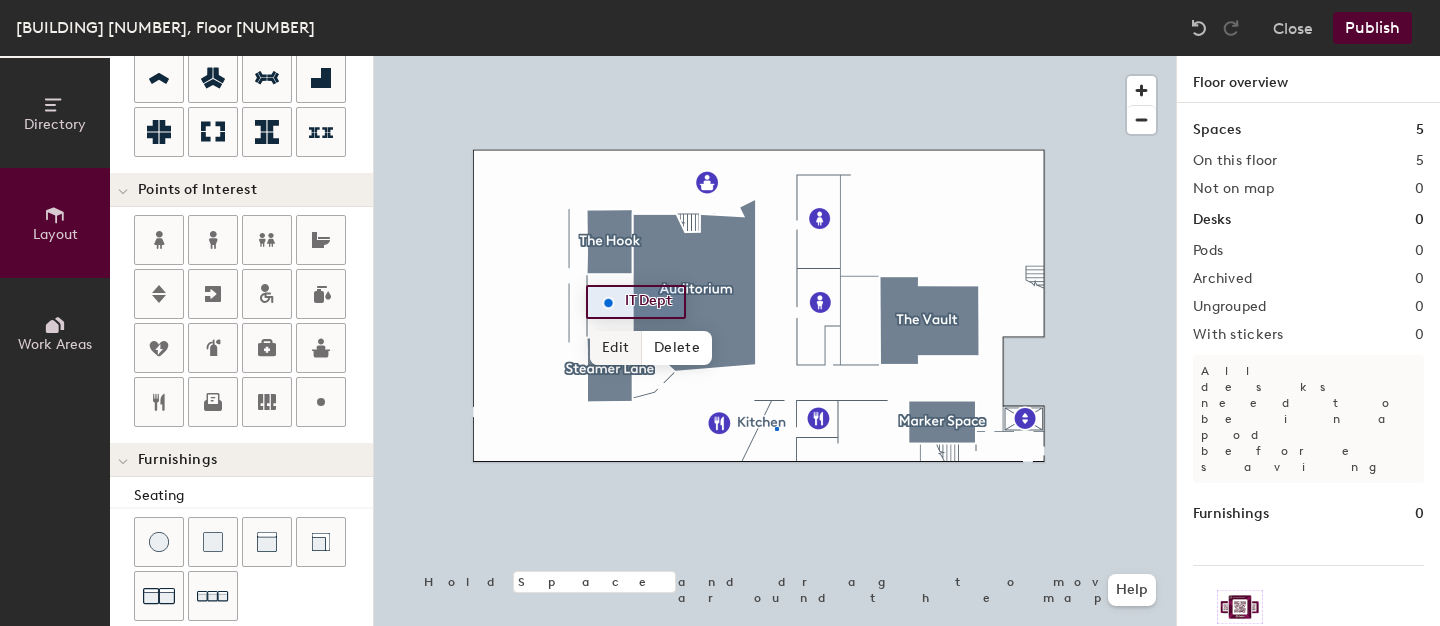 click 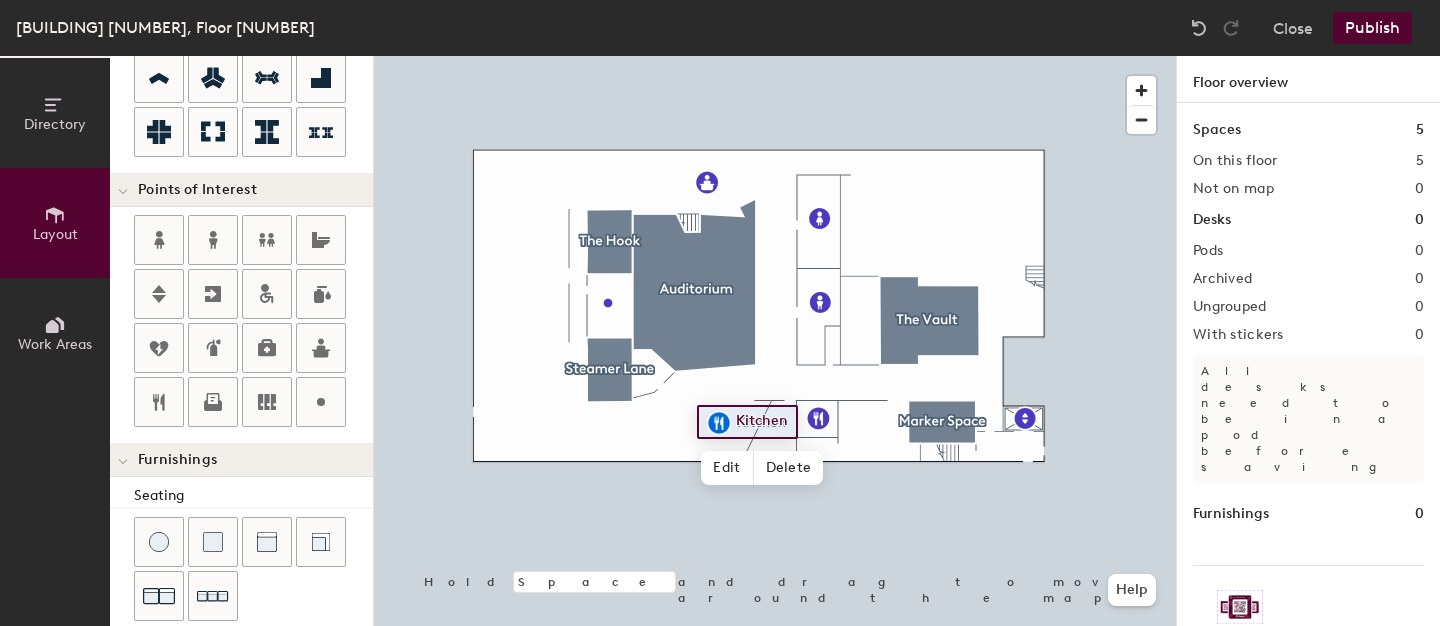 click 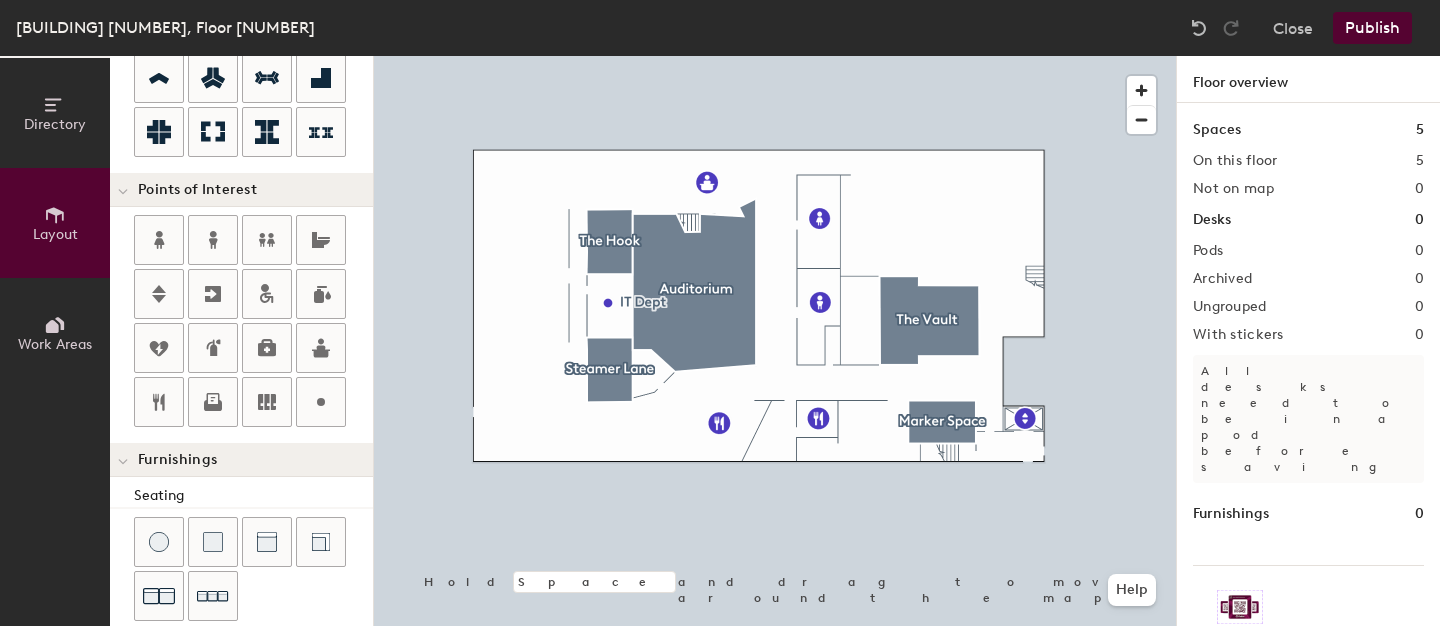 click on "Publish" 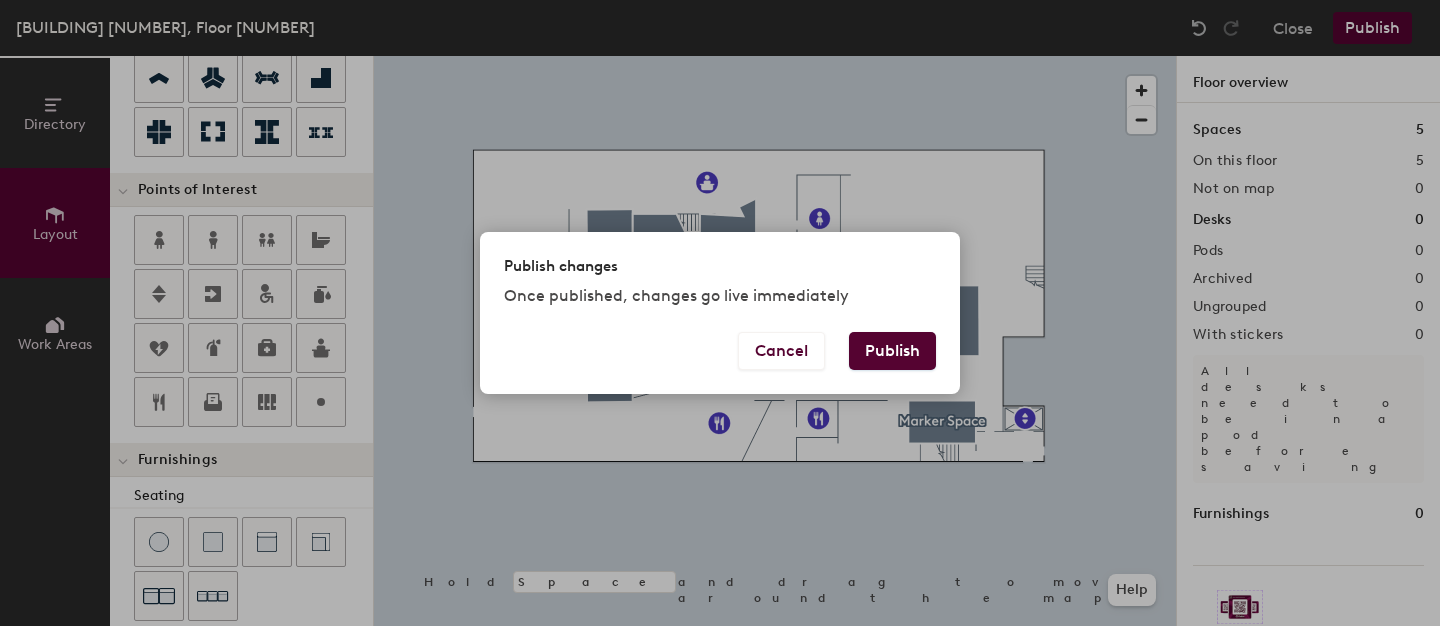 click on "Publish" at bounding box center [892, 351] 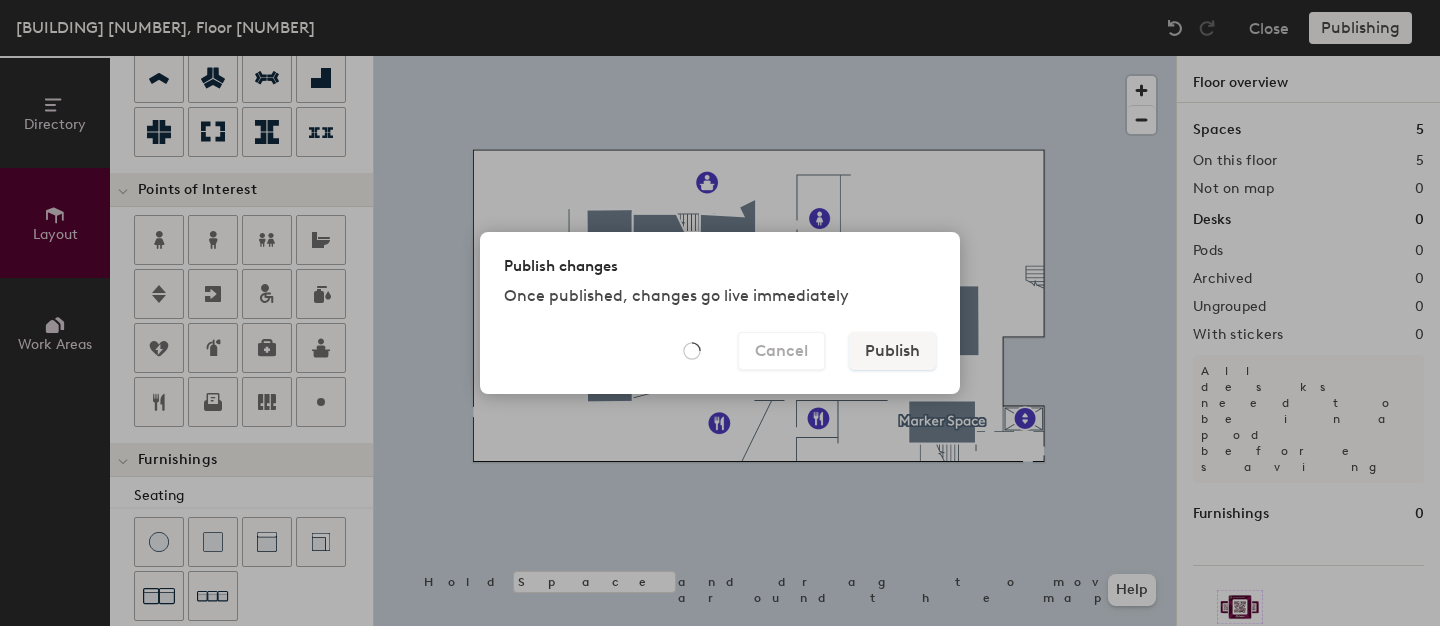 type on "20" 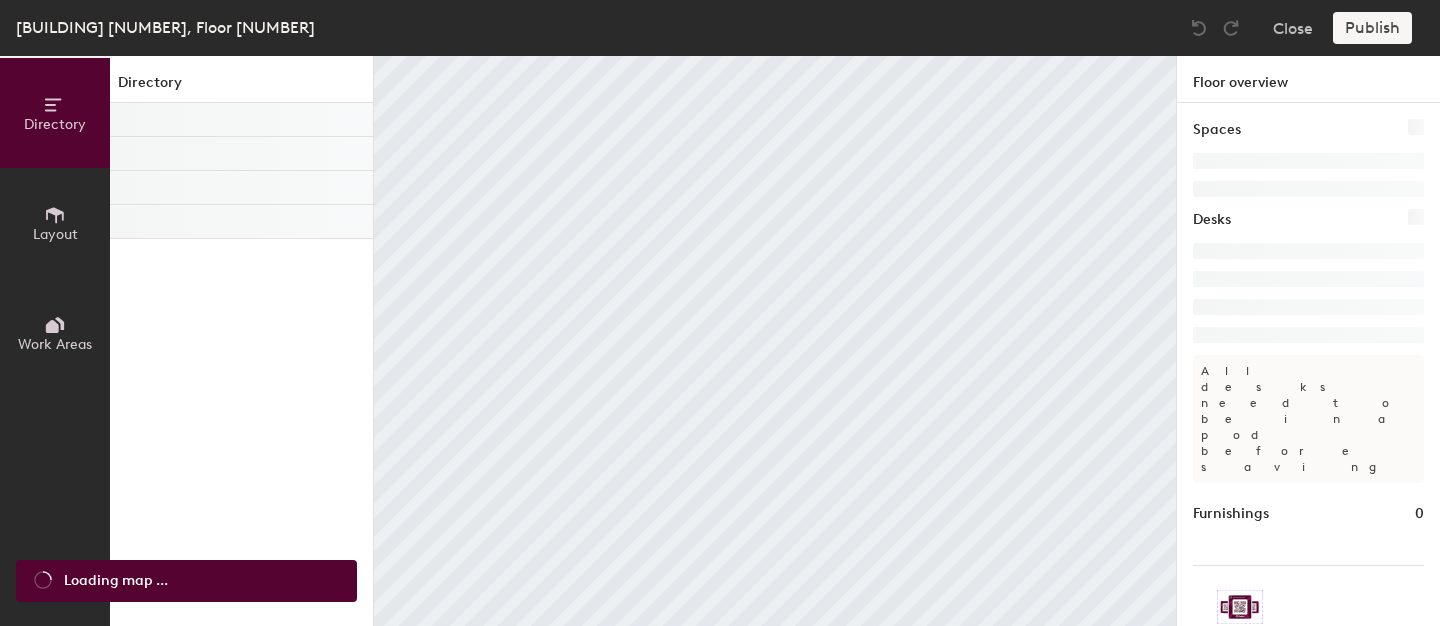 scroll, scrollTop: 0, scrollLeft: 0, axis: both 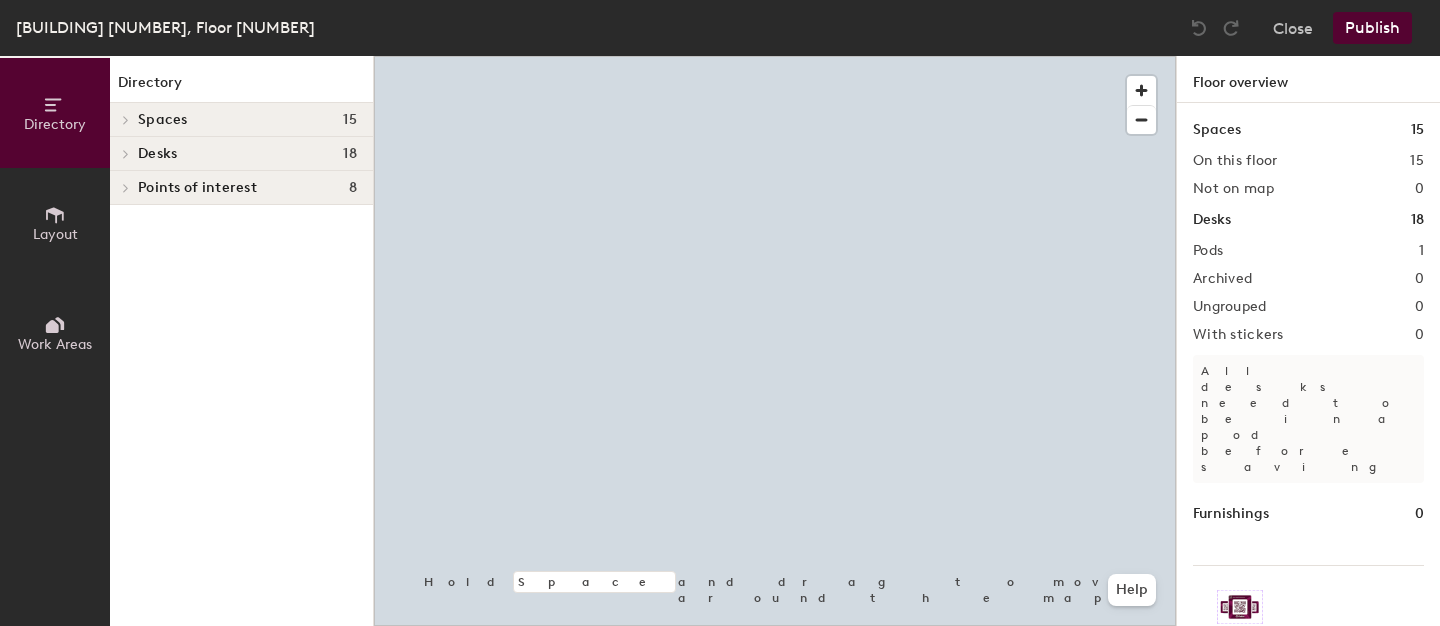 click on "Layout" 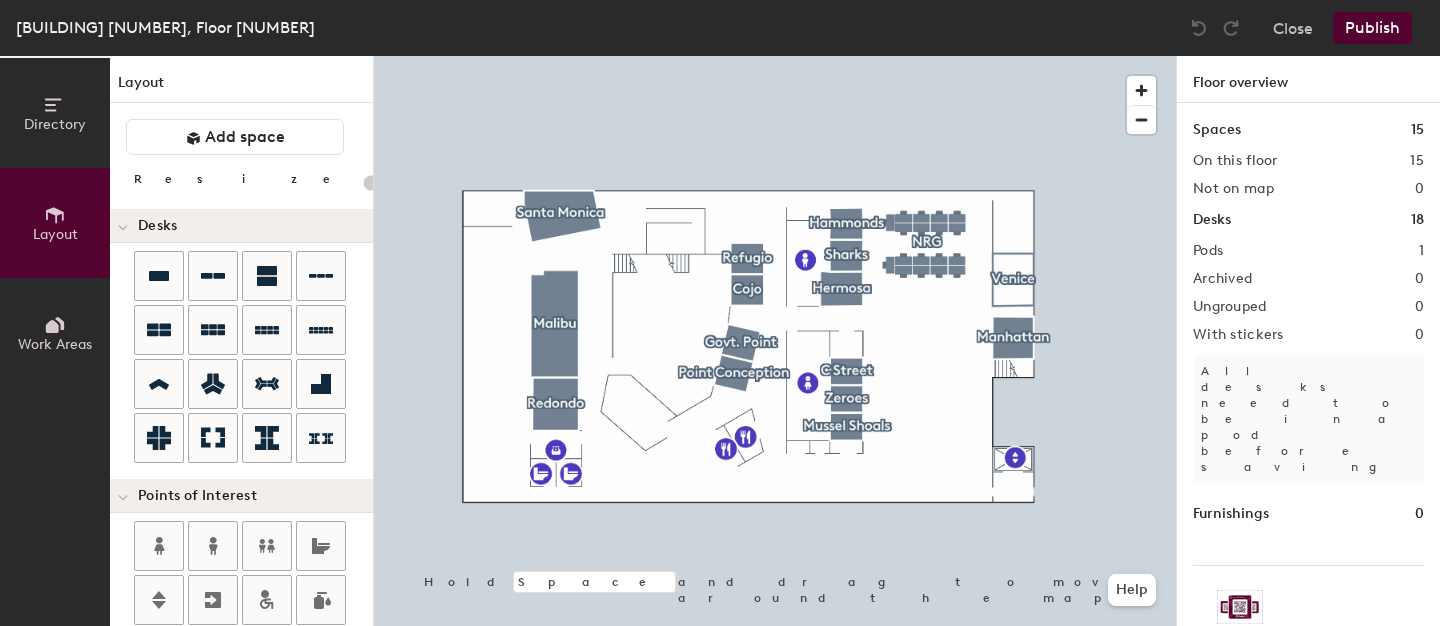 click on "Directory" 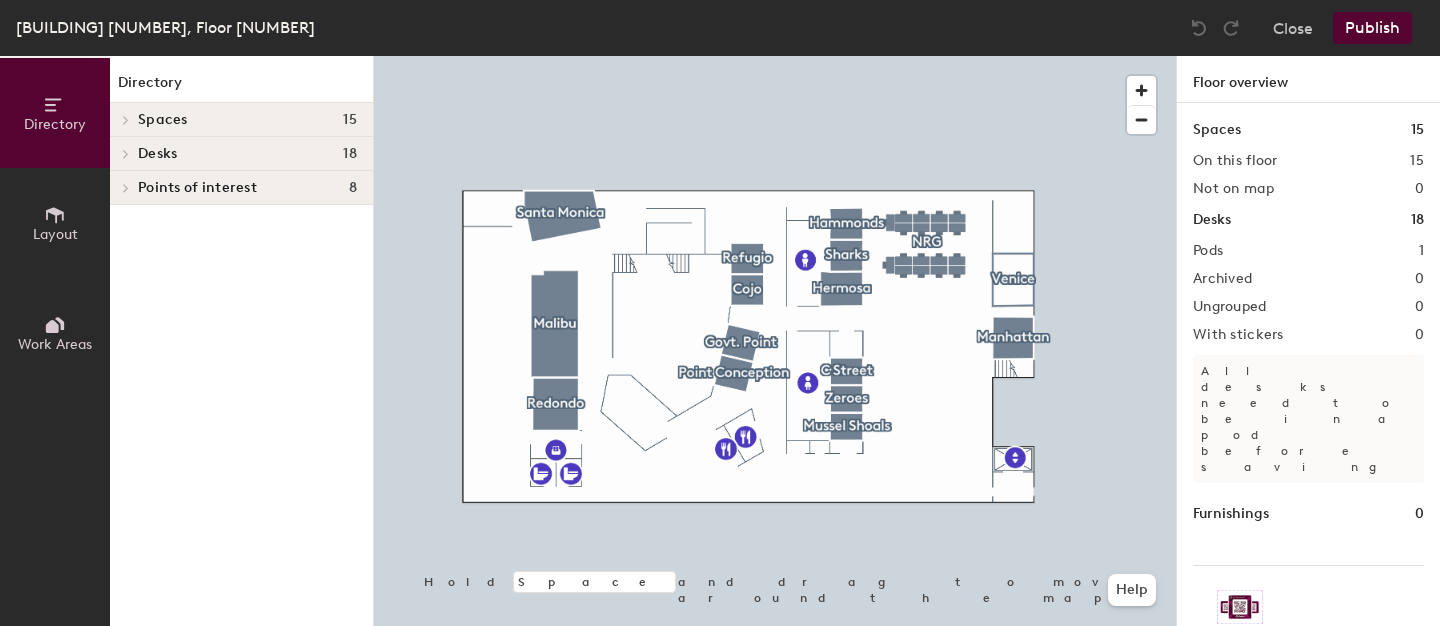 click on "Layout" 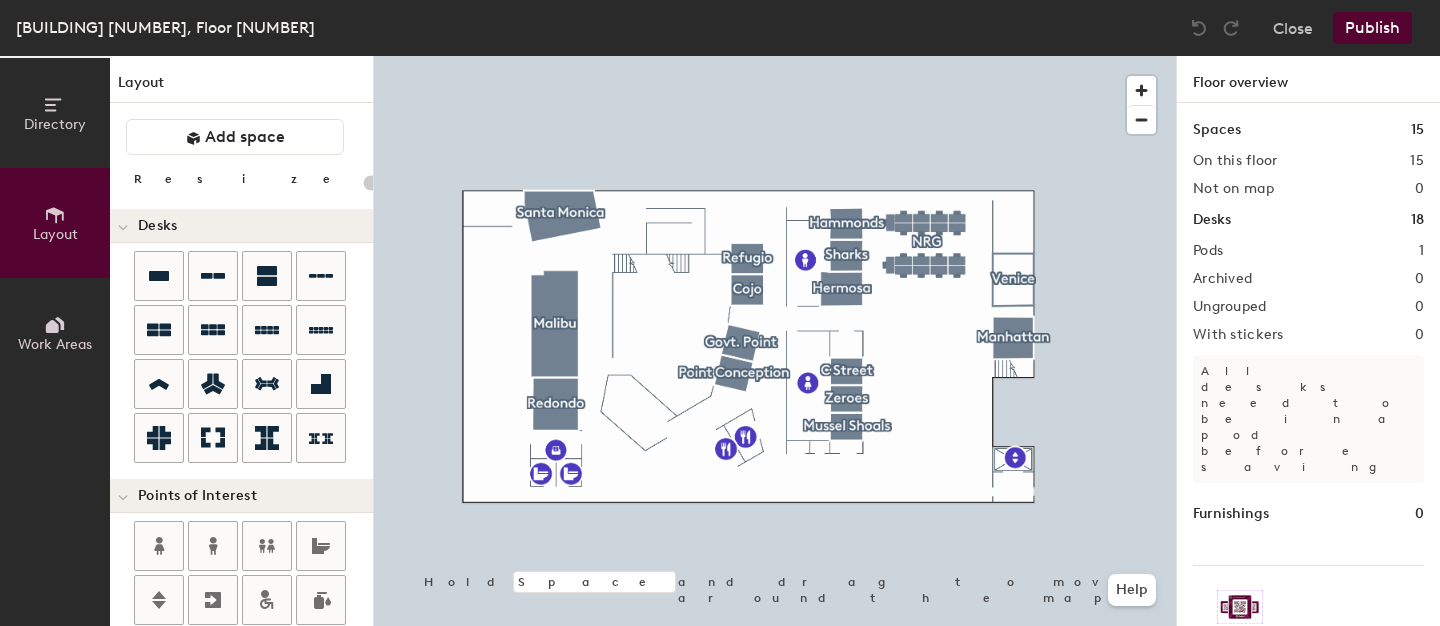 click 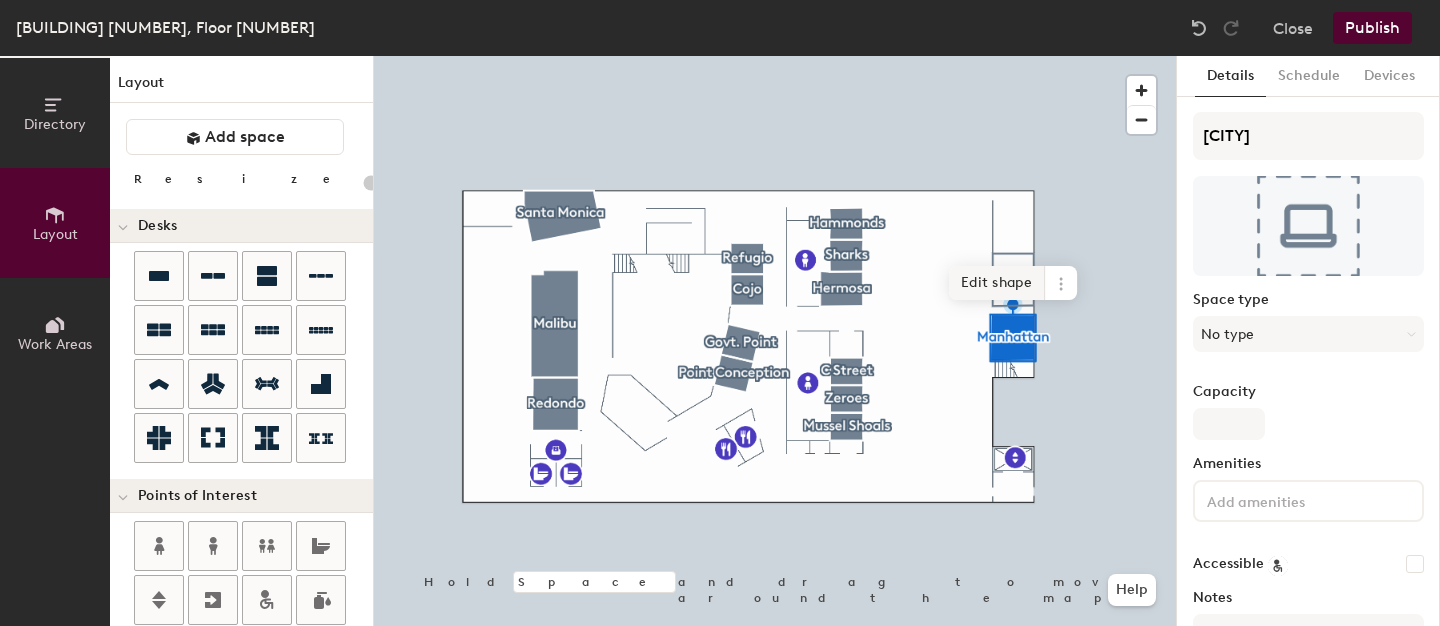 type on "20" 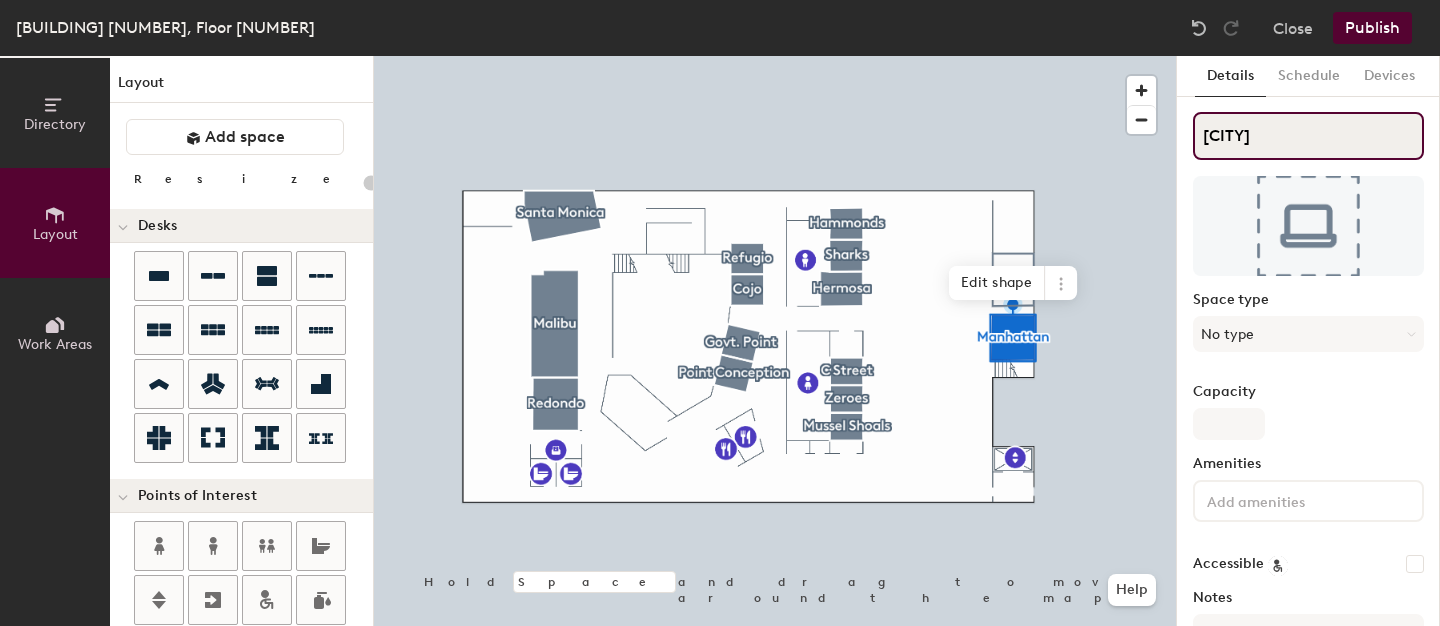 click on "[CITY]" 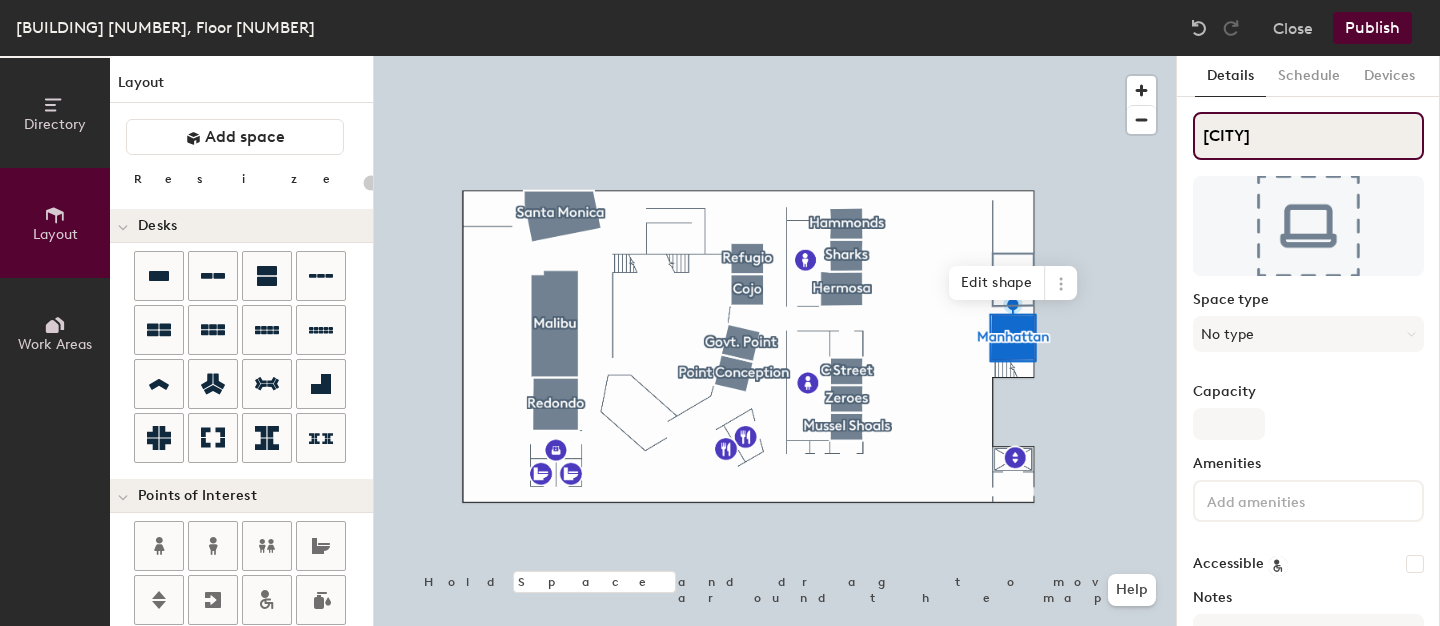 type on "D" 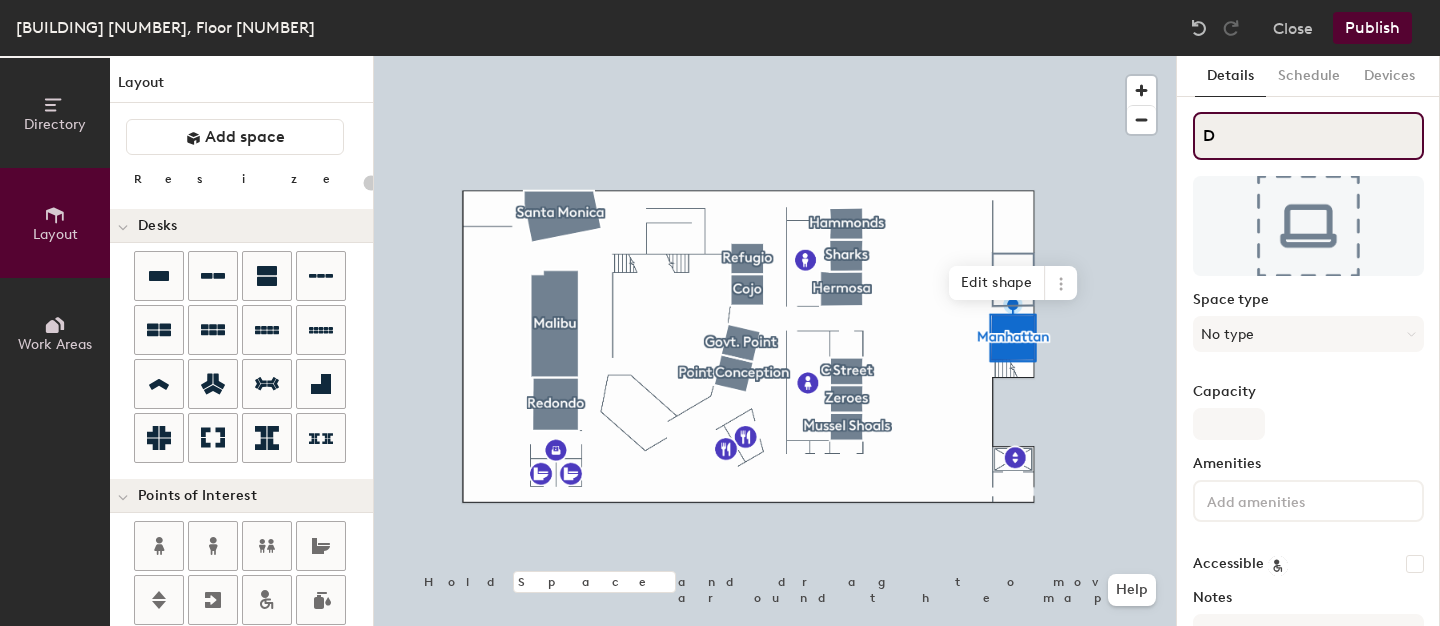 type on "20" 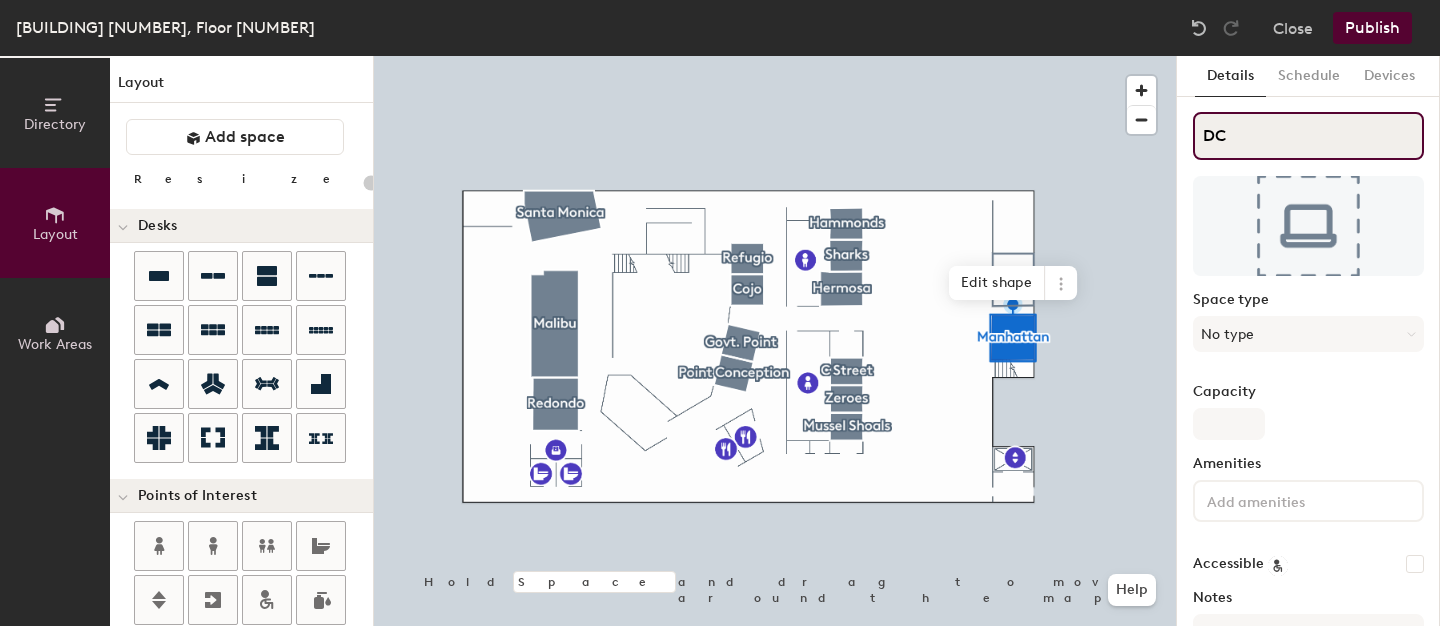 type on "20" 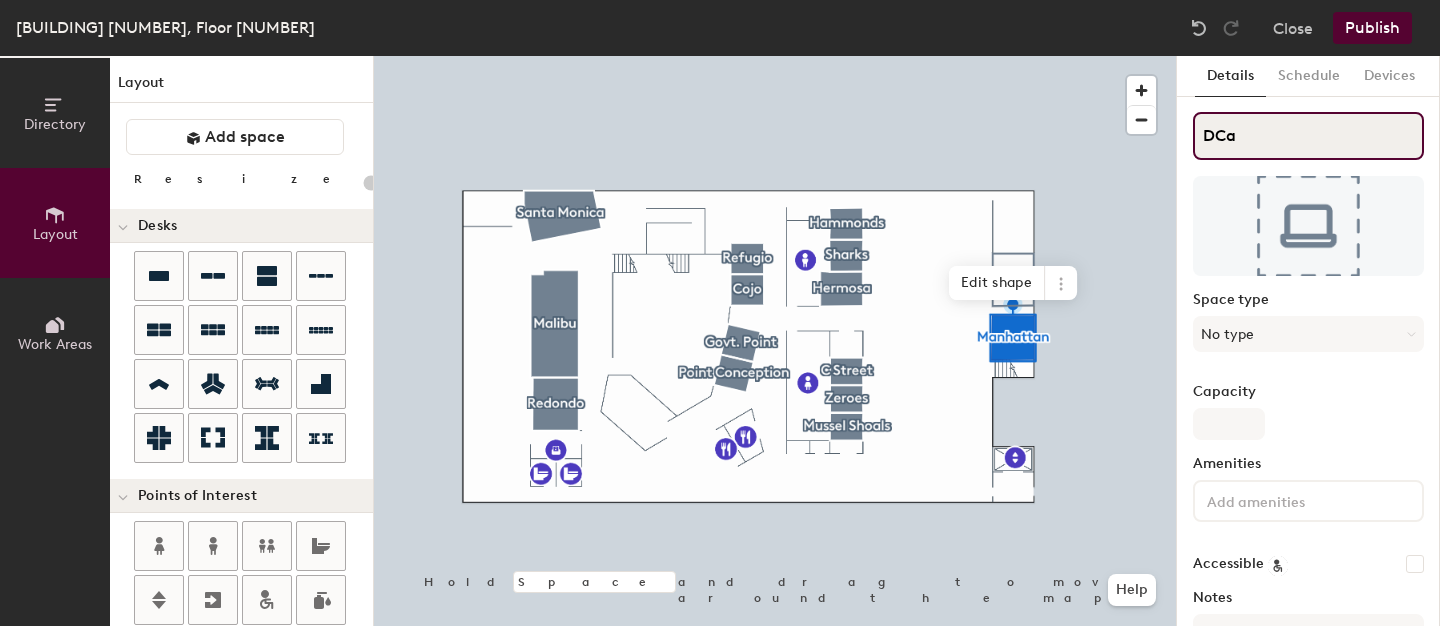 type on "20" 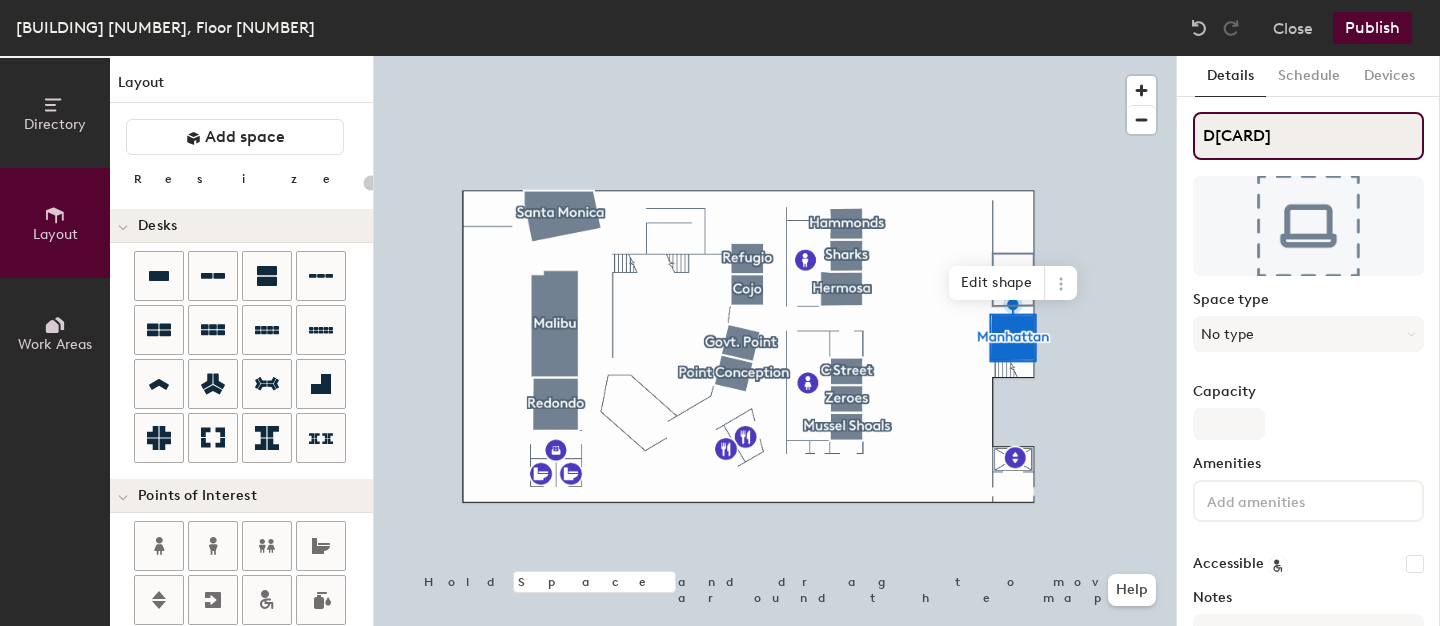 type on "20" 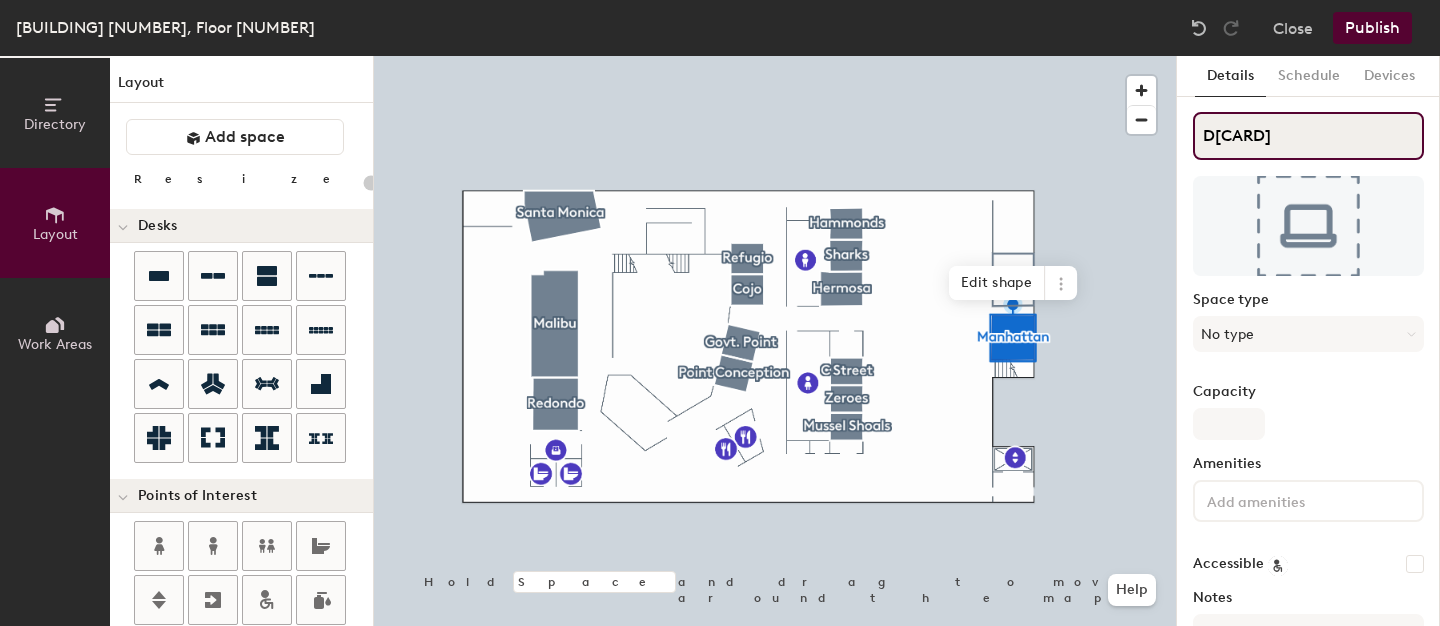 type on "D[CARD]" 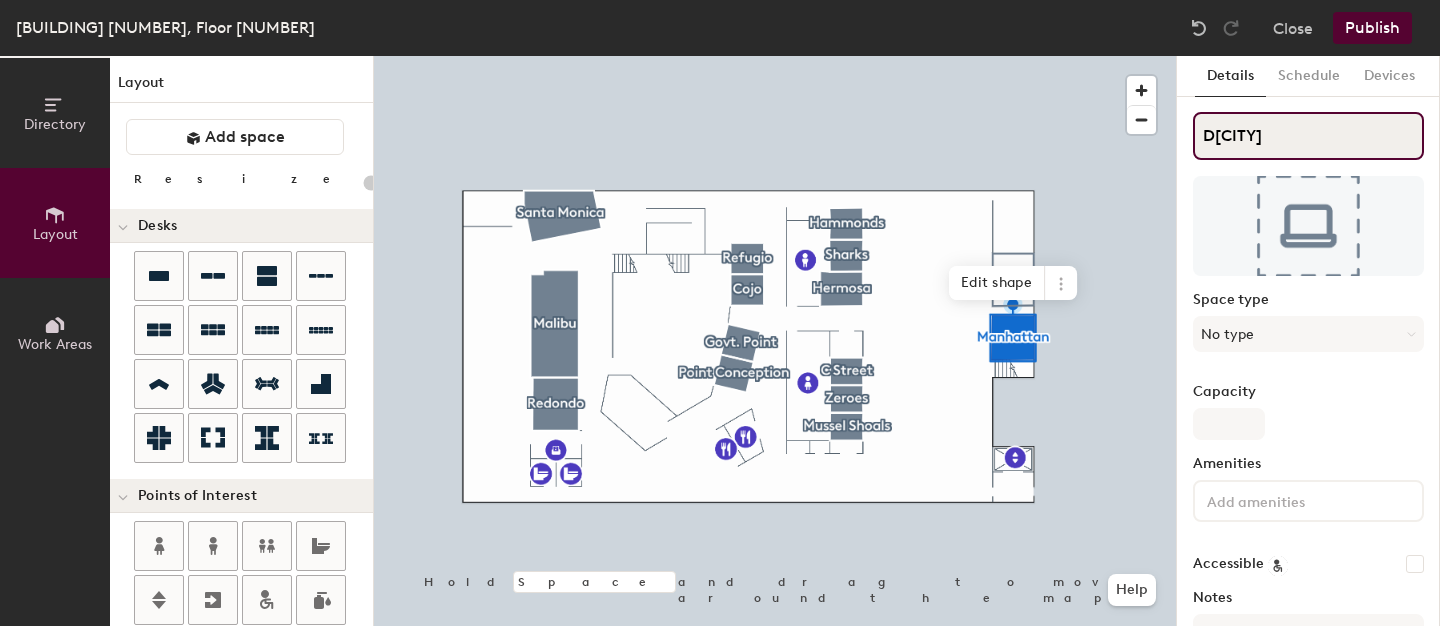 type on "D[CITY]" 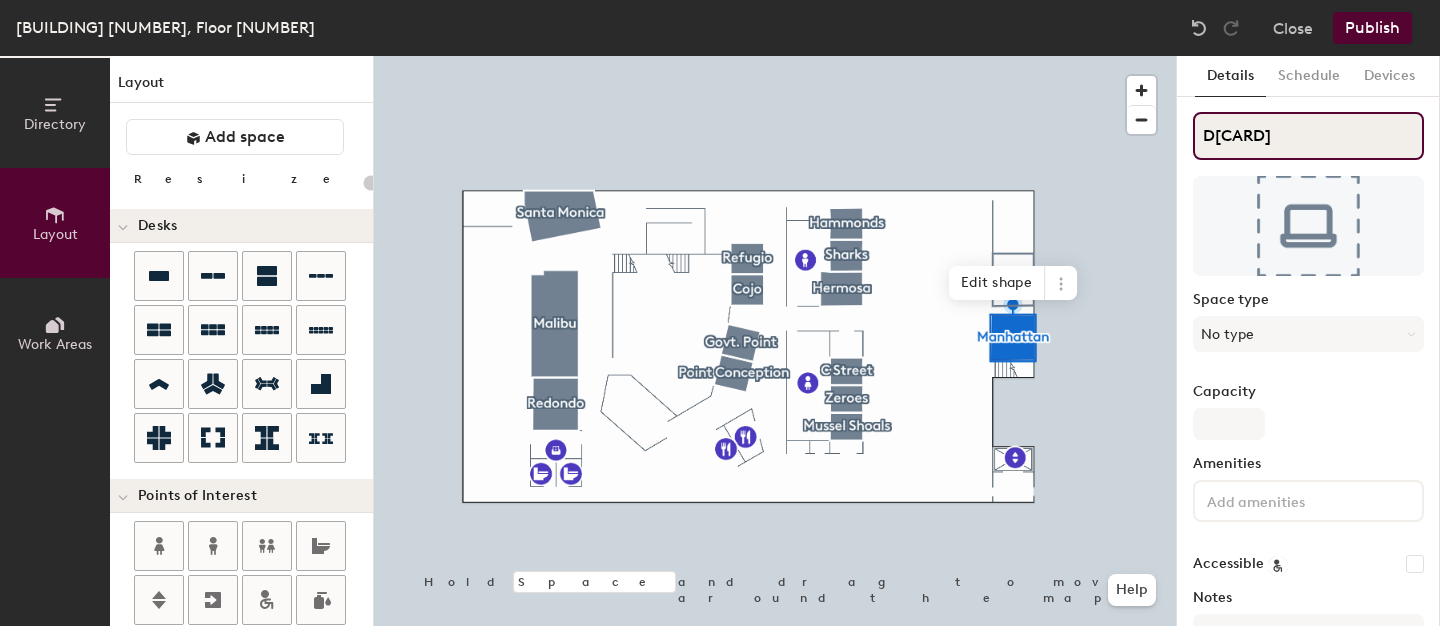 type on "D[CARD]" 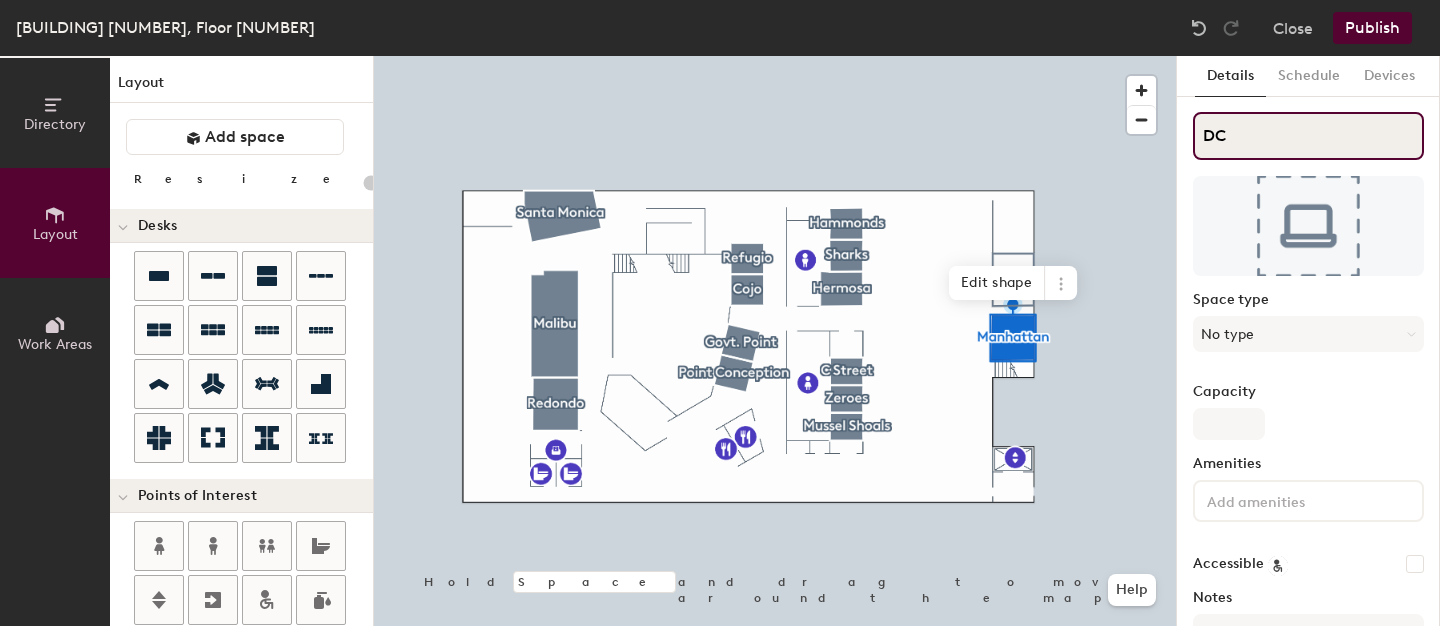 type on "D" 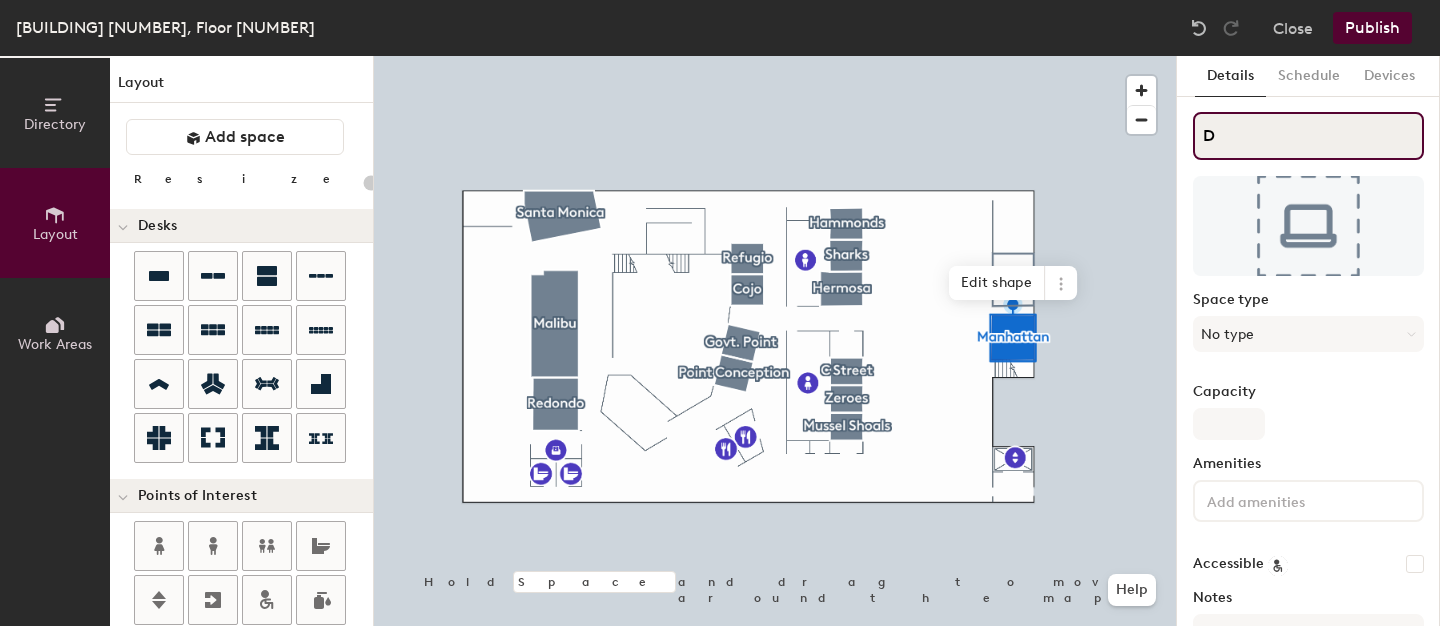 type on "20" 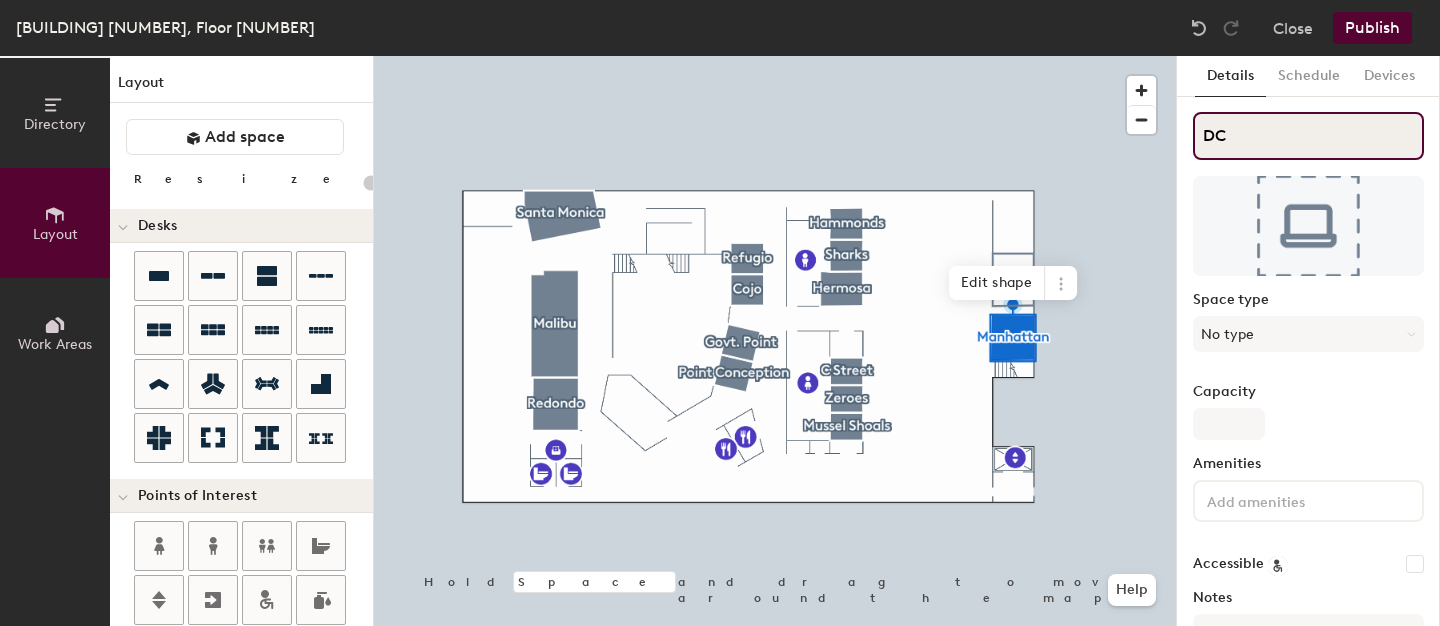 type on "20" 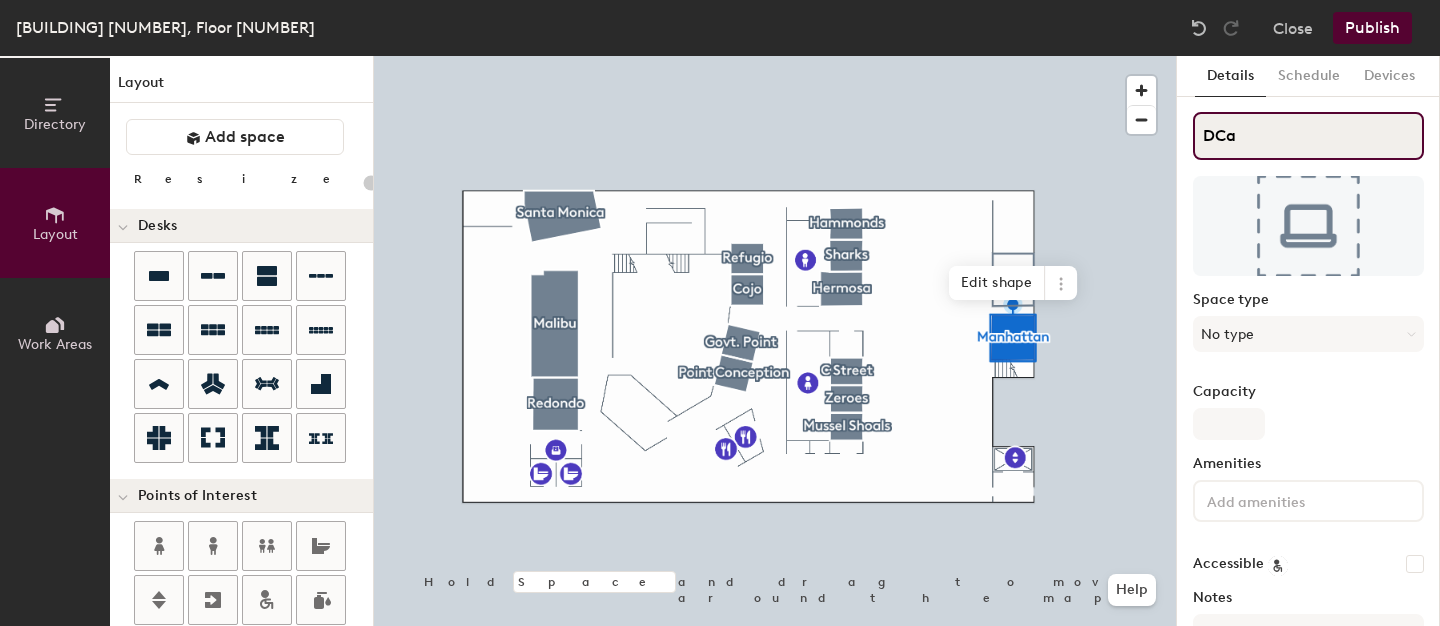 type on "20" 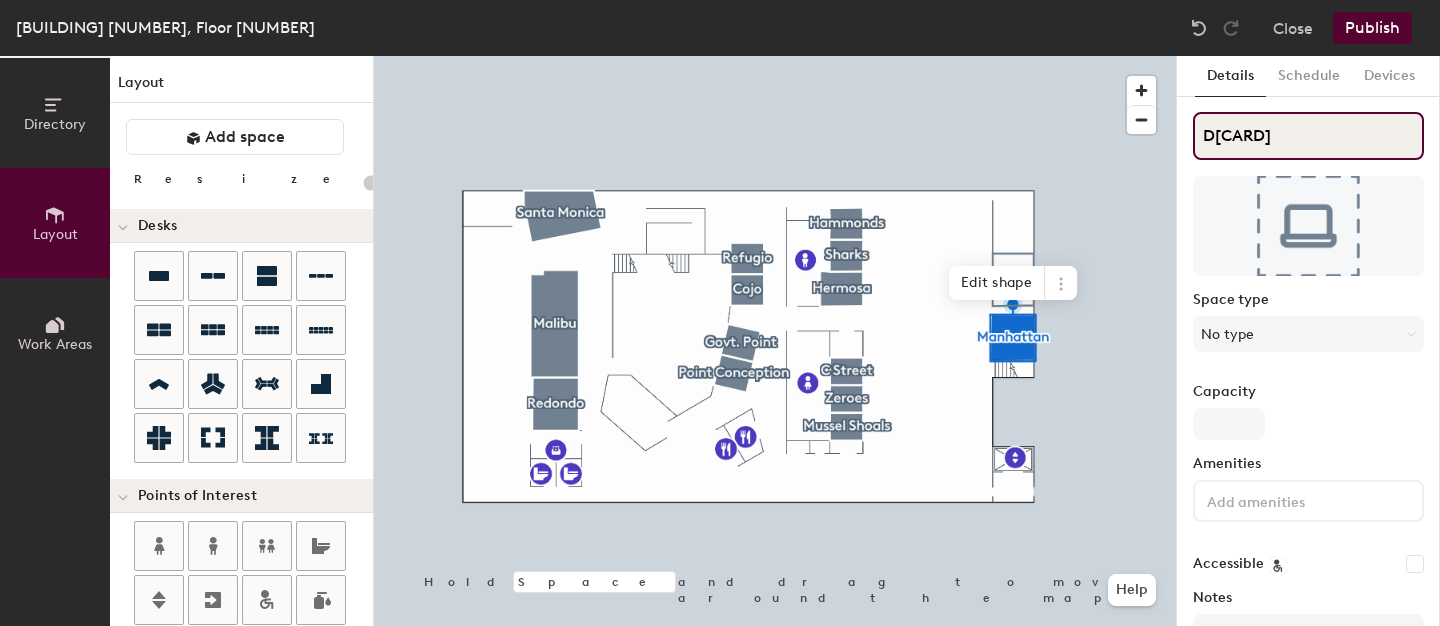 type on "20" 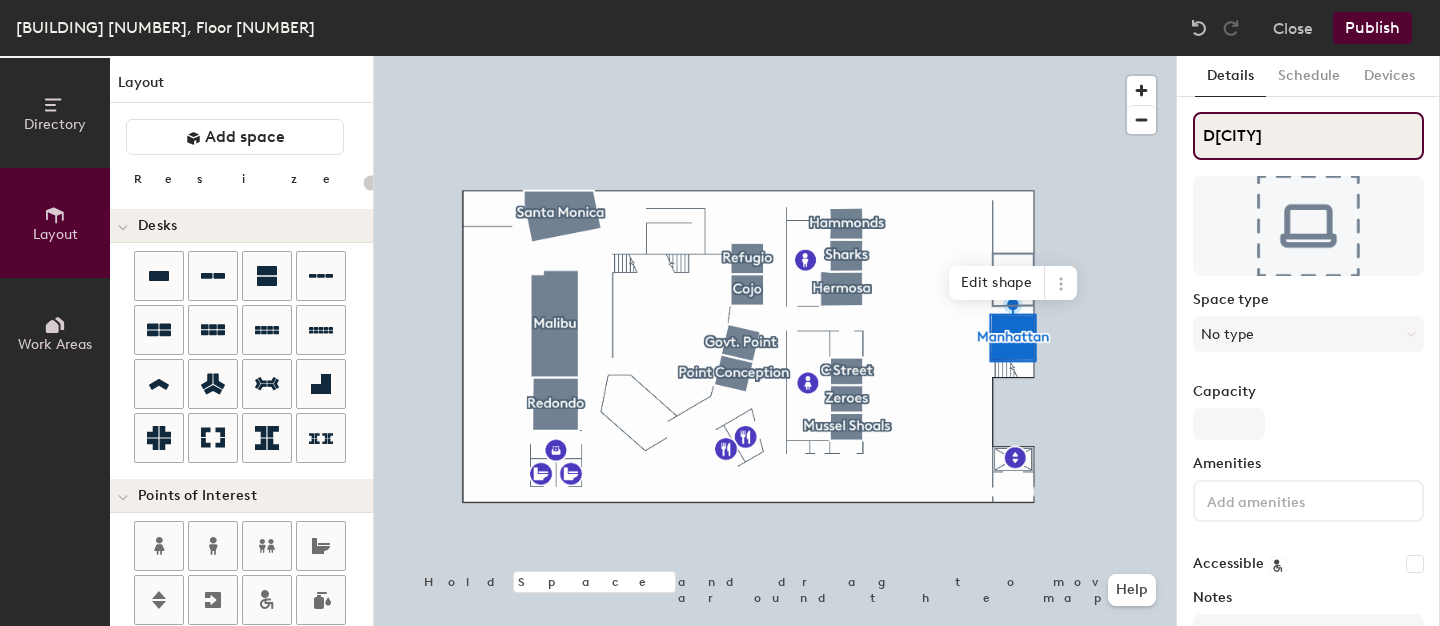 type on "D[CITY]" 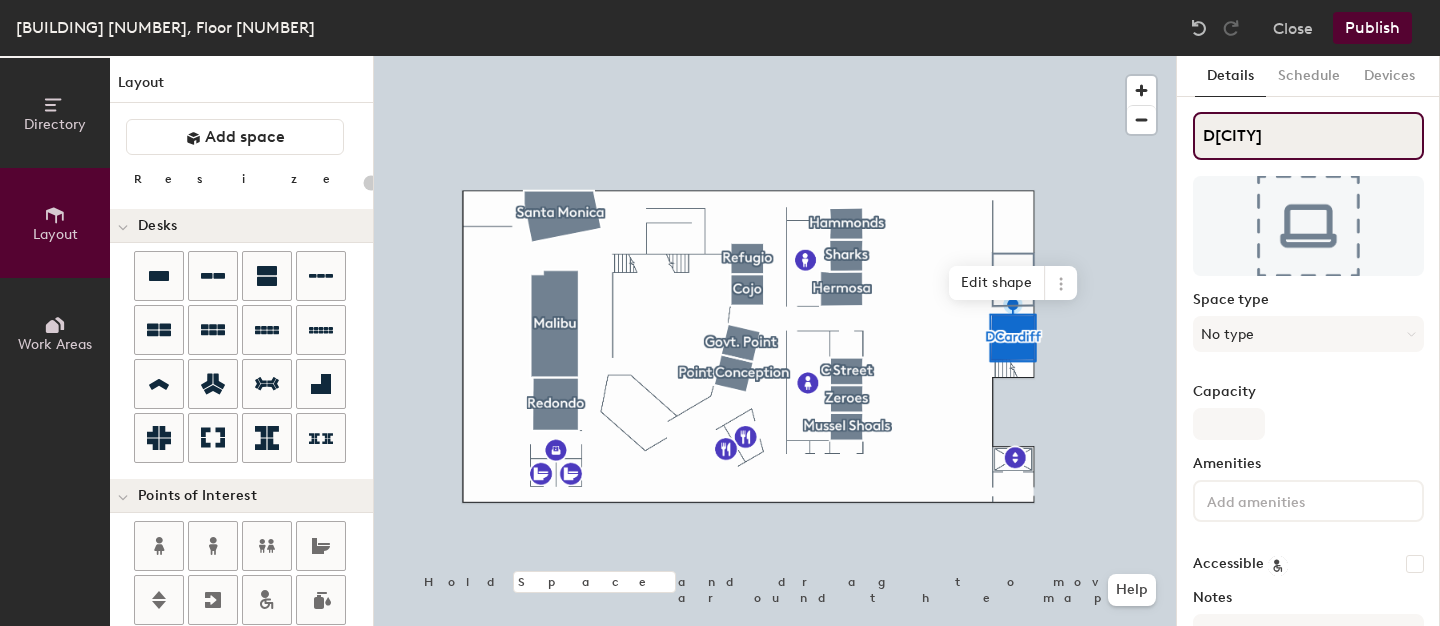type on "20" 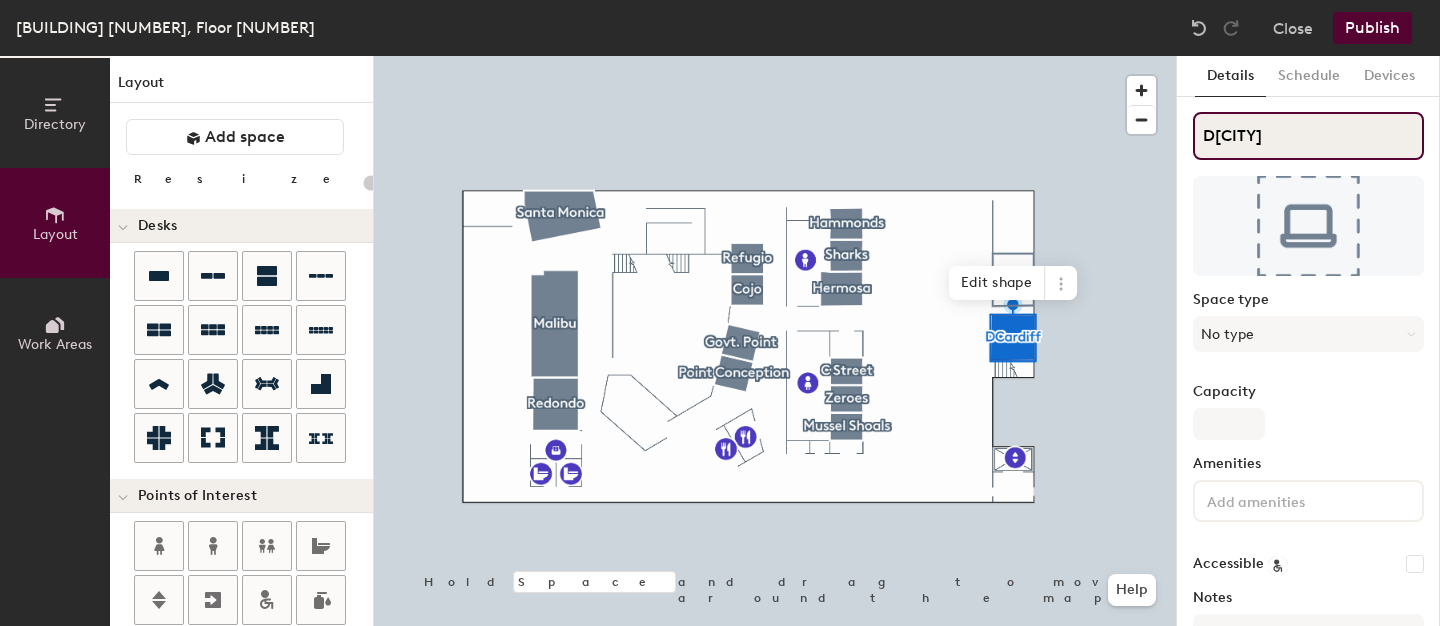 click on "D[CITY]" 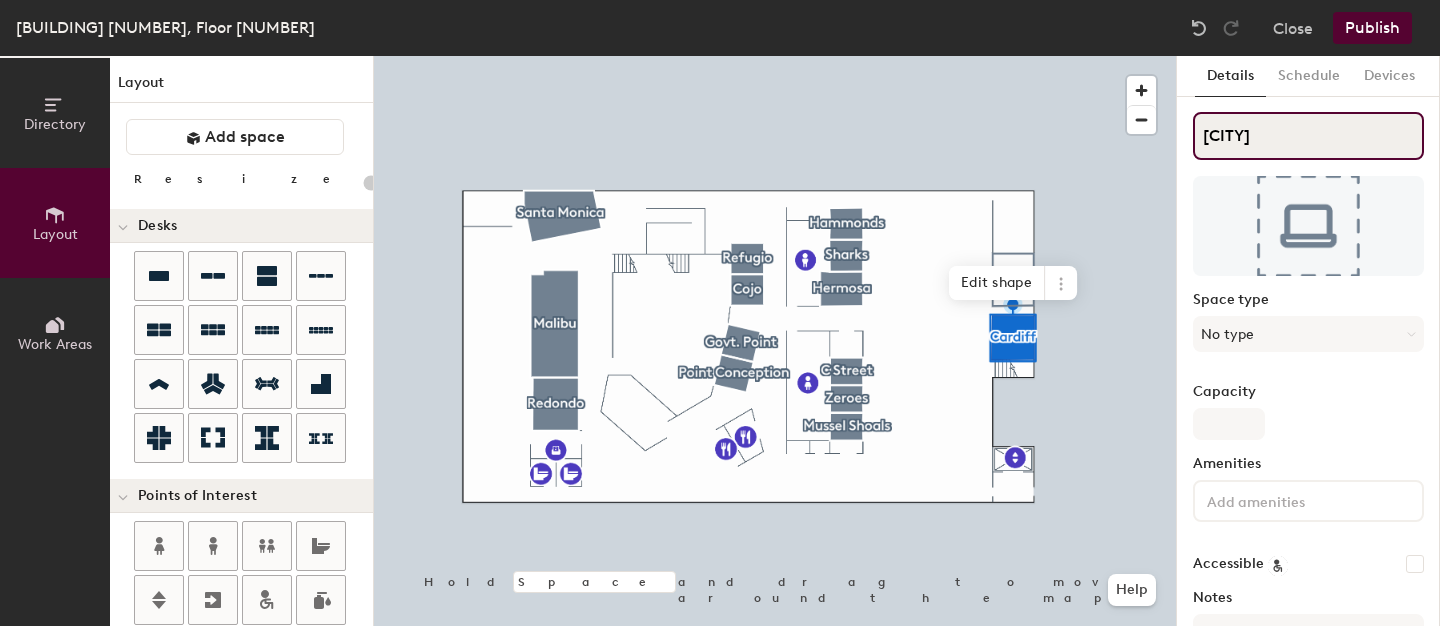 type on "20" 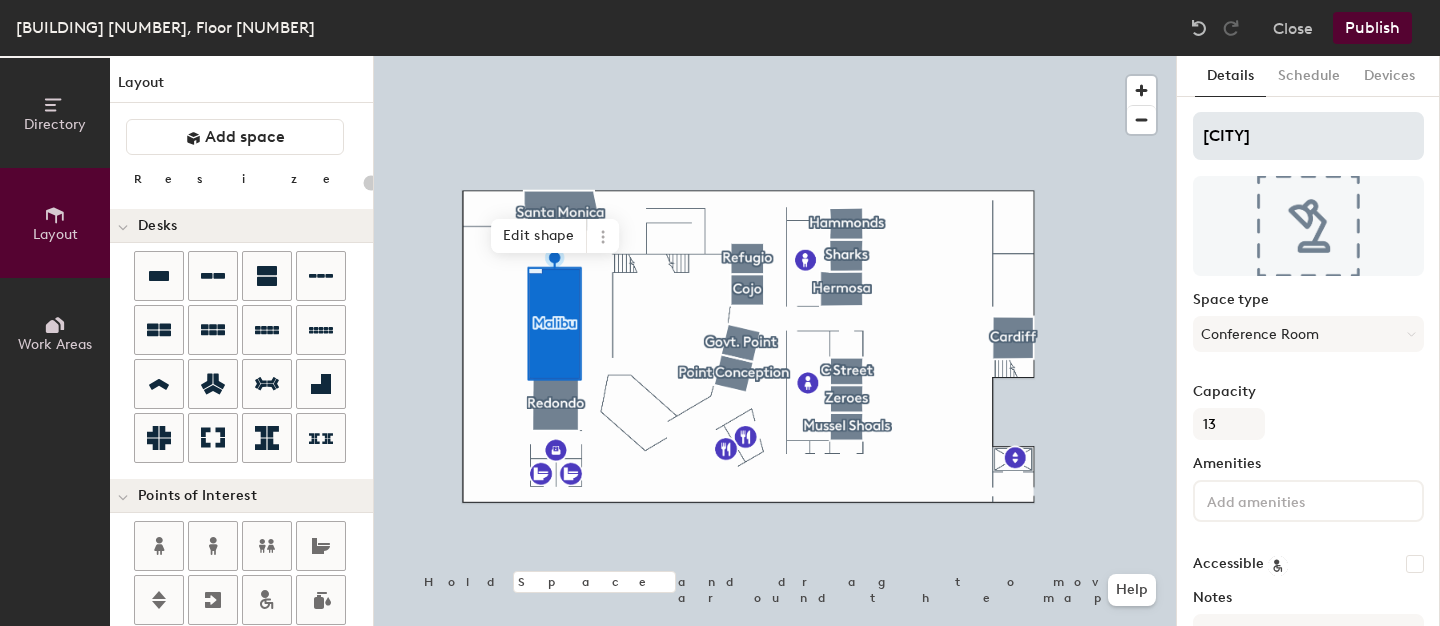 type on "20" 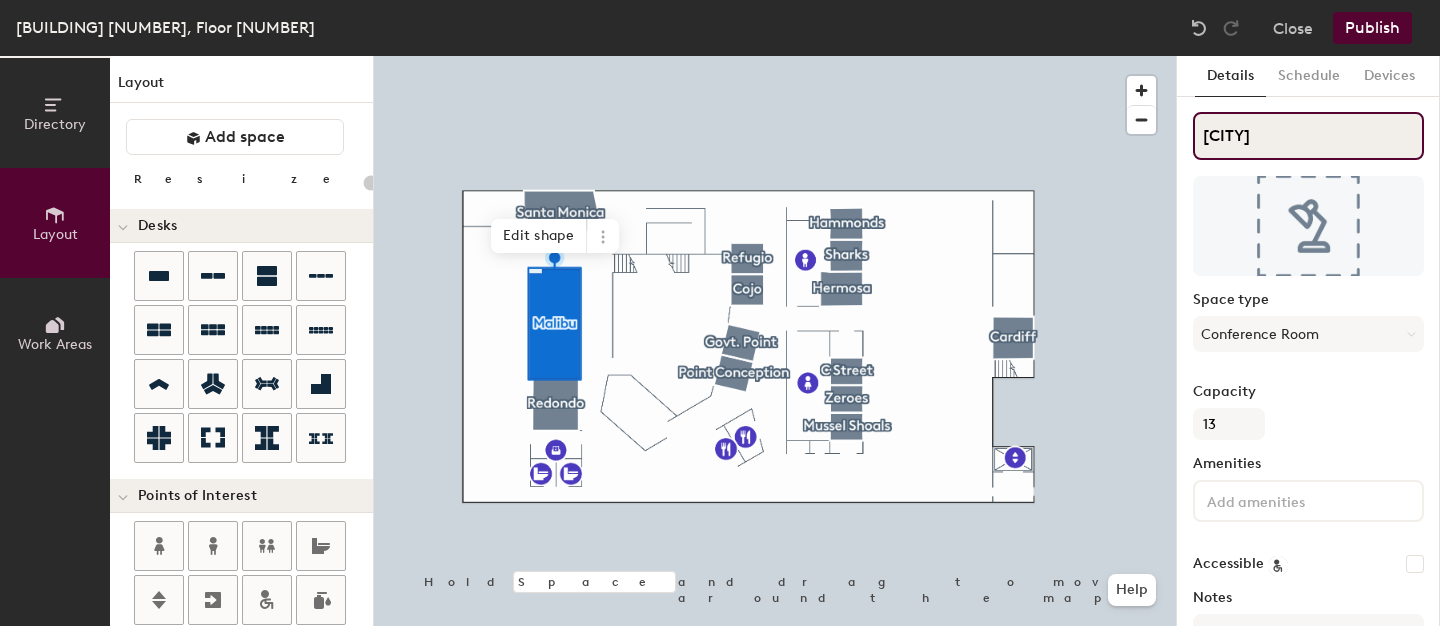 click on "[CITY]" 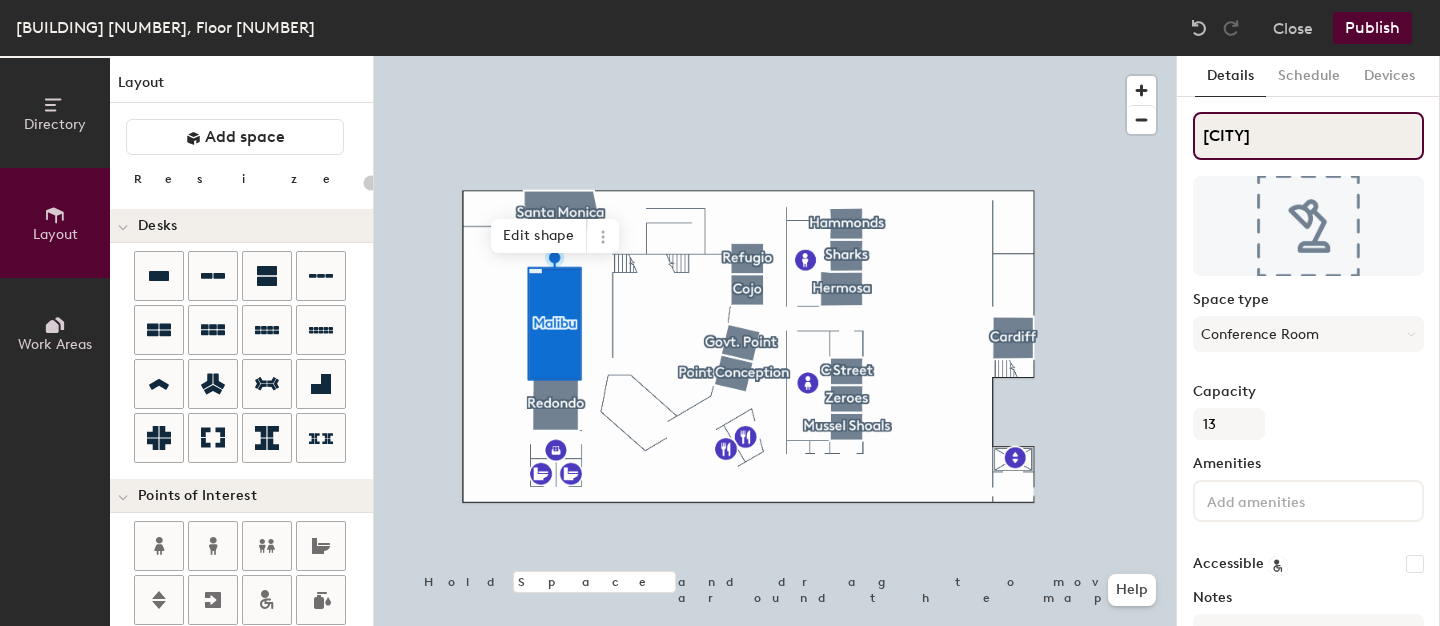 type on "D" 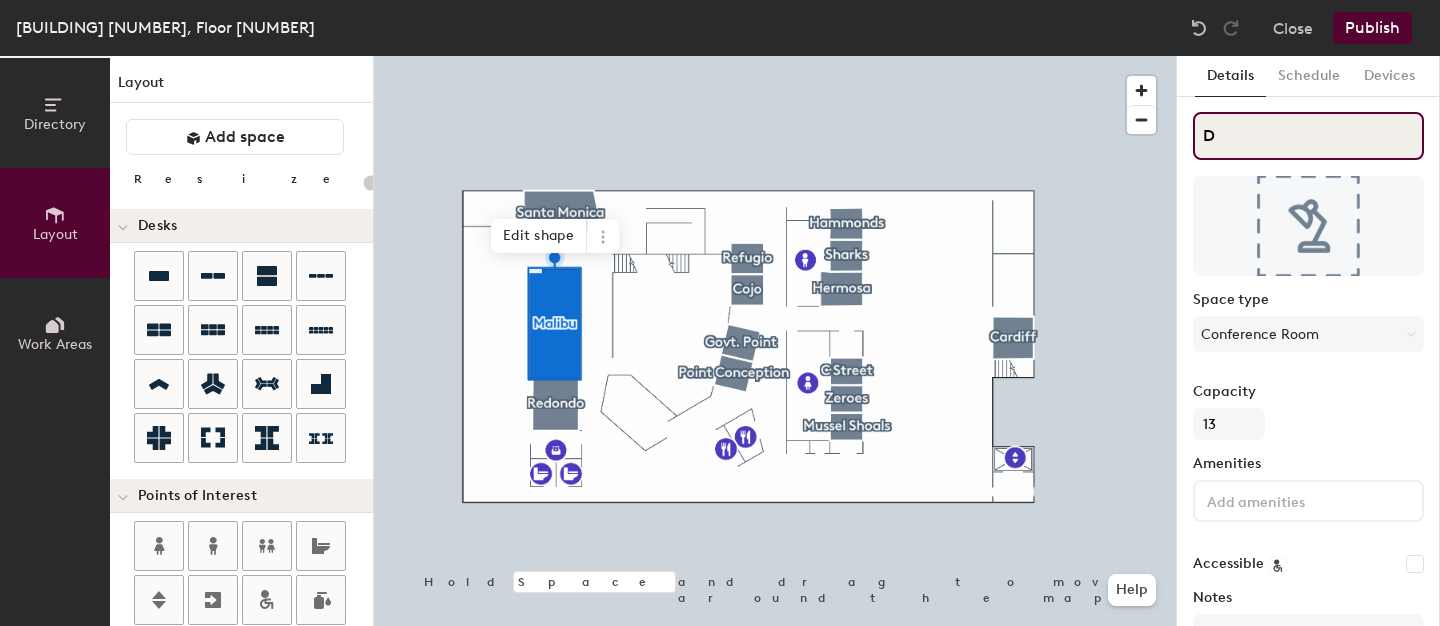 type on "20" 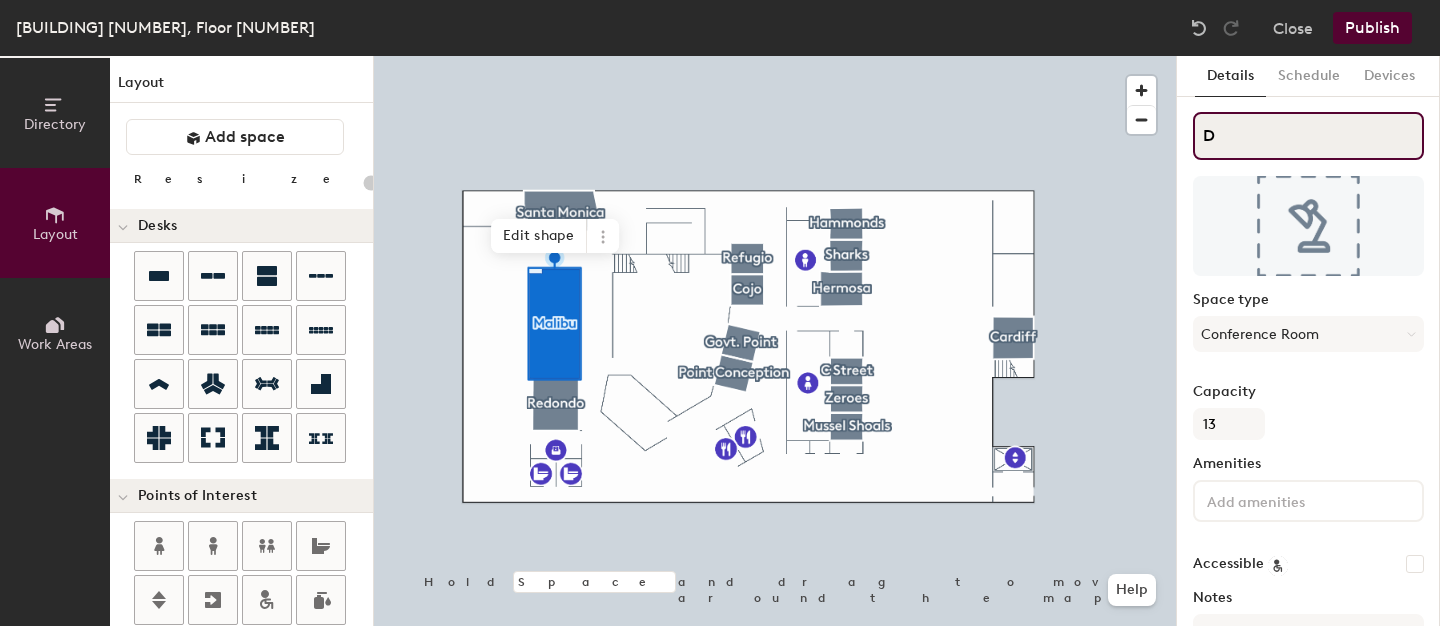 type on "Dr" 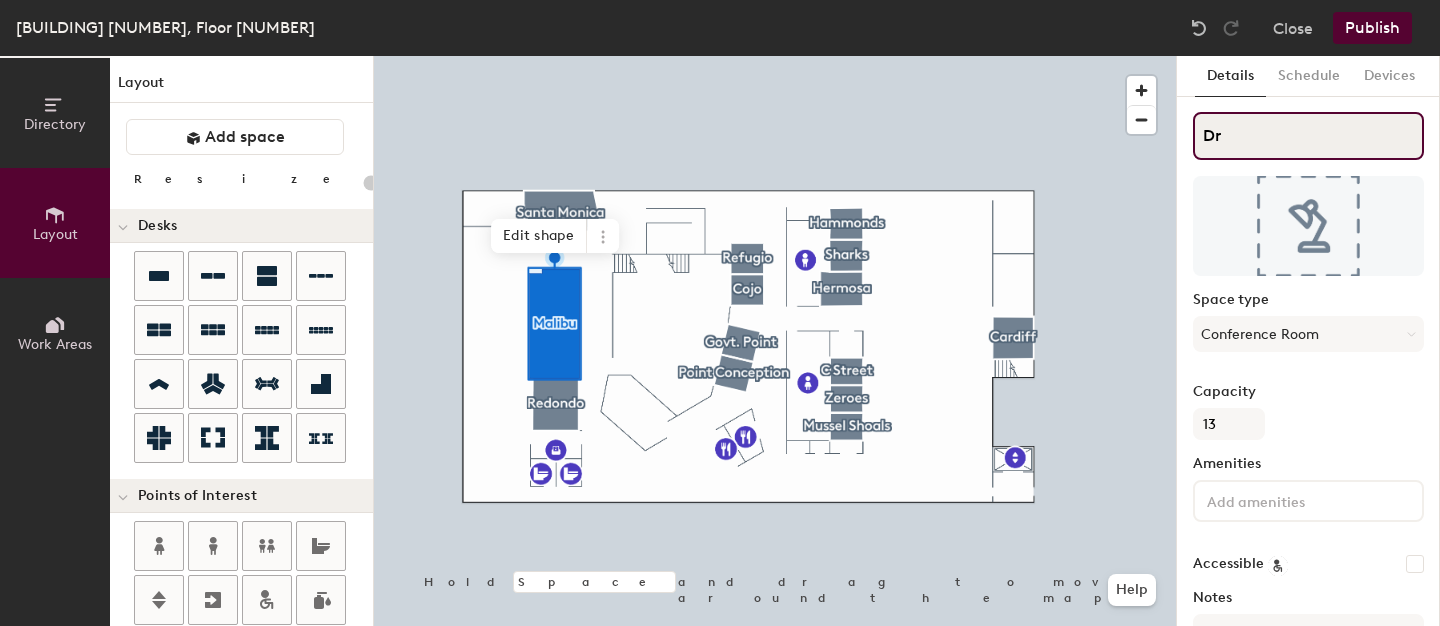 type on "20" 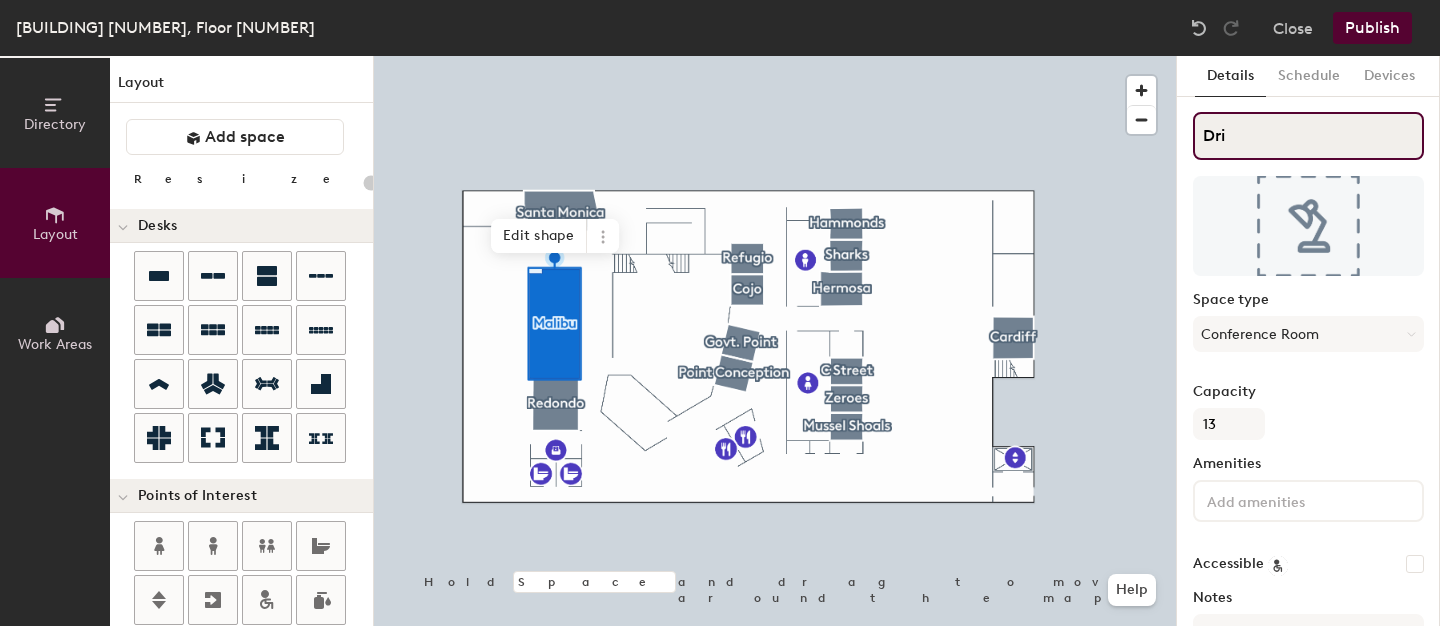 type on "20" 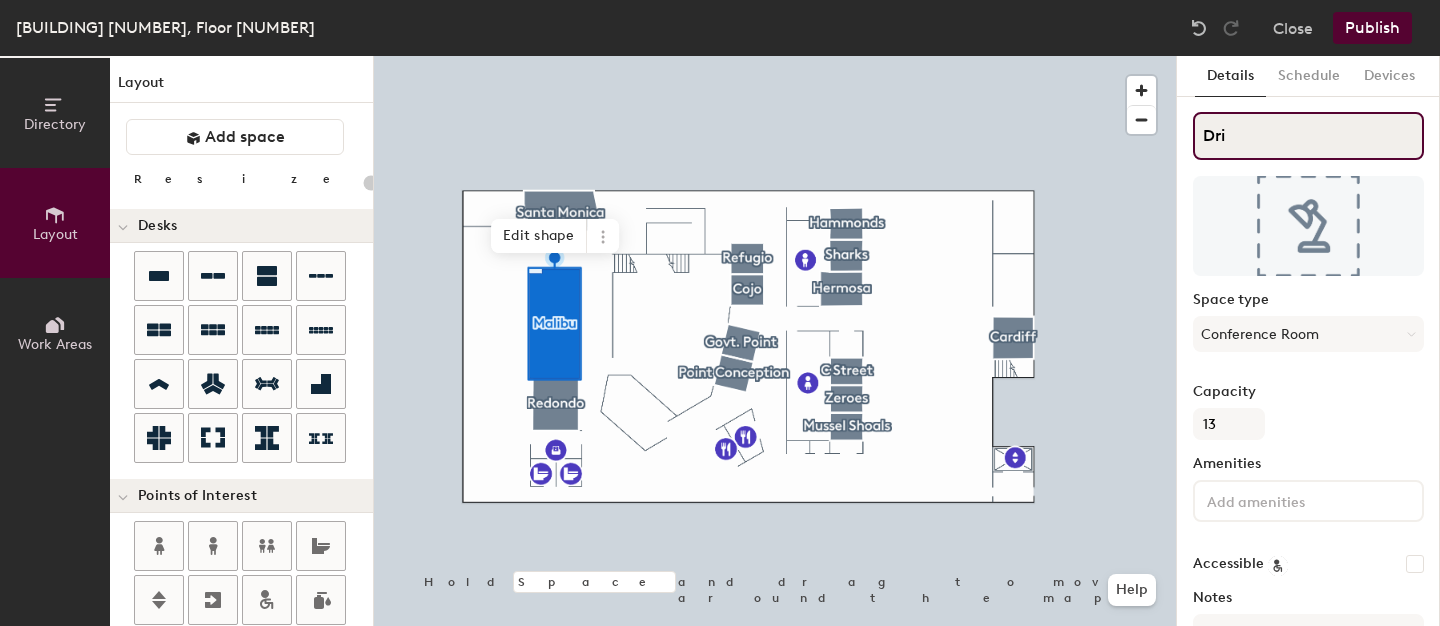 type on "[PLANT]" 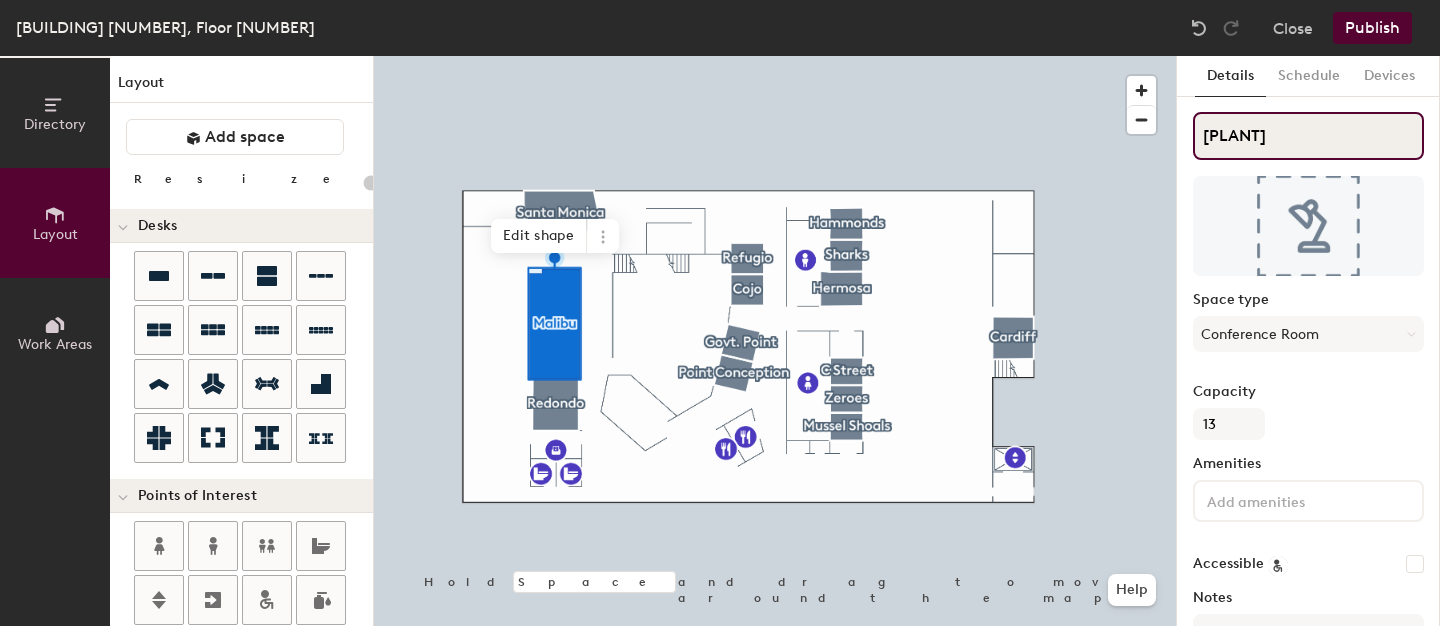 type on "20" 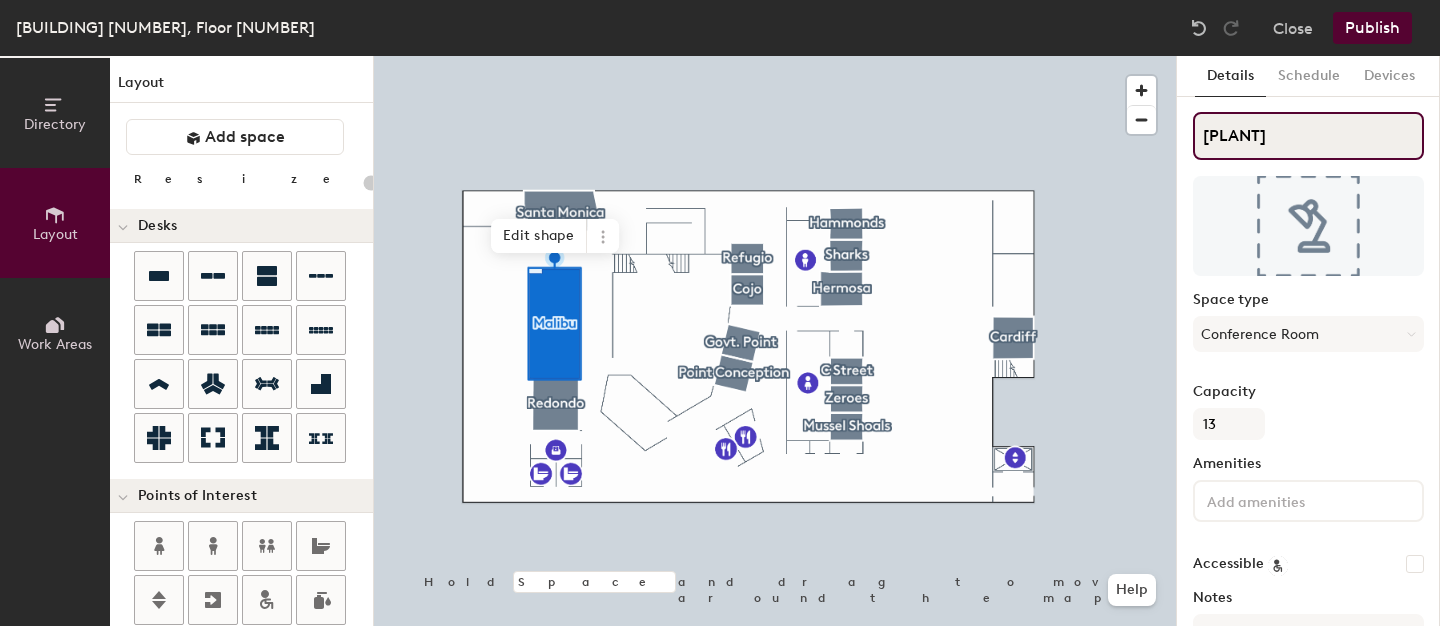 type on "20" 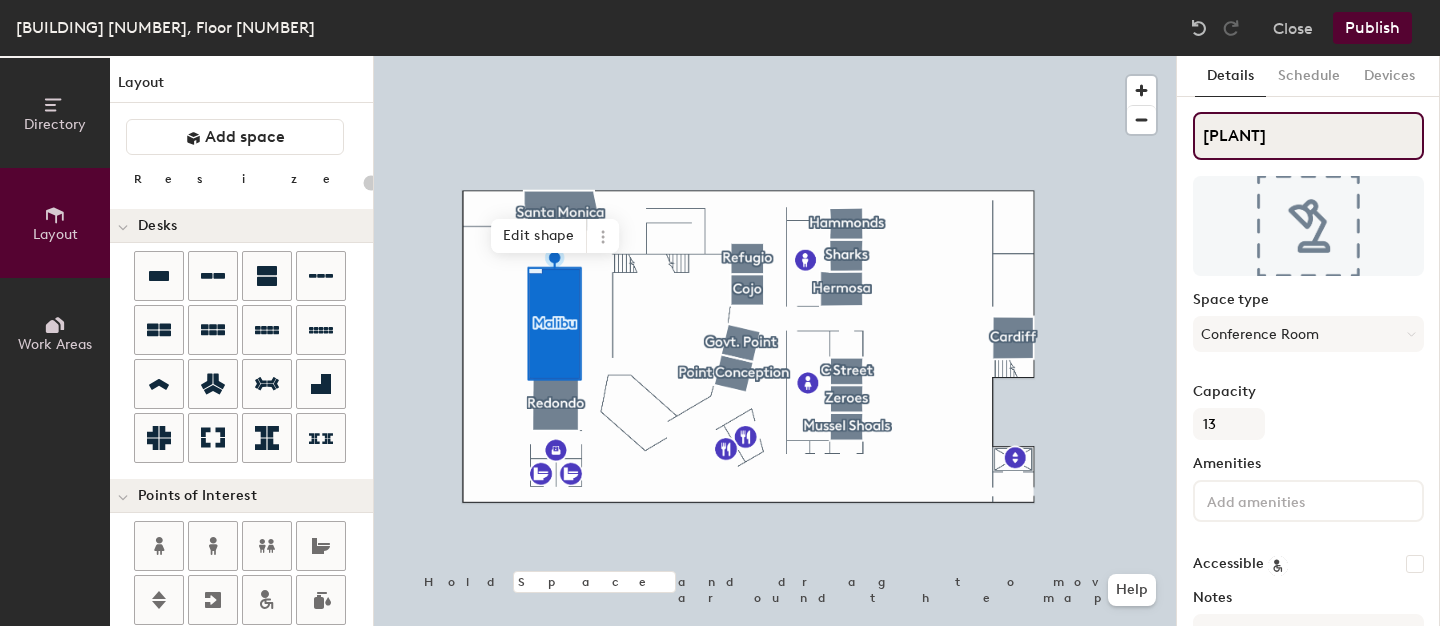 type on "20" 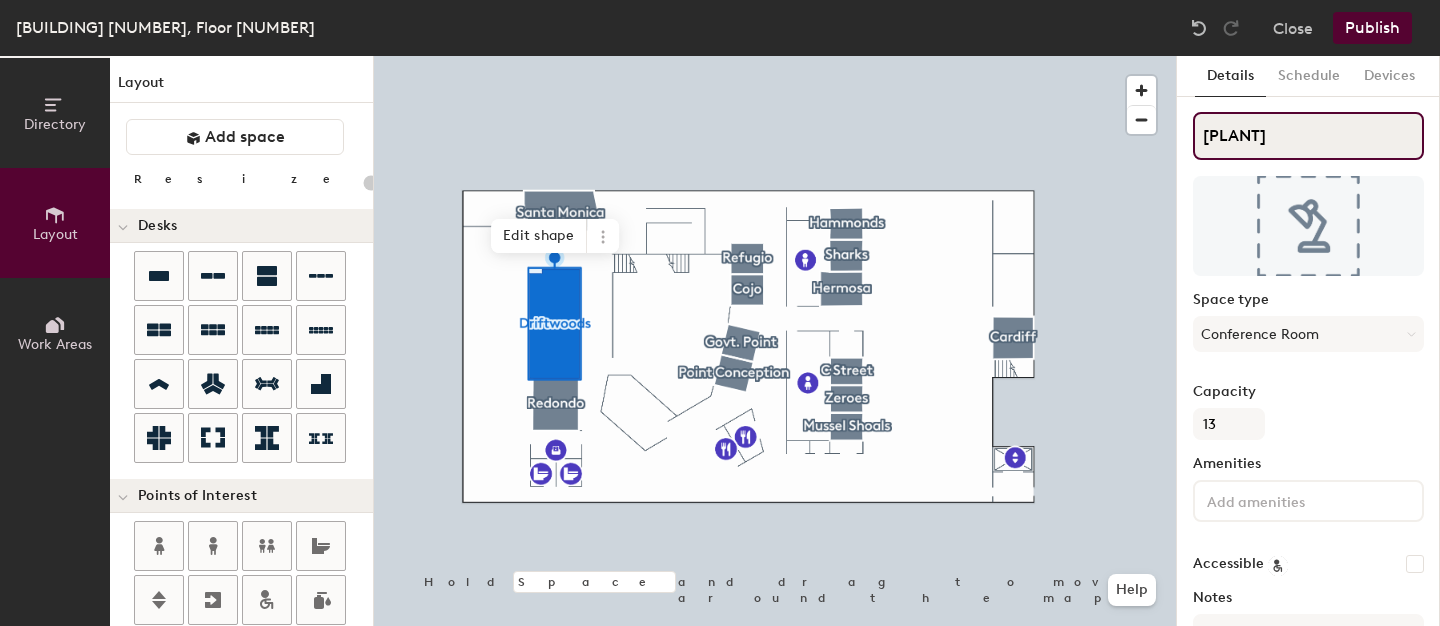 type on "20" 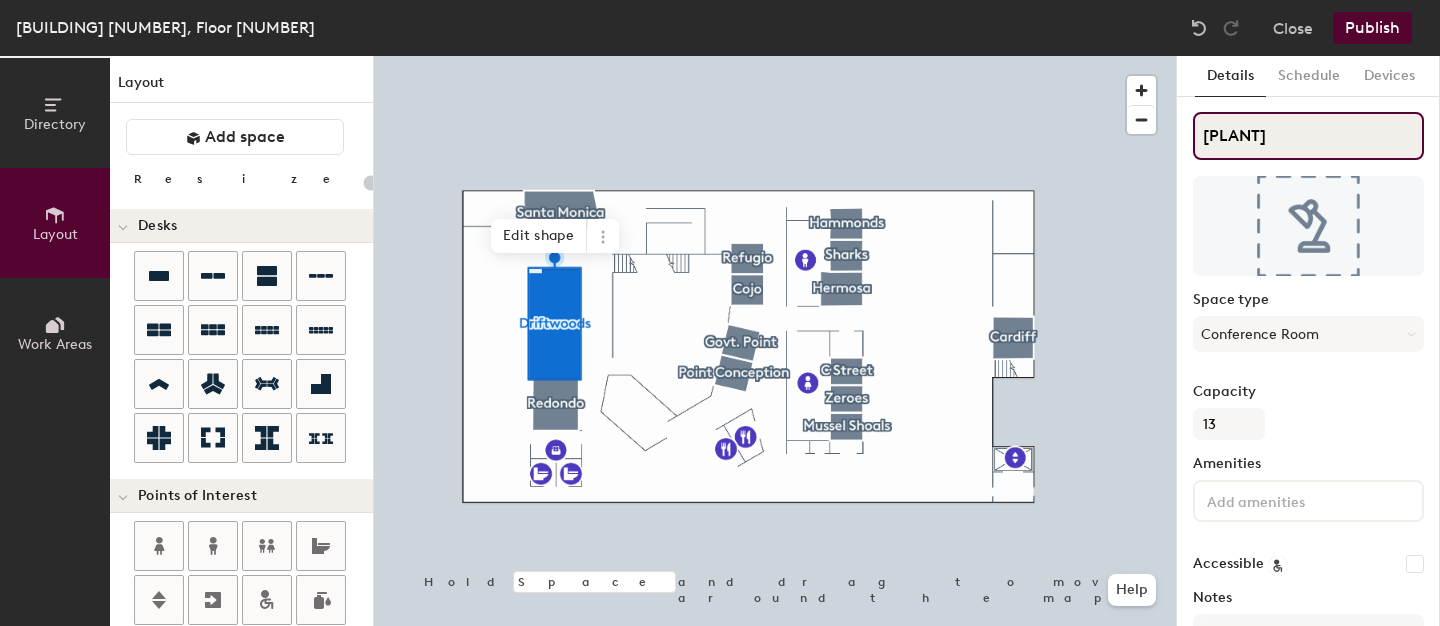 type on "[PLANT]" 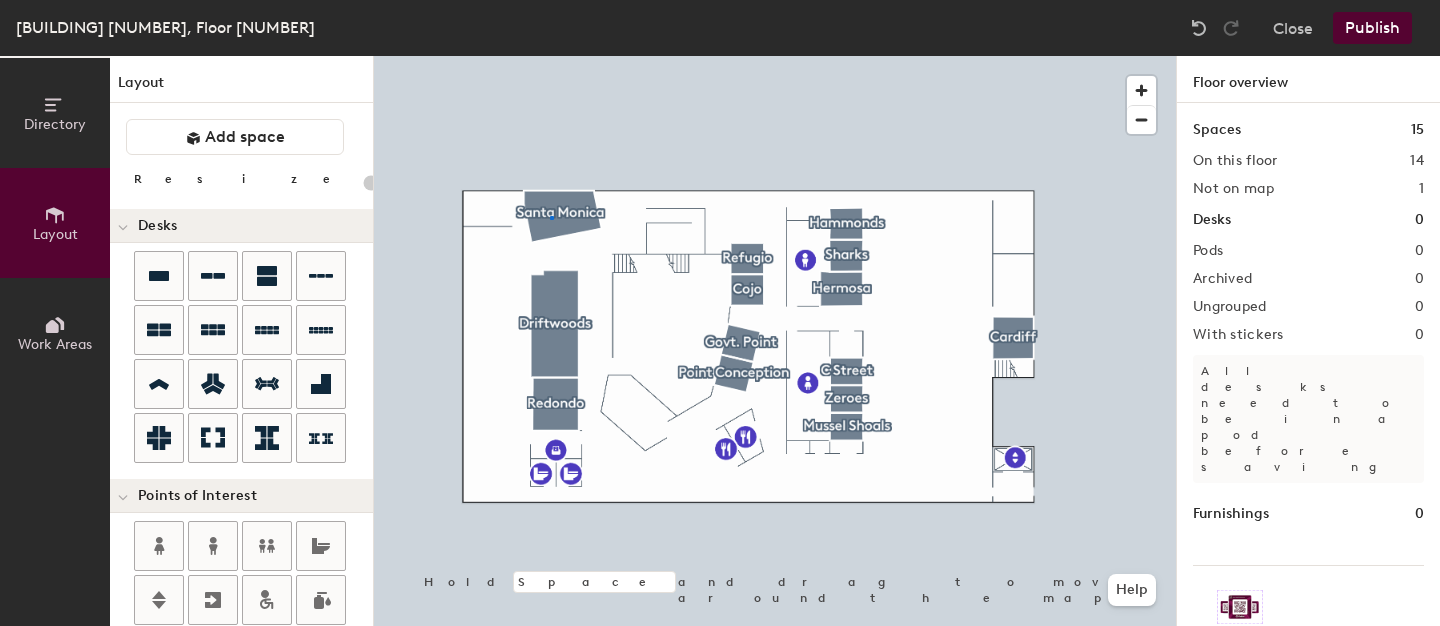 click 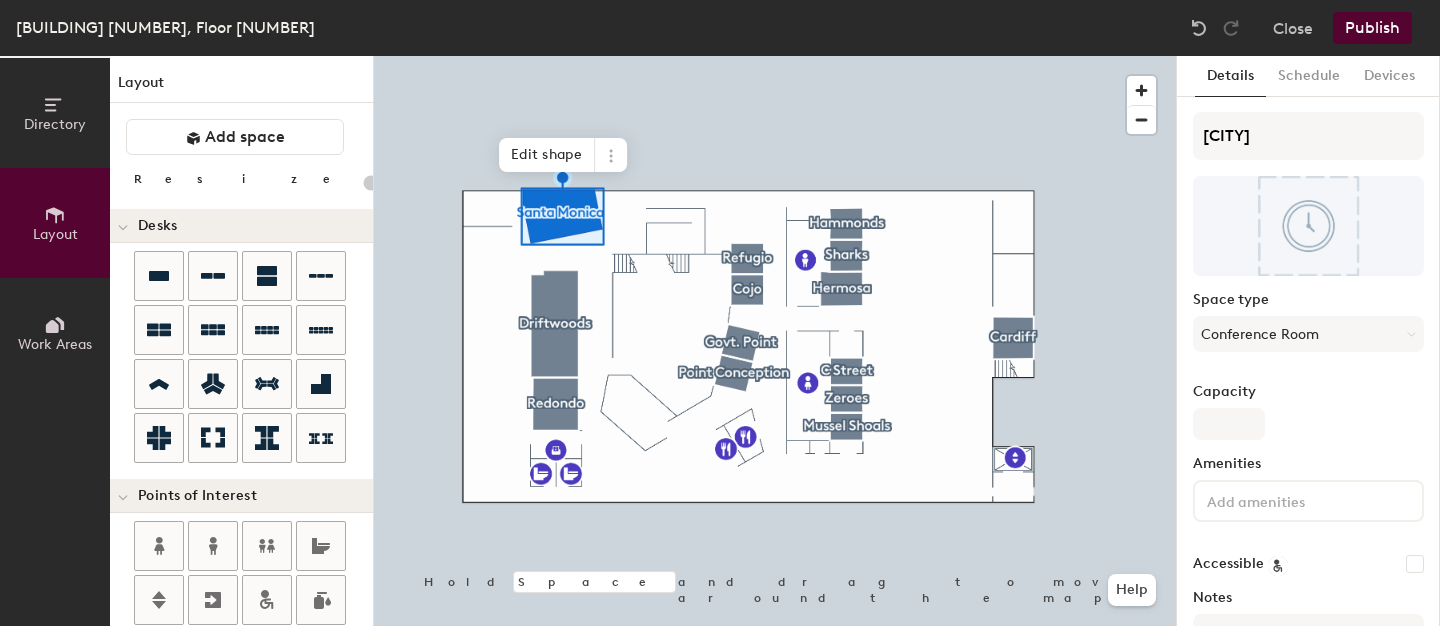 type on "20" 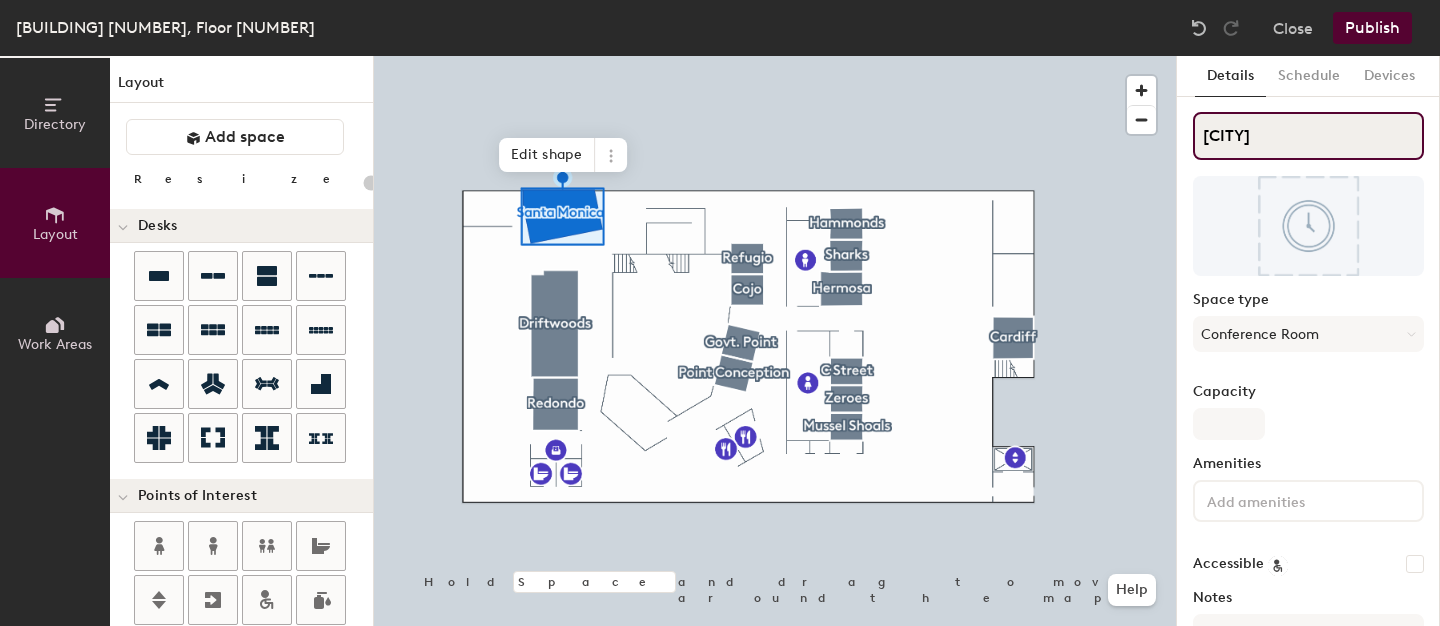 click on "[CITY]" 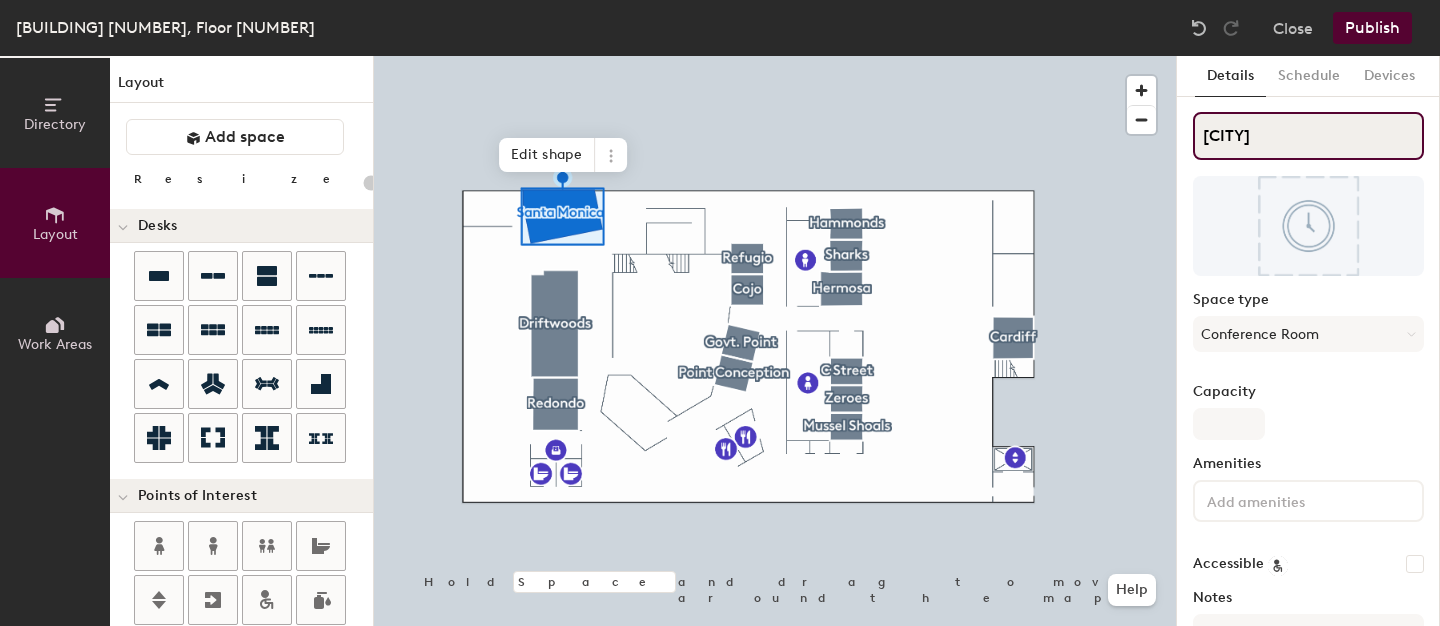type on "[CITY]" 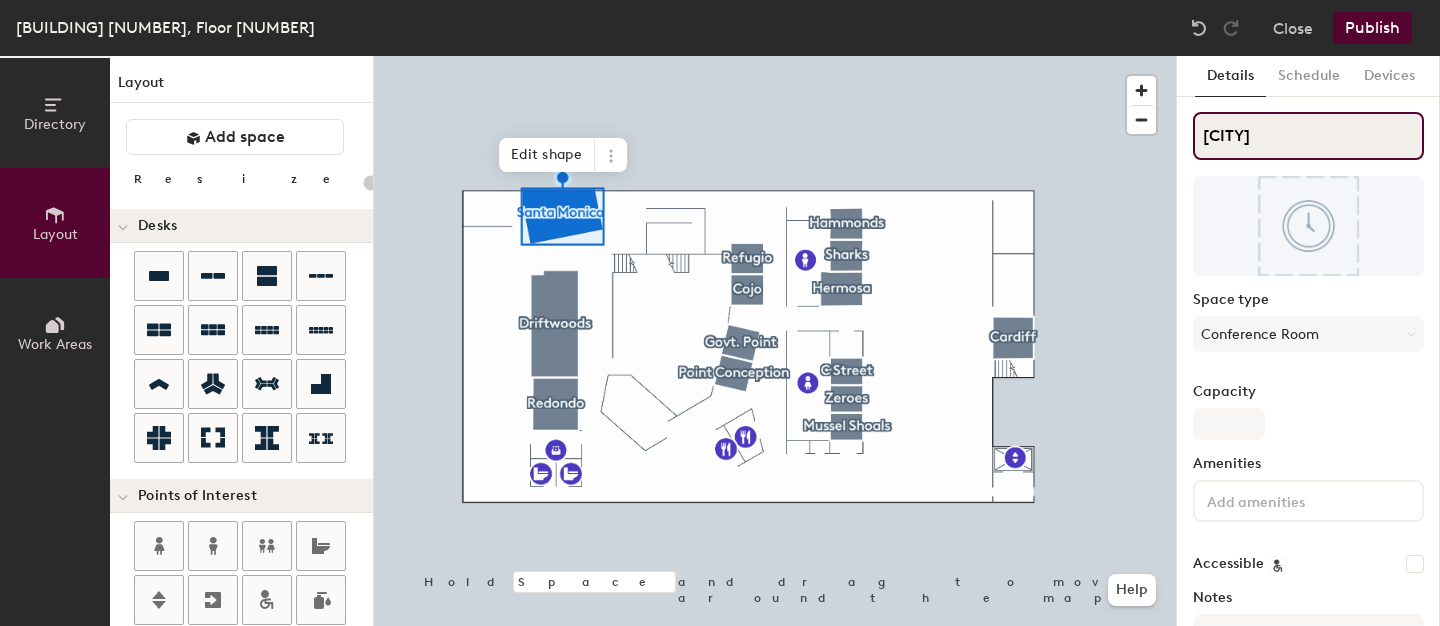 type on "20" 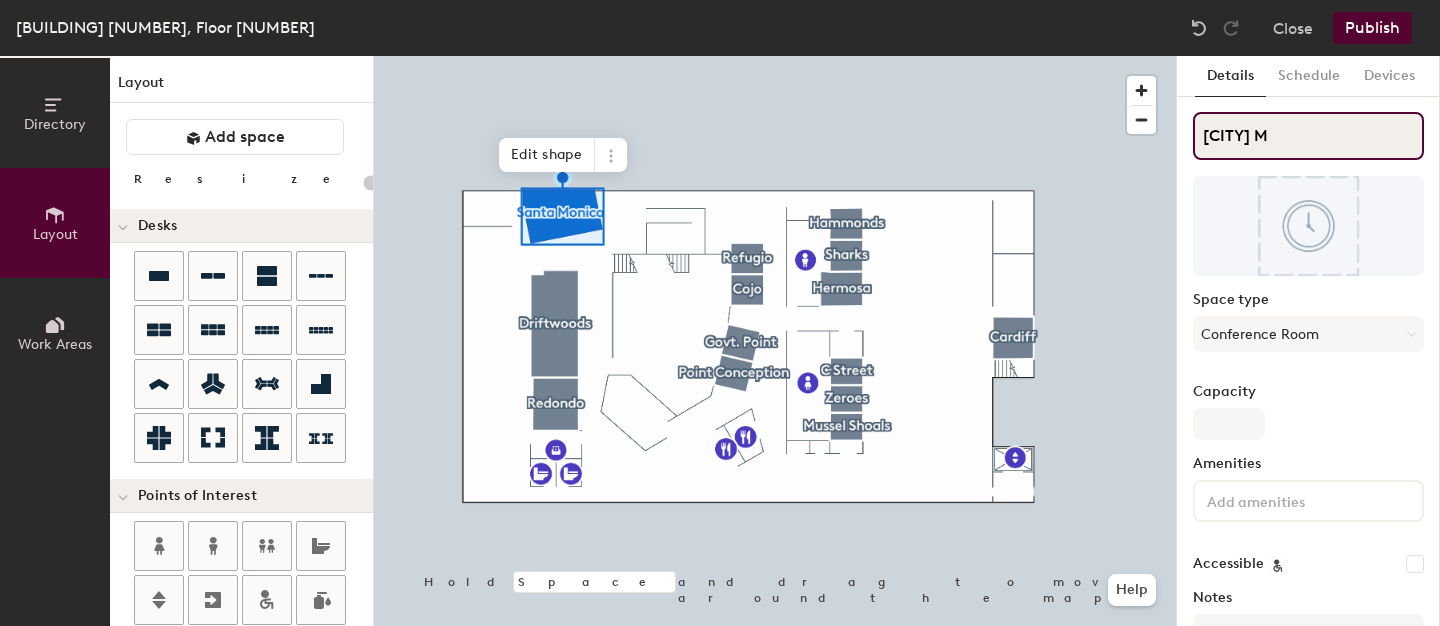 type on "[CITY] M" 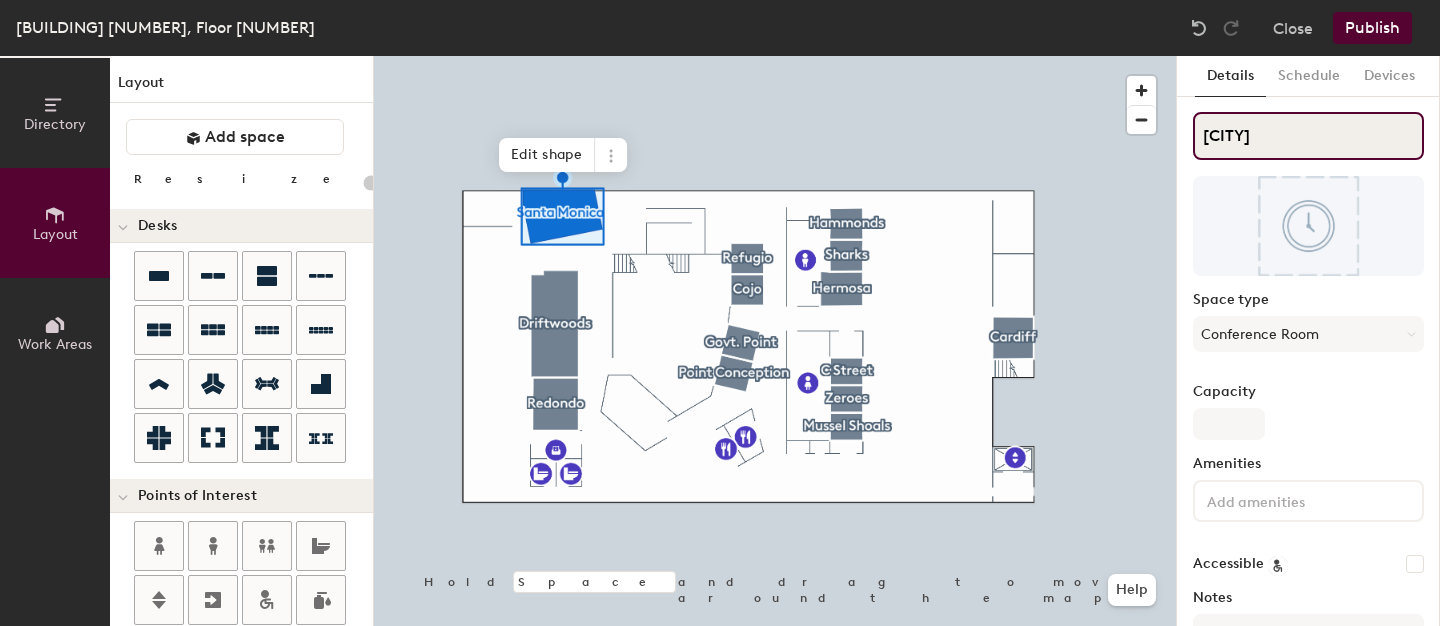 type on "[CITY]" 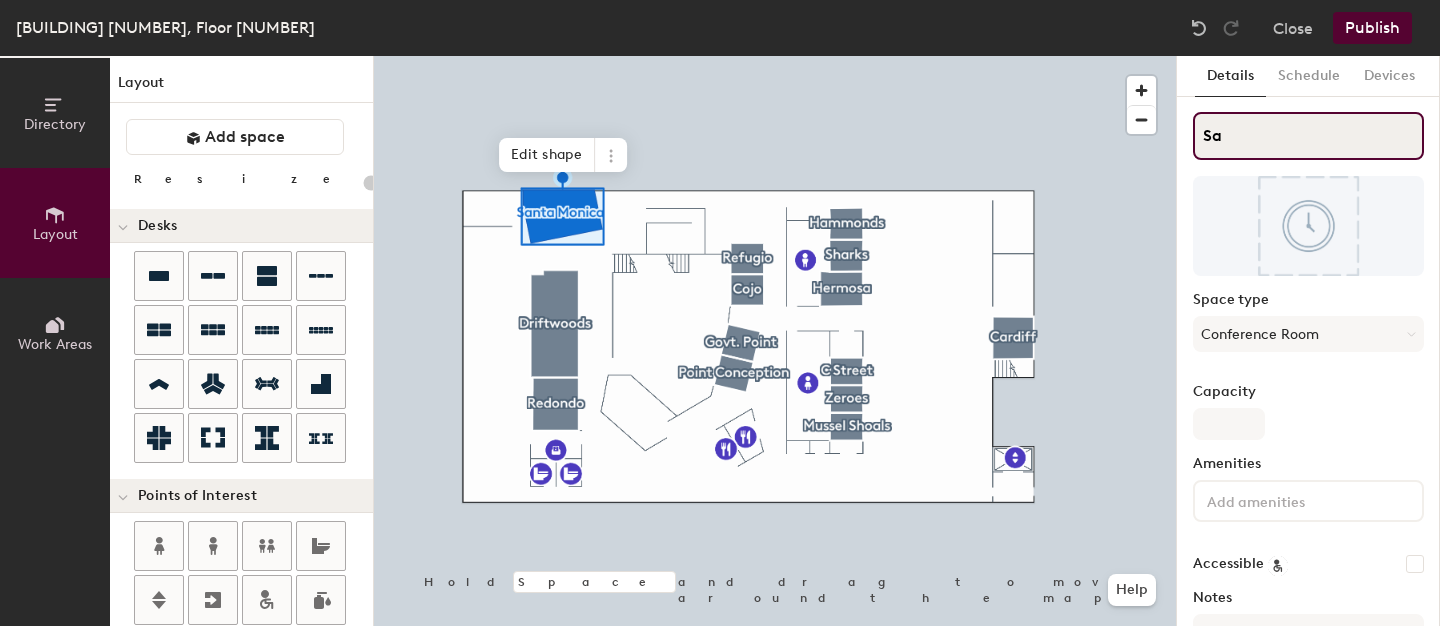 type on "S" 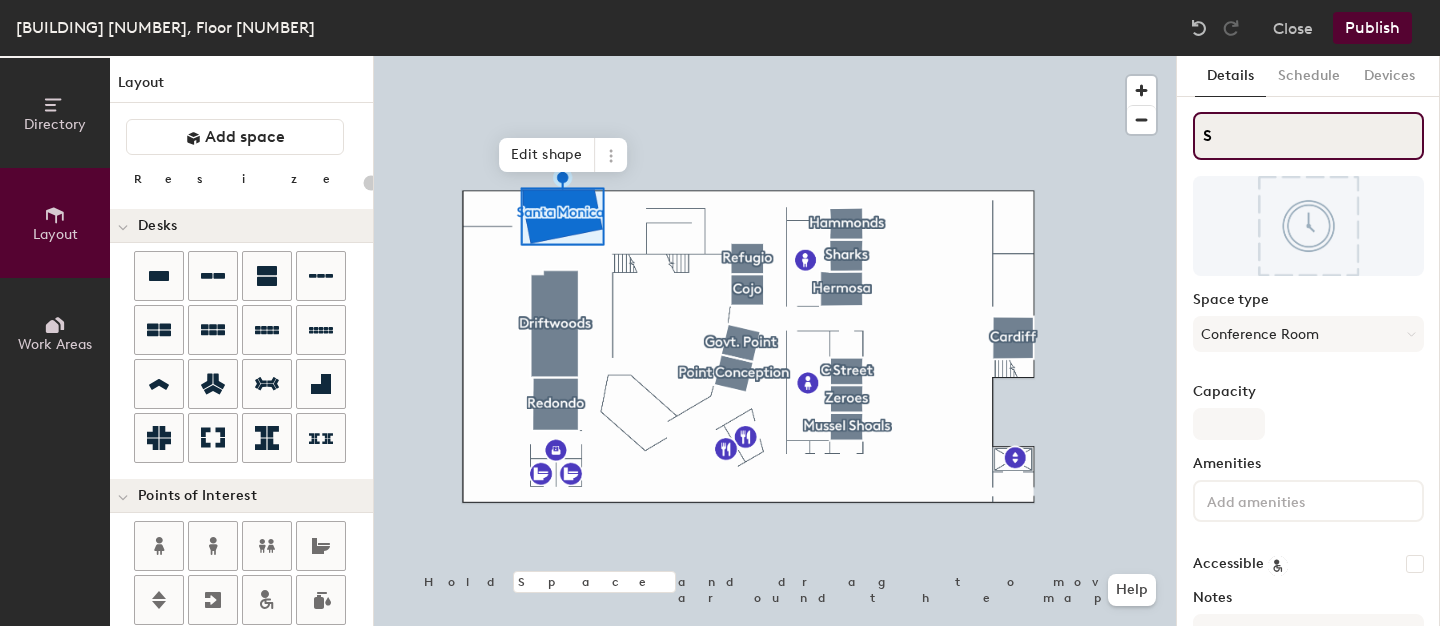 type on "20" 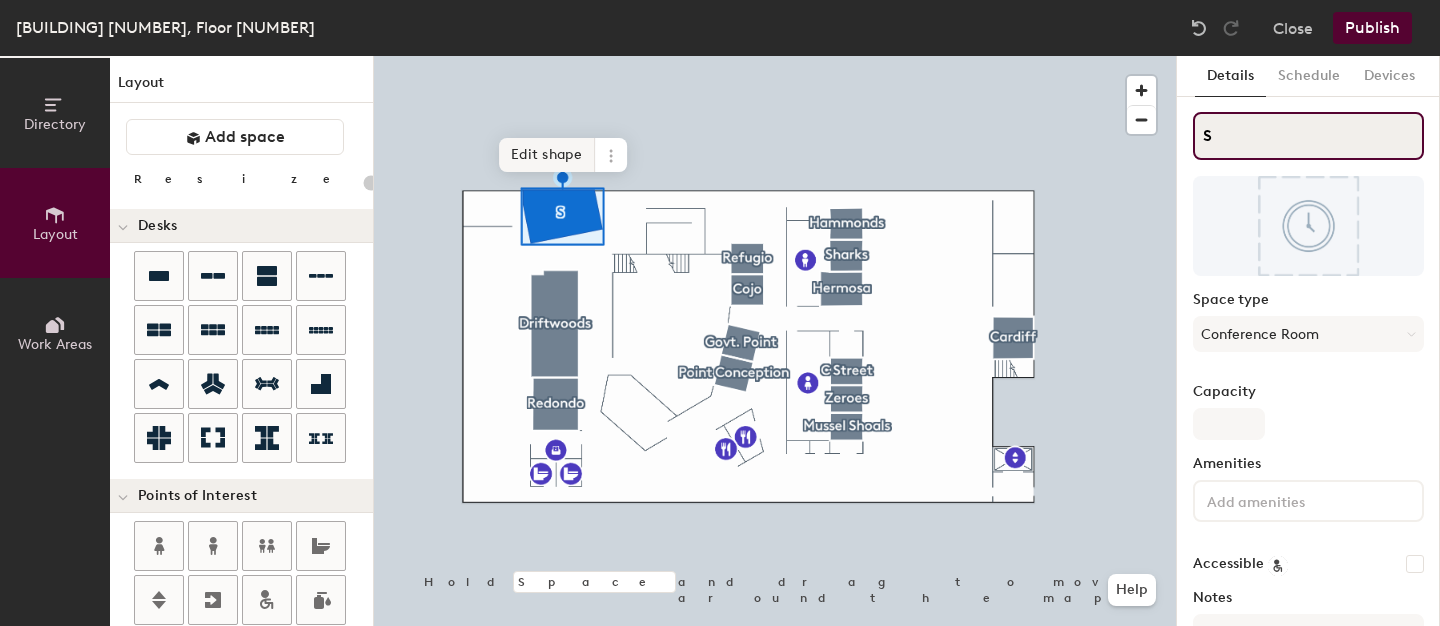 type on "S" 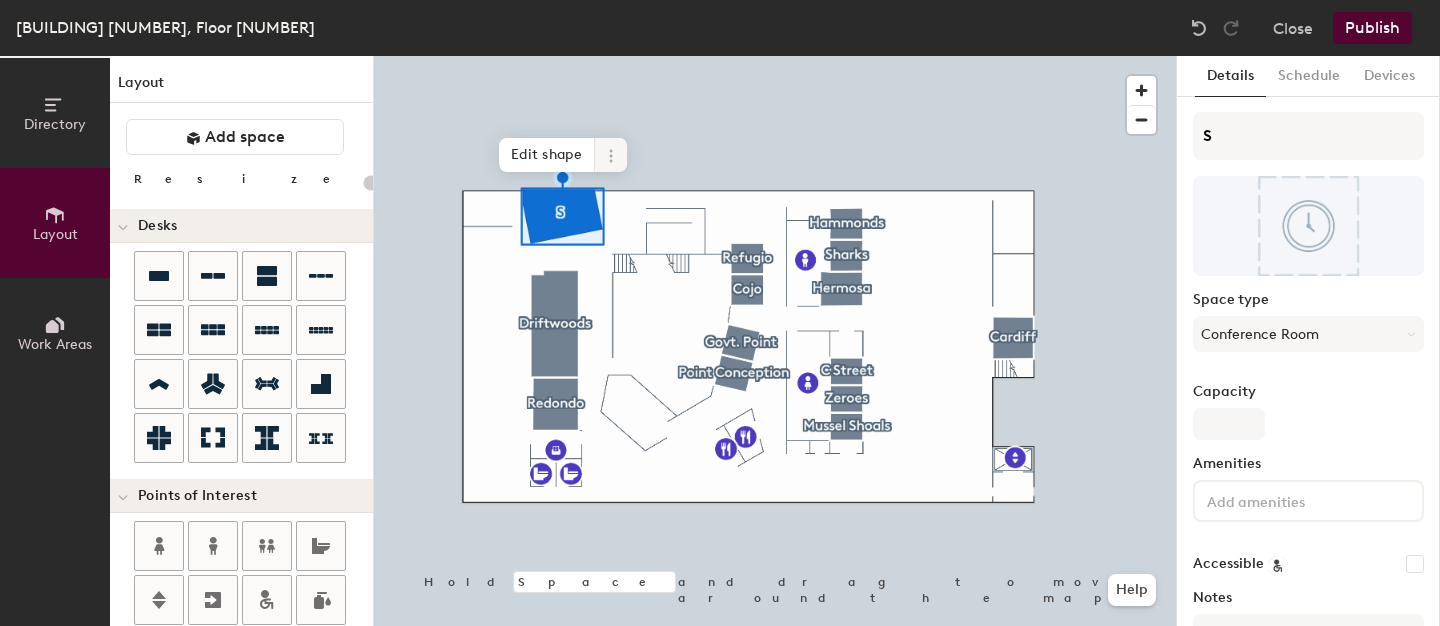 drag, startPoint x: 571, startPoint y: 157, endPoint x: 611, endPoint y: 153, distance: 40.1995 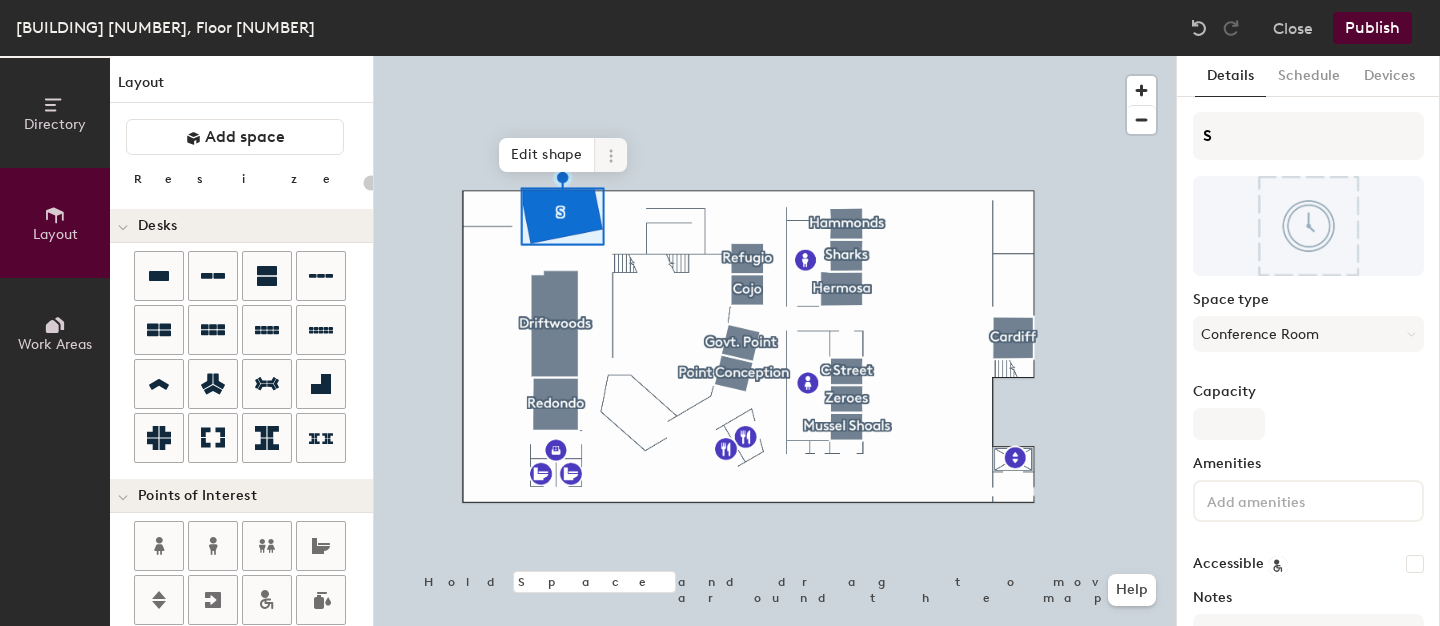 click on "Edit shape" 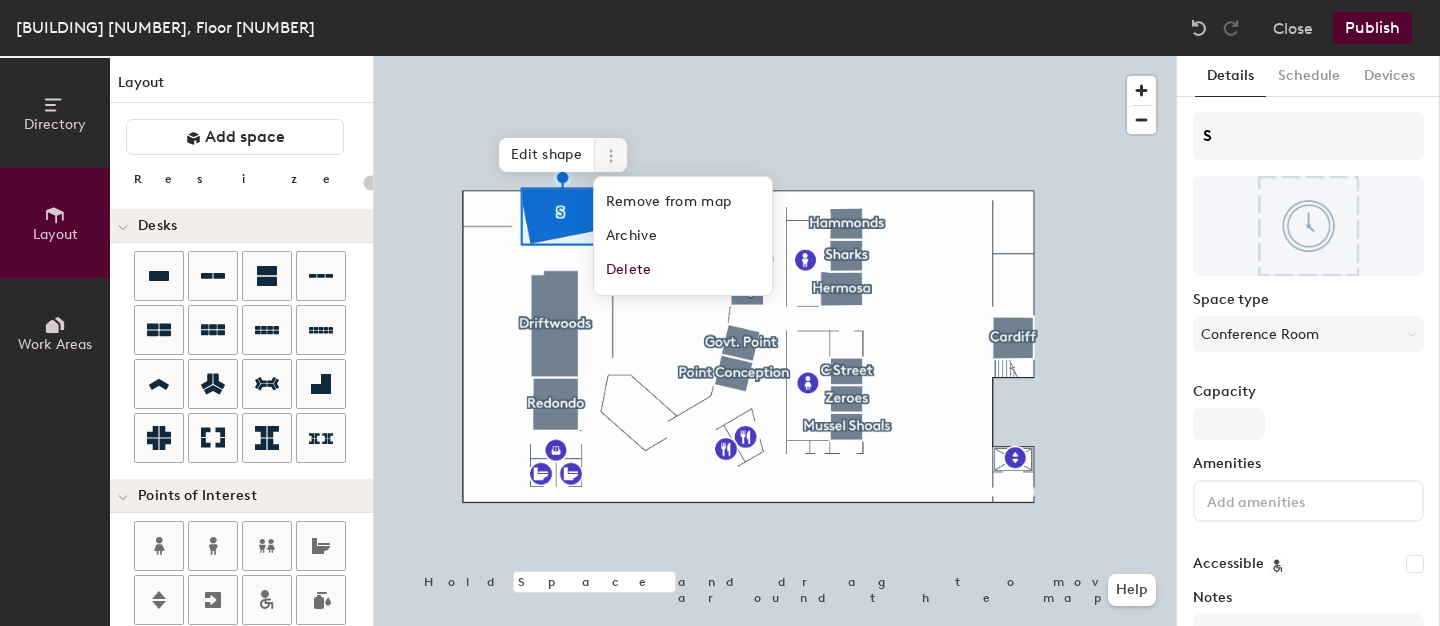 click 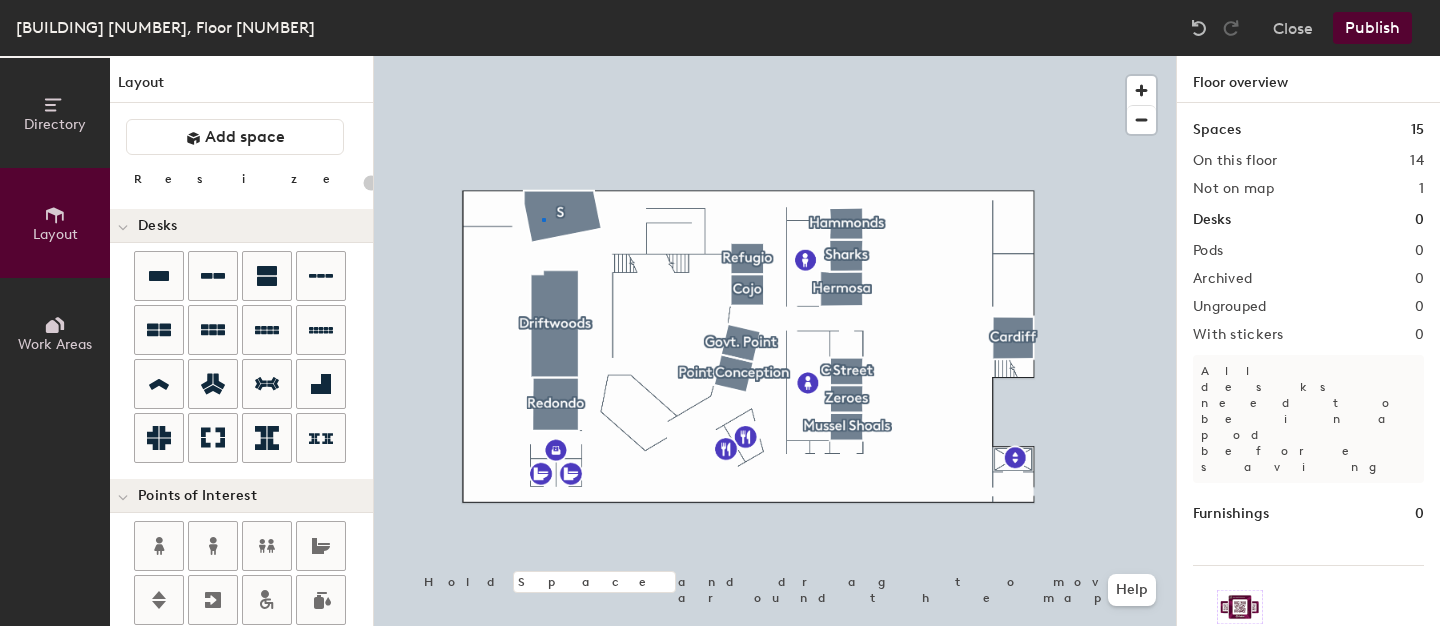 click 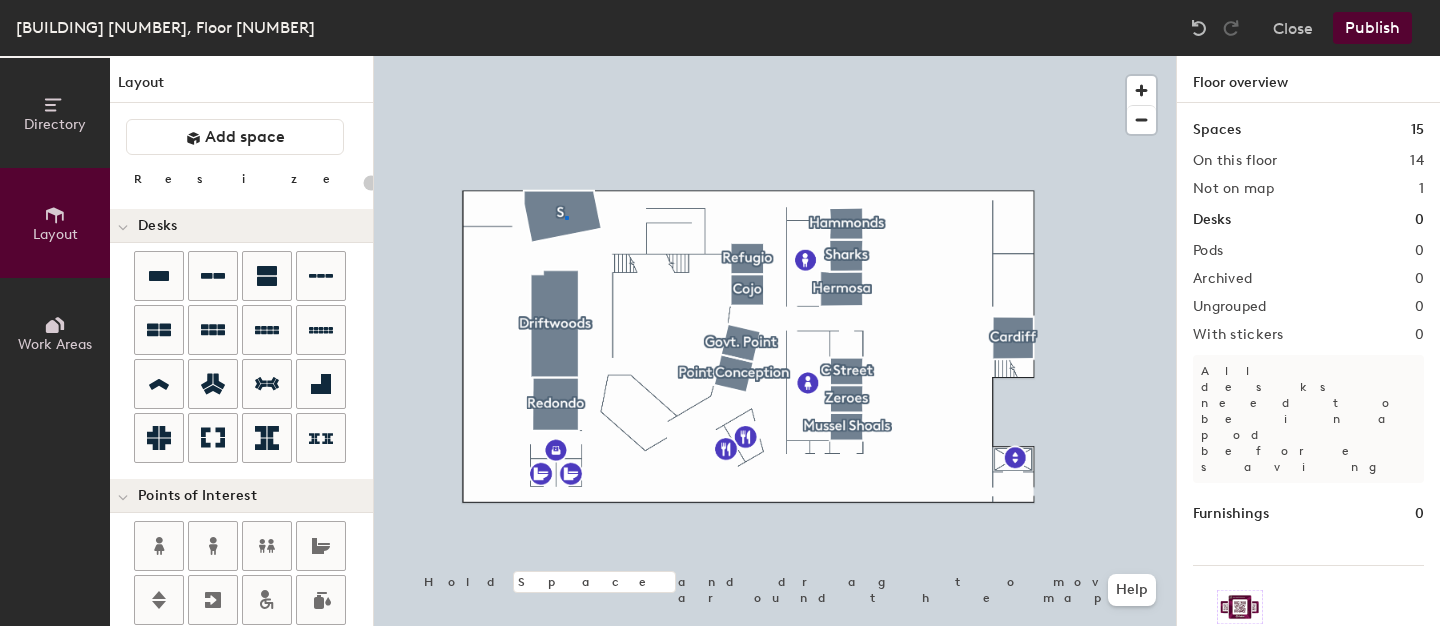 click 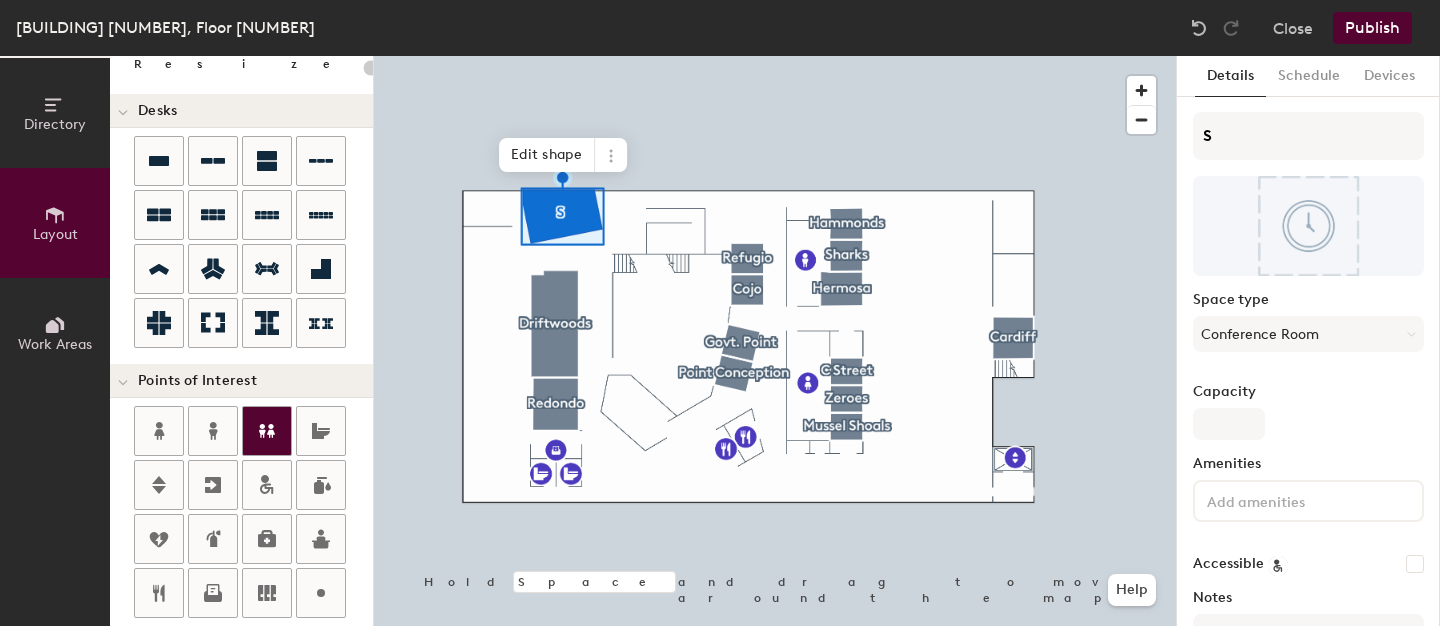 scroll, scrollTop: 116, scrollLeft: 0, axis: vertical 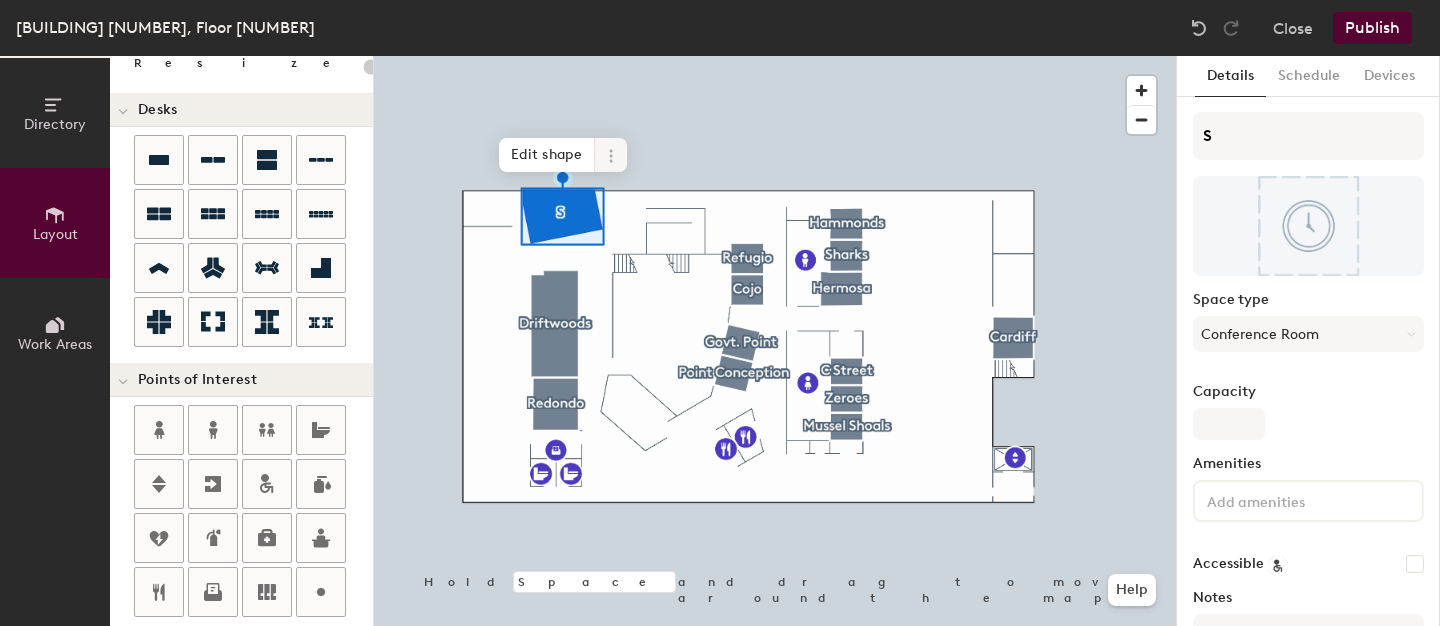 click 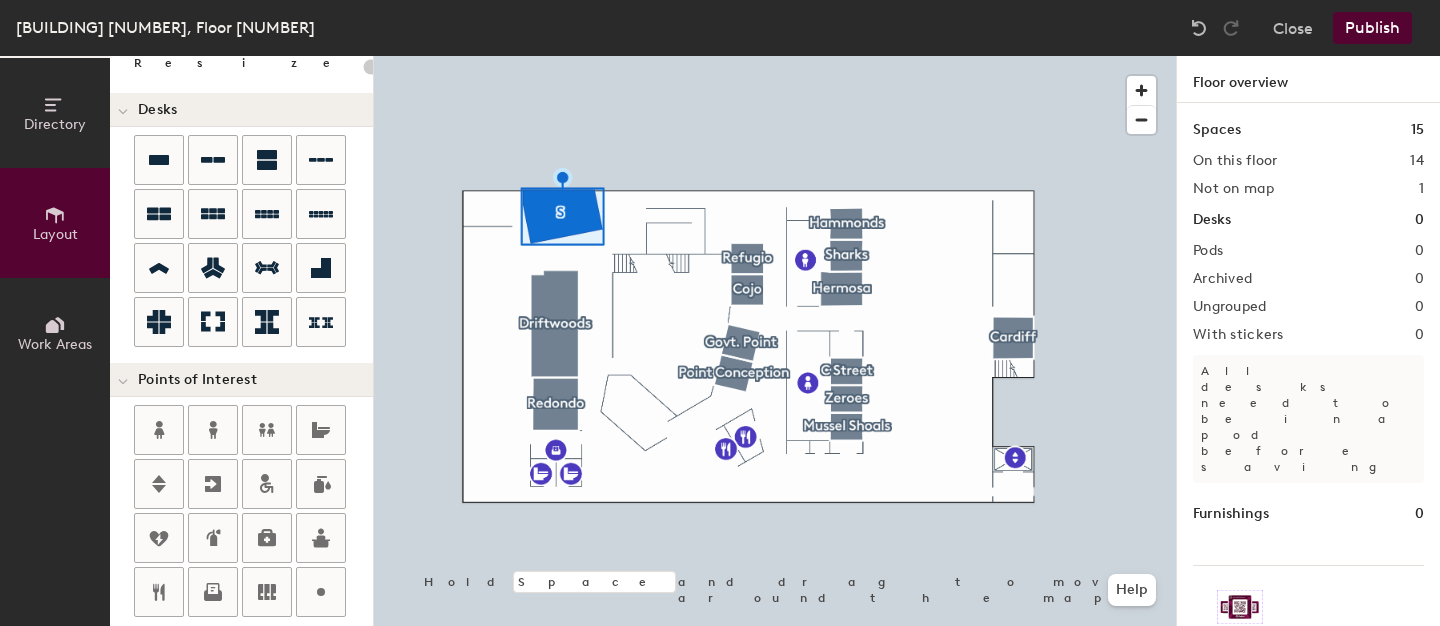 click 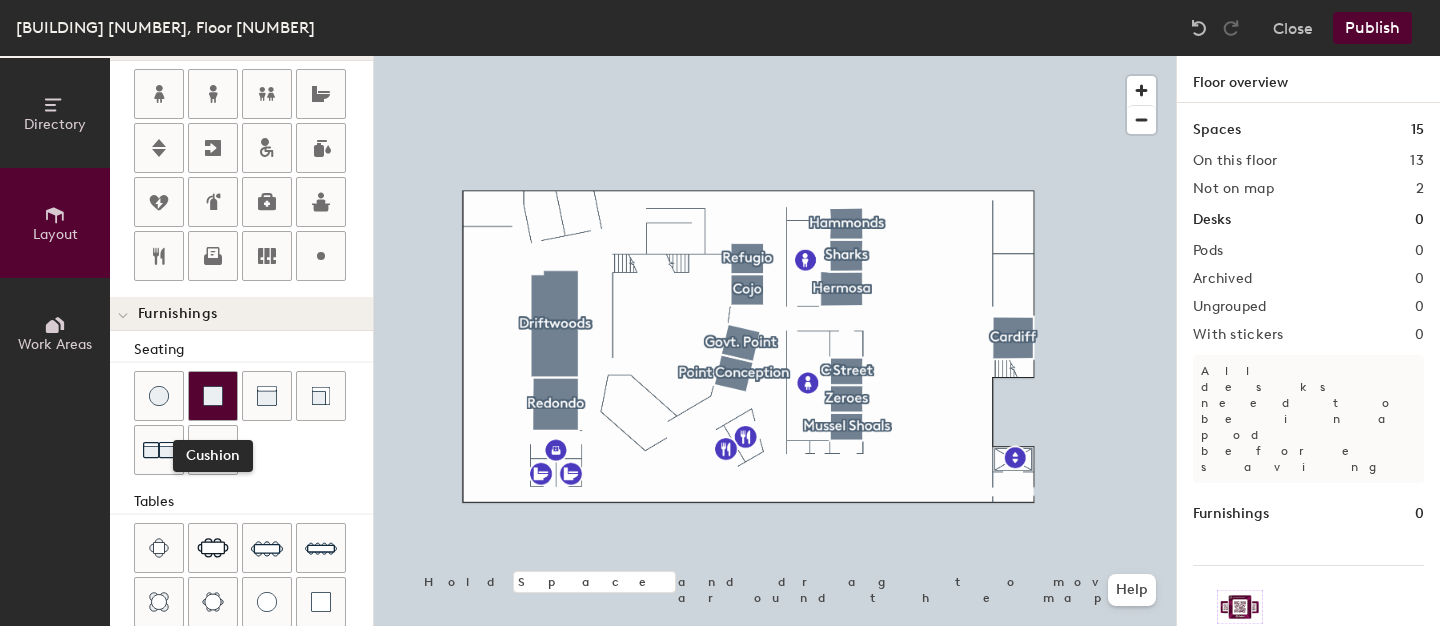 scroll, scrollTop: 0, scrollLeft: 0, axis: both 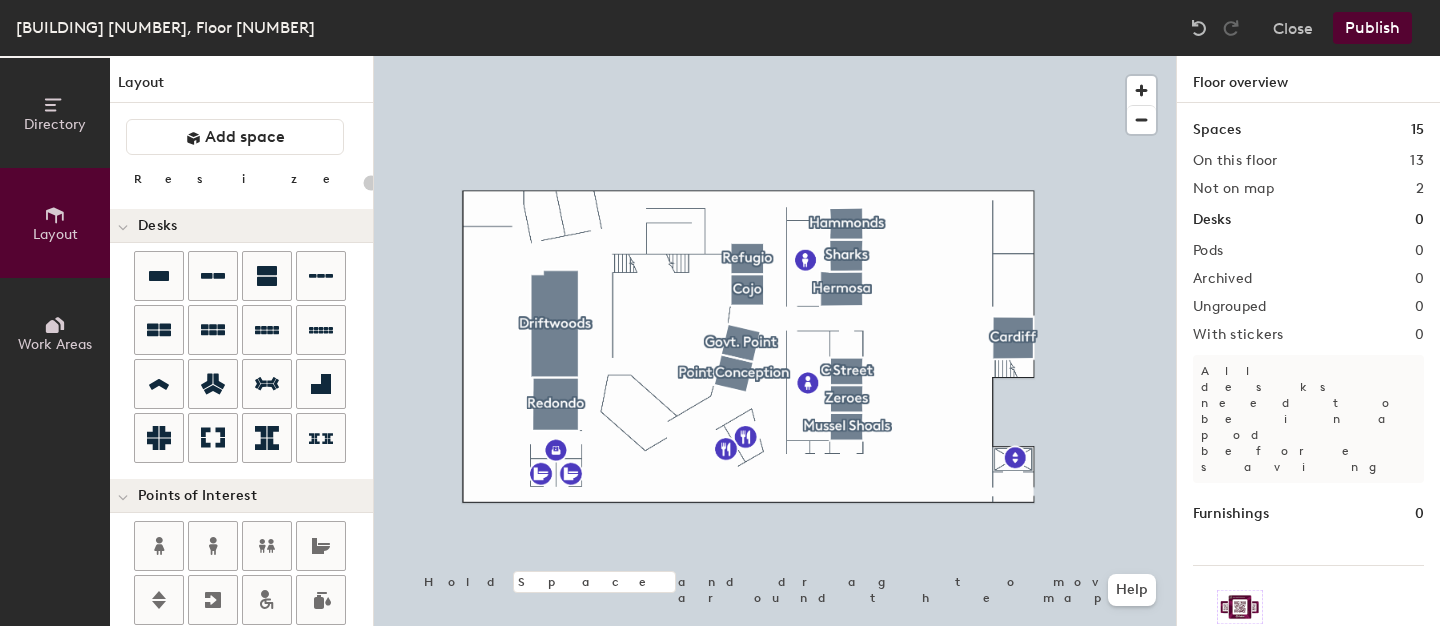 click 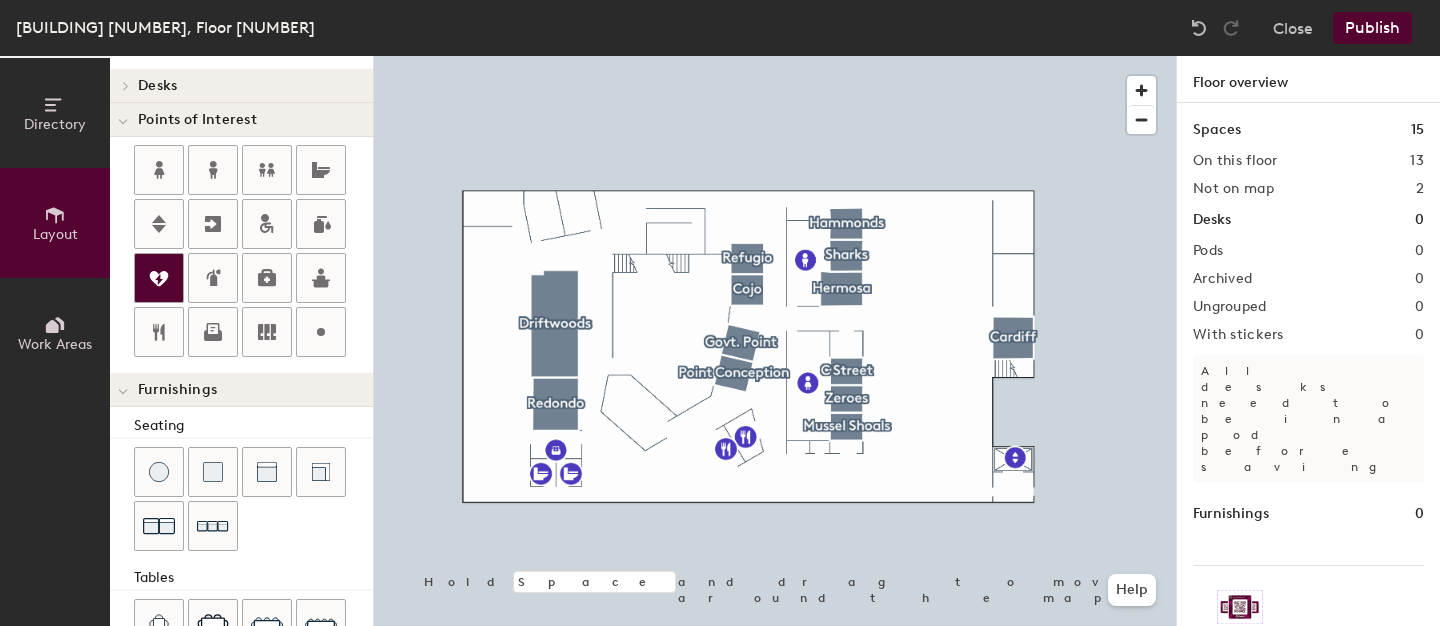 scroll, scrollTop: 151, scrollLeft: 0, axis: vertical 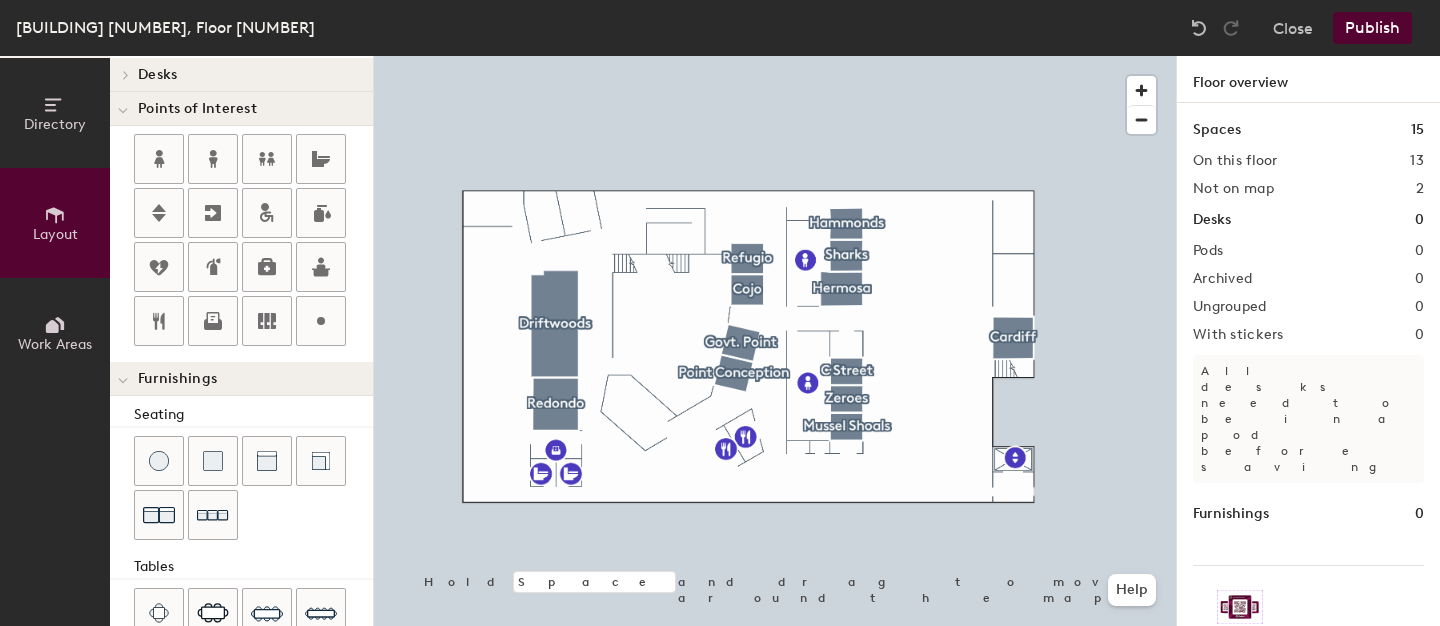 click 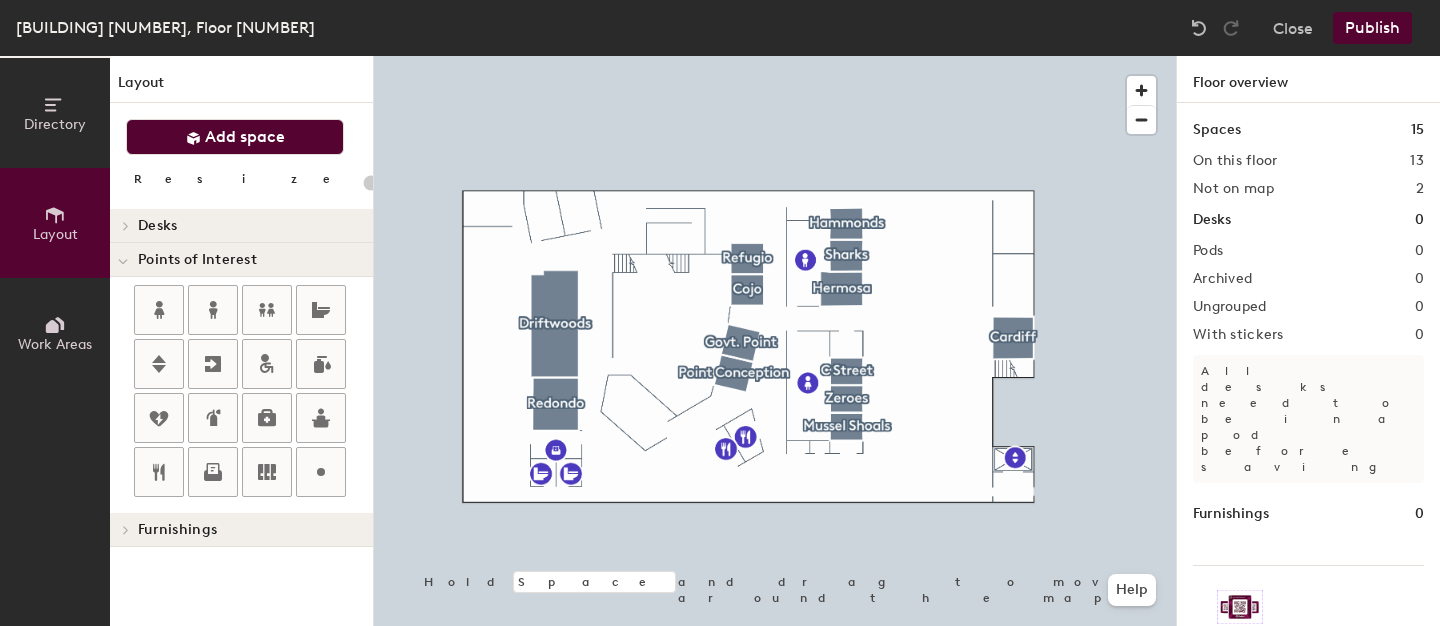 click on "Add space" 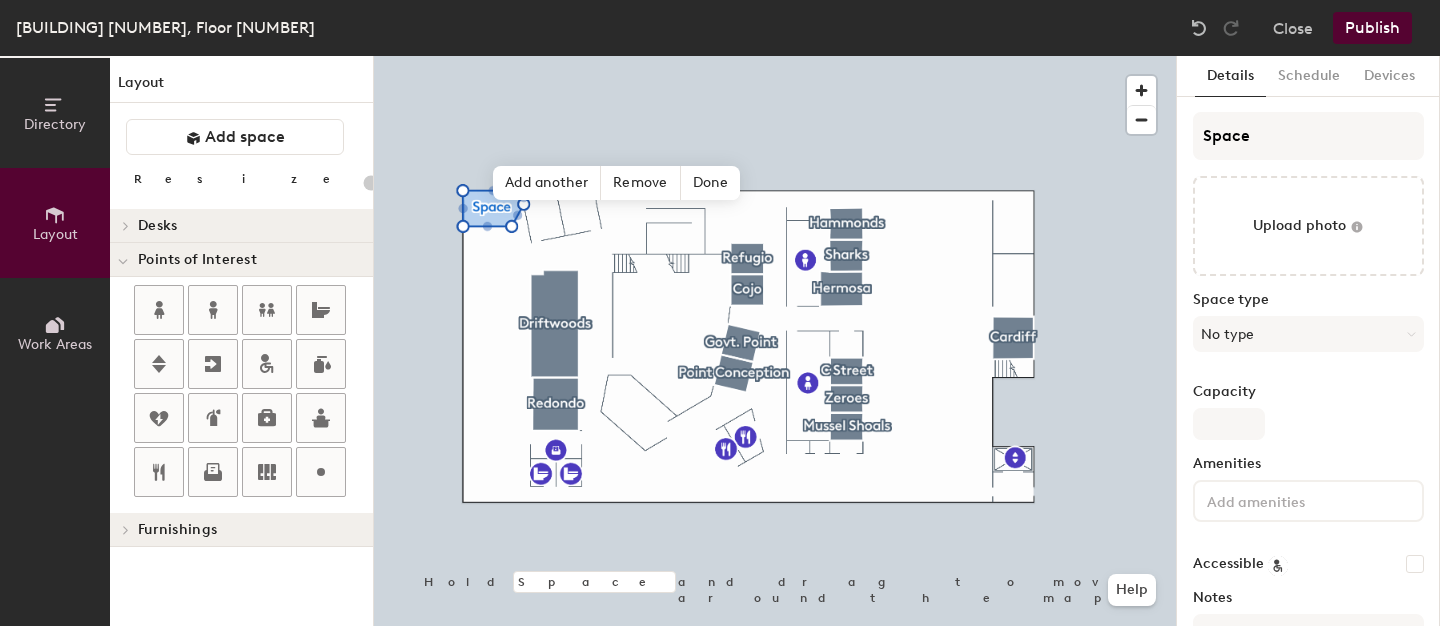 type on "20" 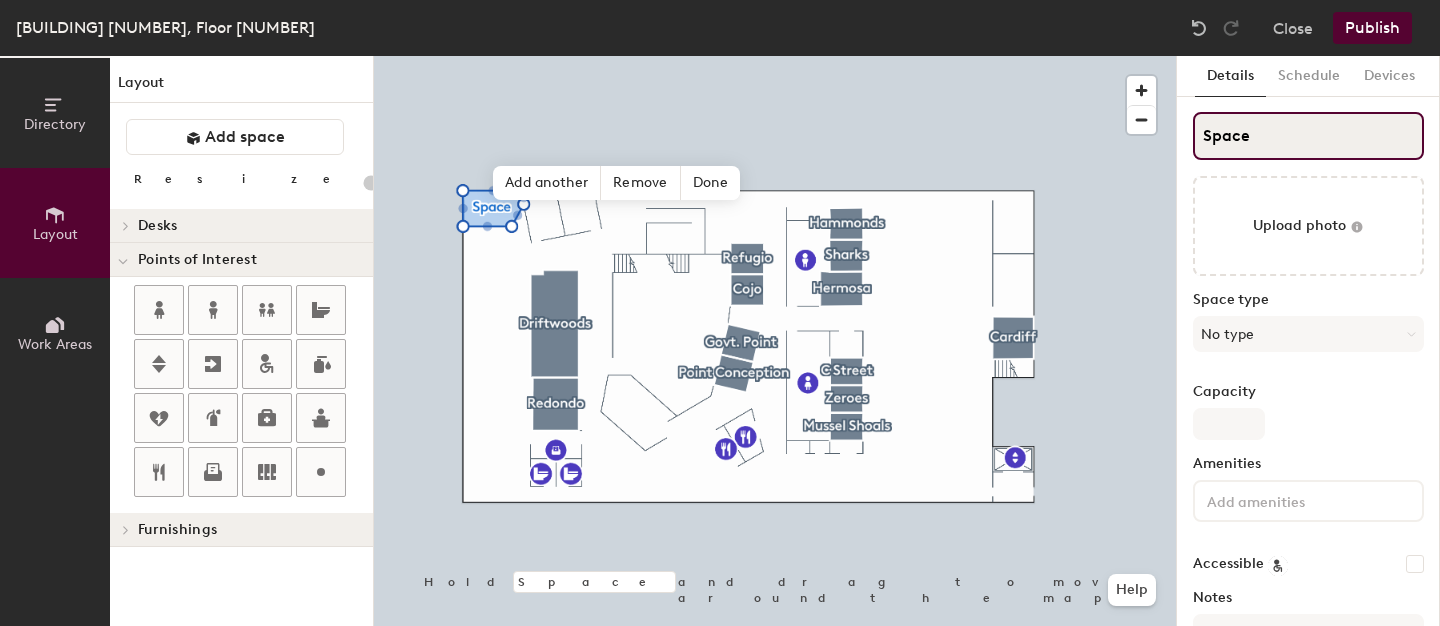 click on "Space" 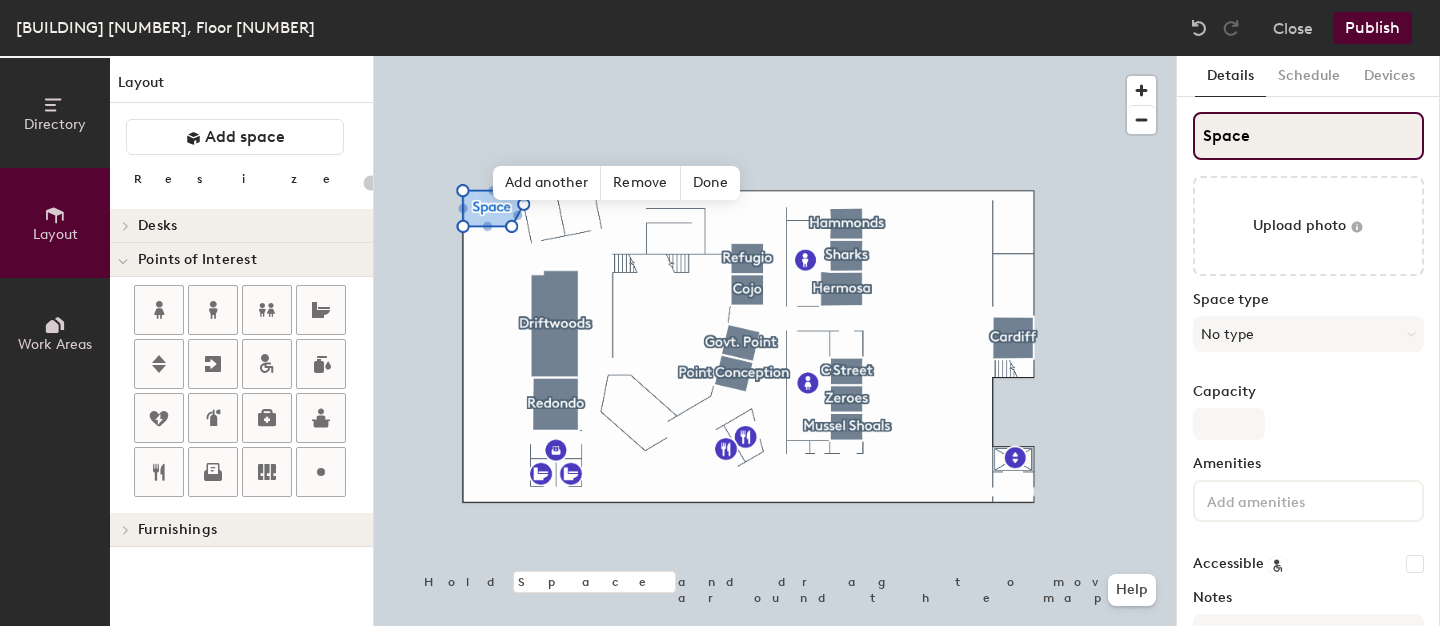 type on "T" 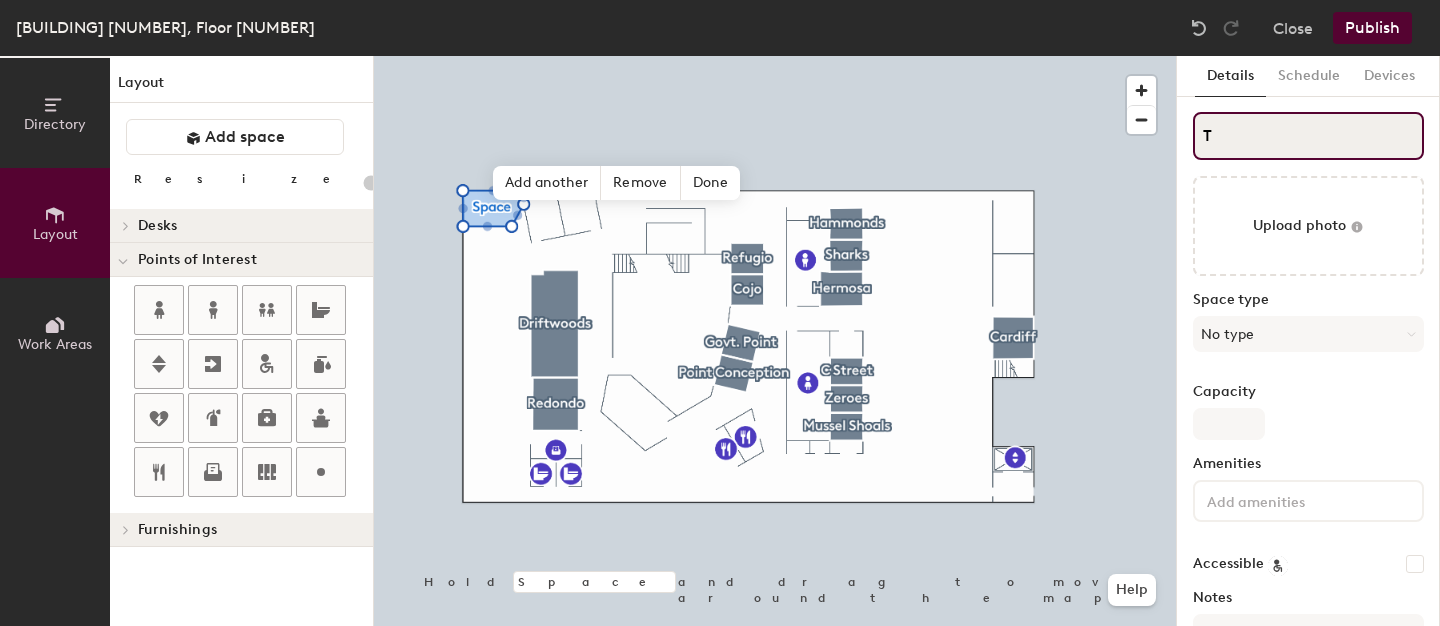 type on "20" 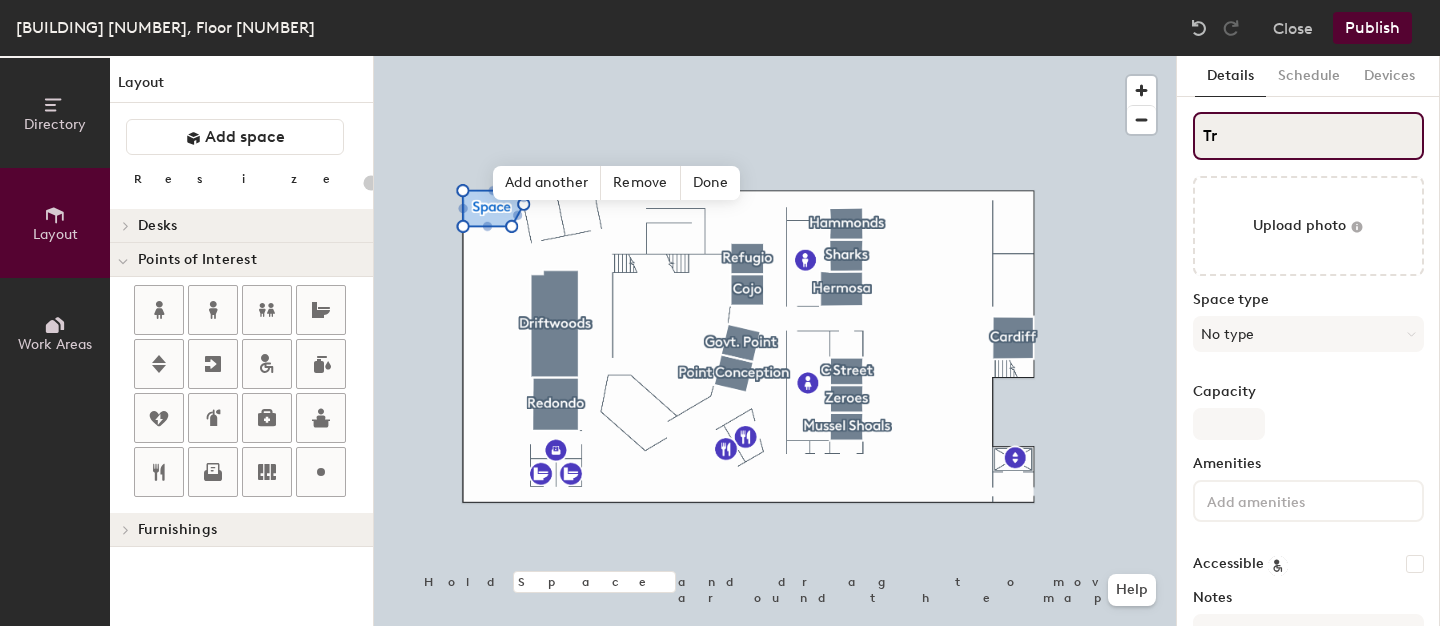 type on "Tre" 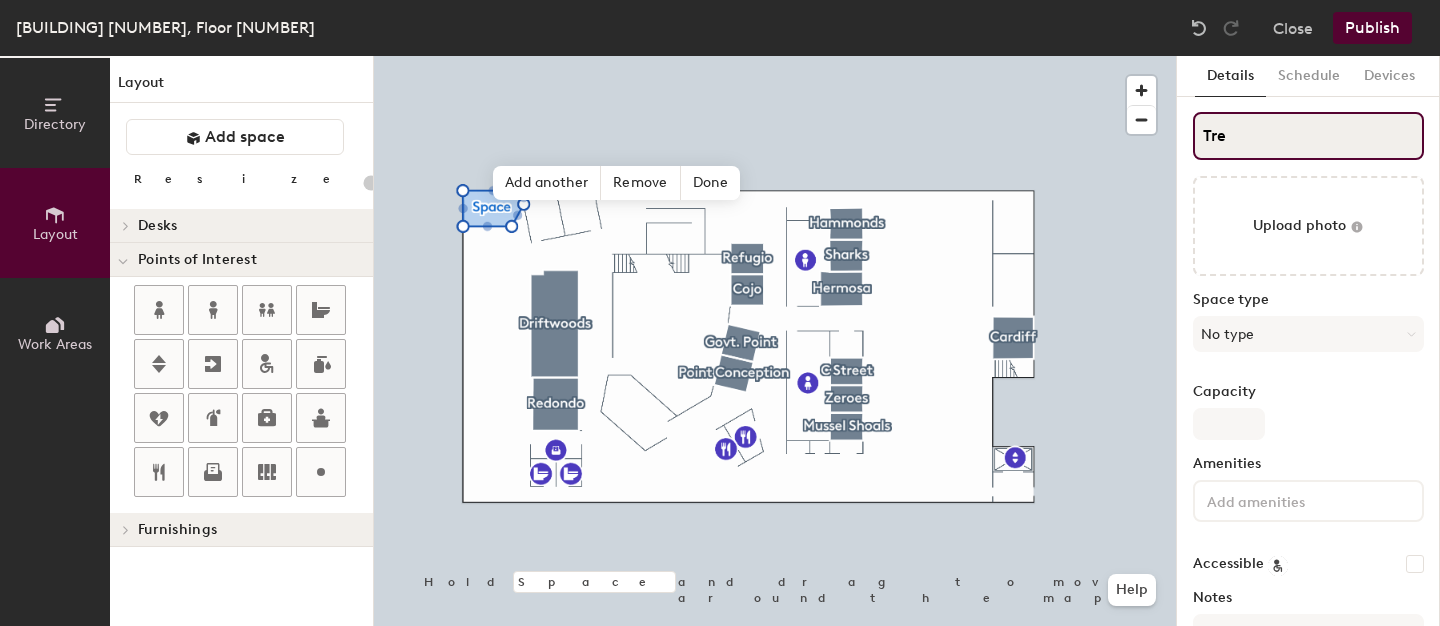 type on "20" 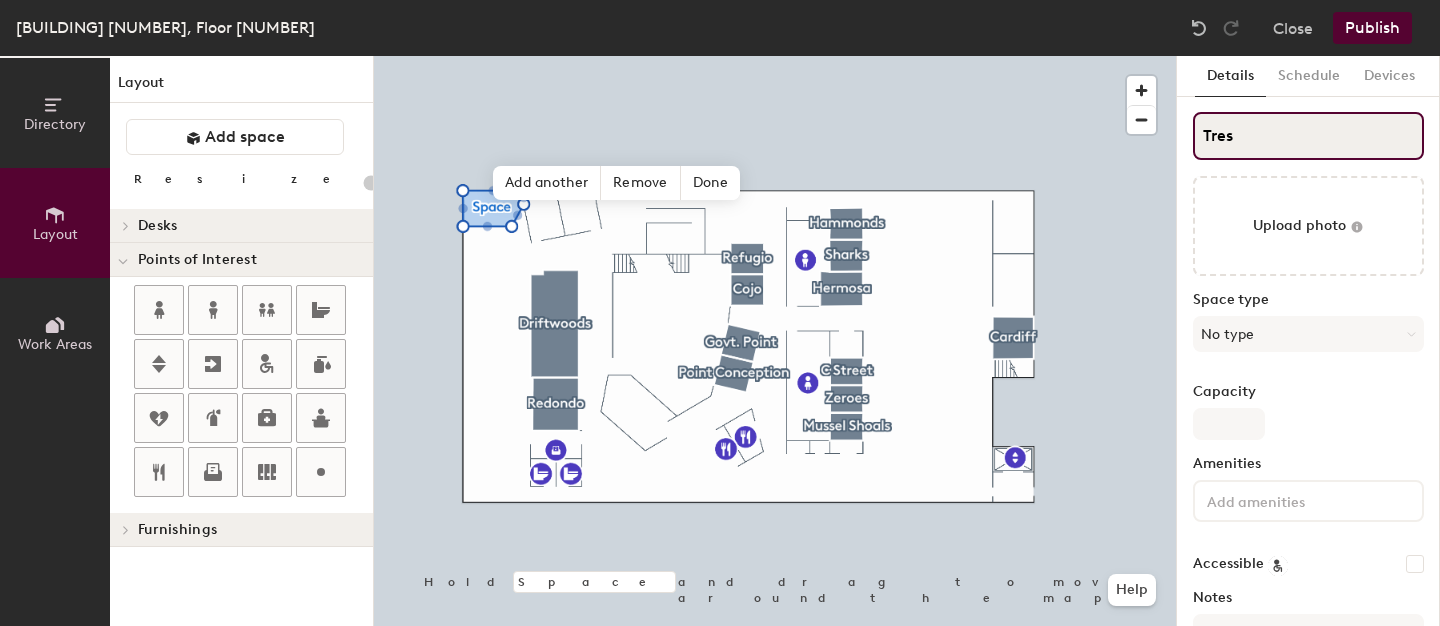 type on "20" 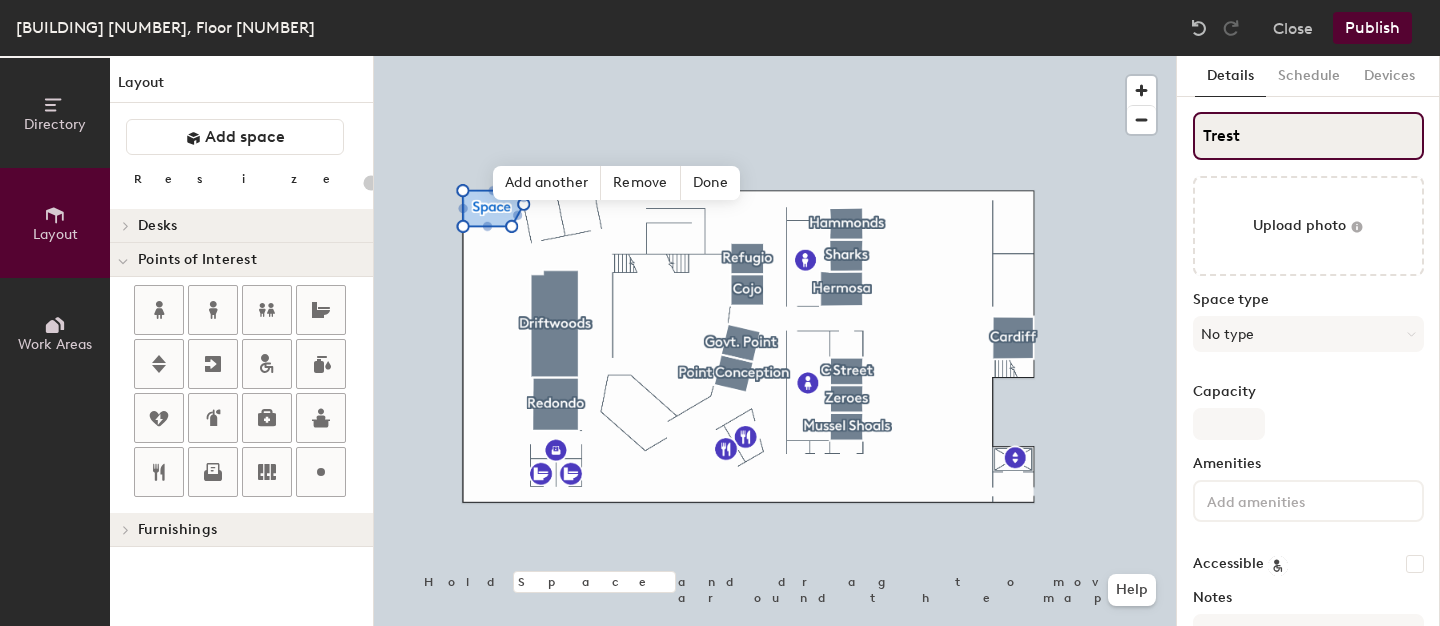 type on "20" 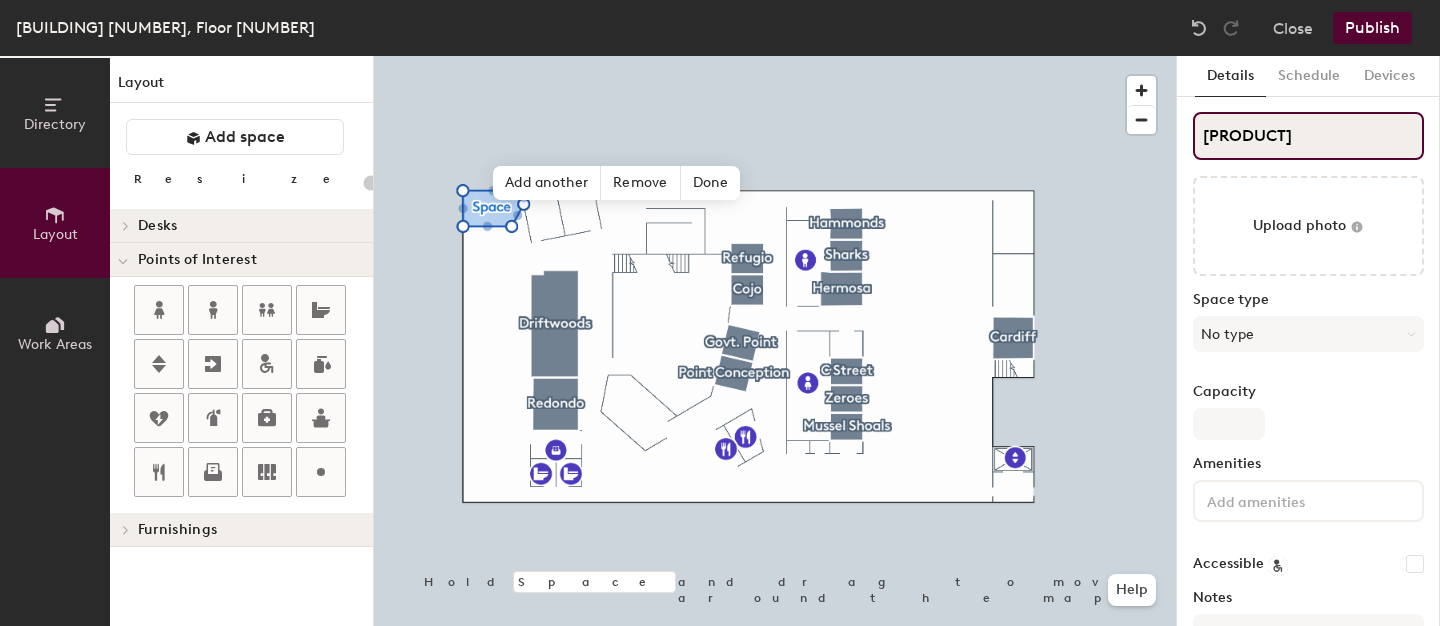 type on "[PRODUCT]" 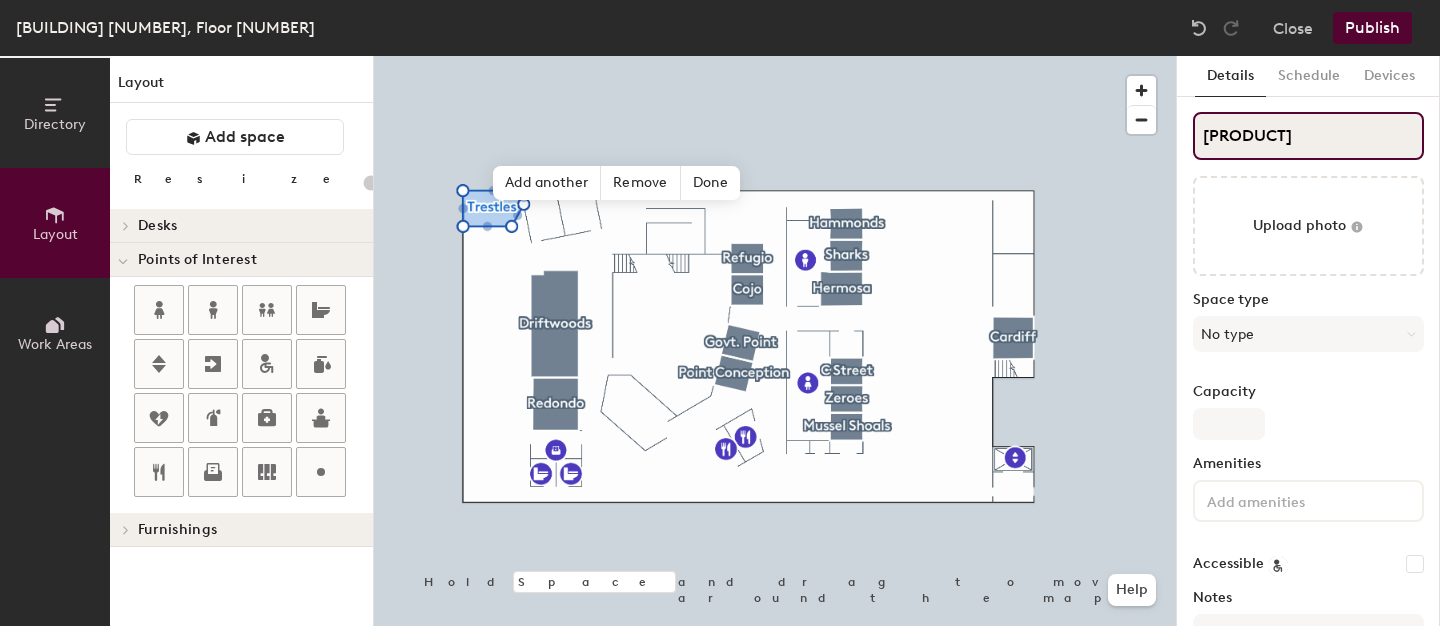 type on "20" 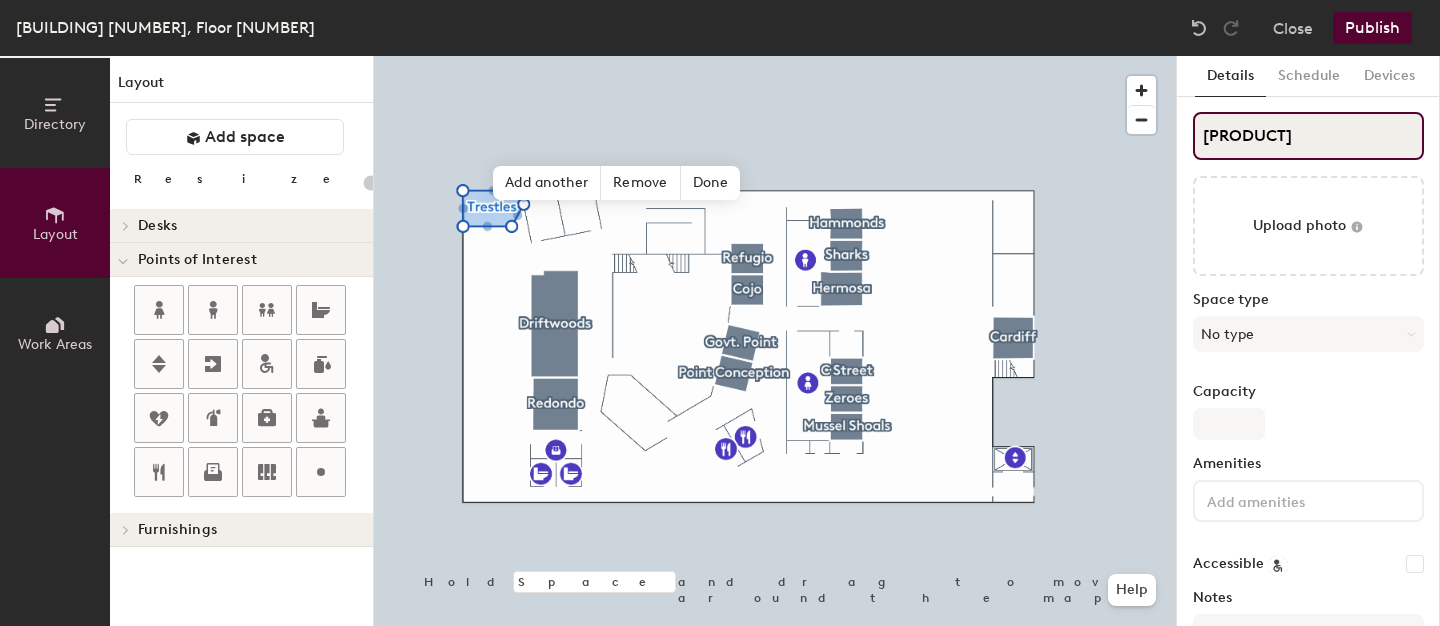 click on "[PRODUCT]" 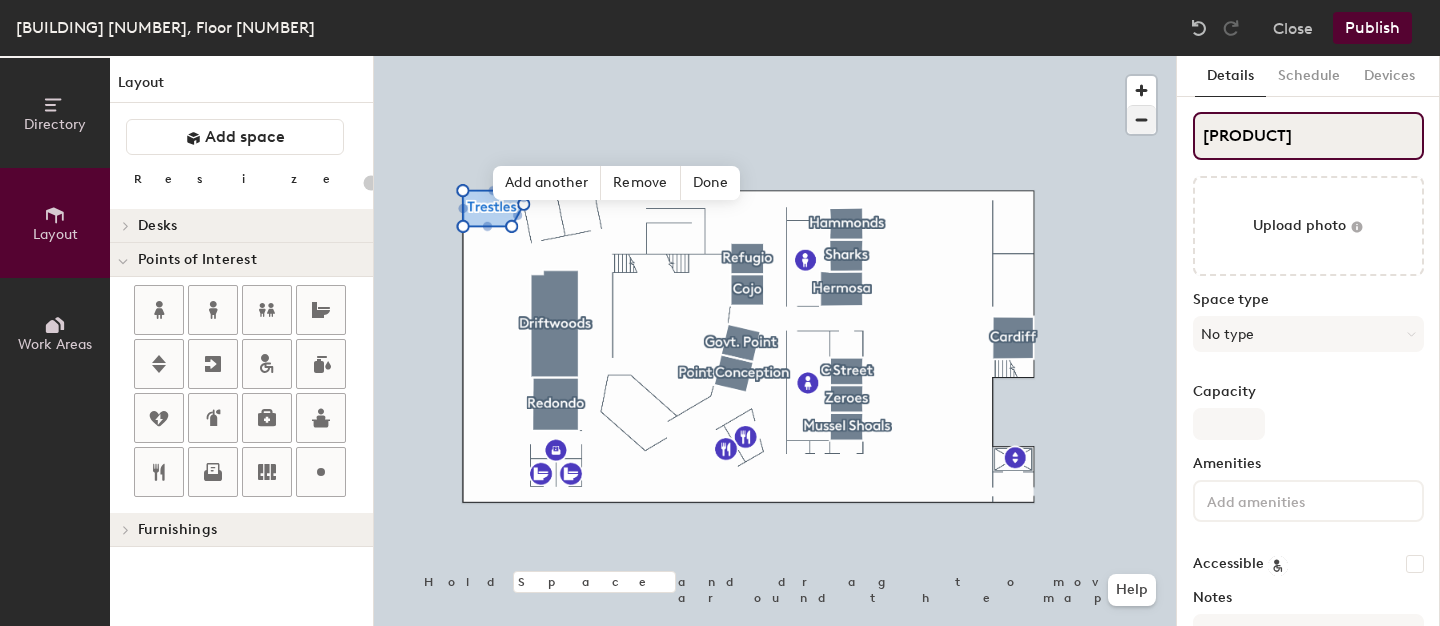 type on "[PRODUCT]" 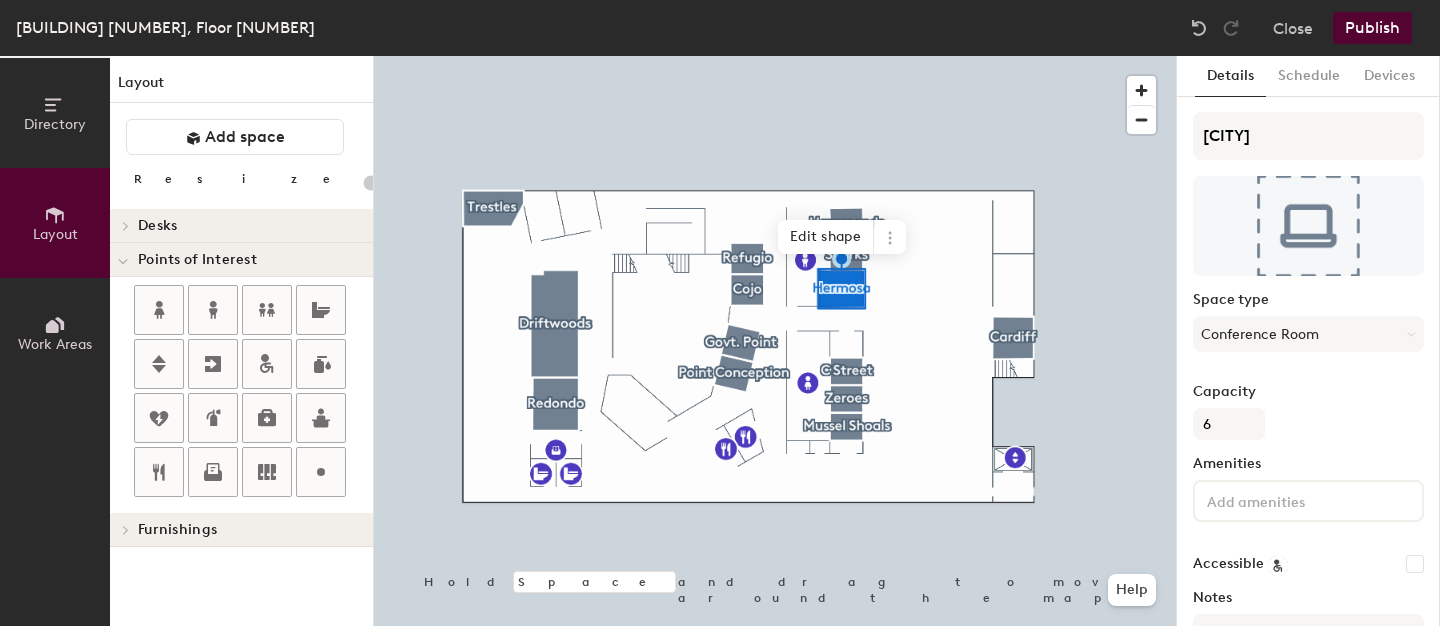 click 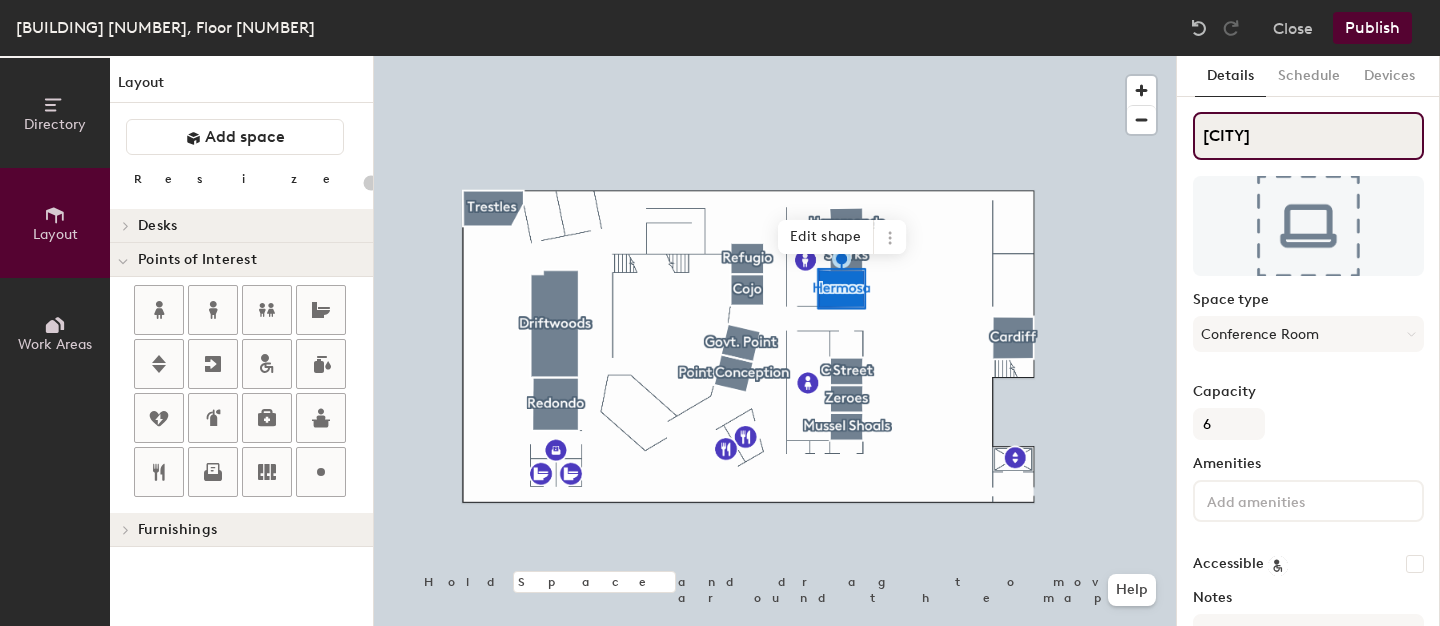 click on "[CITY]" 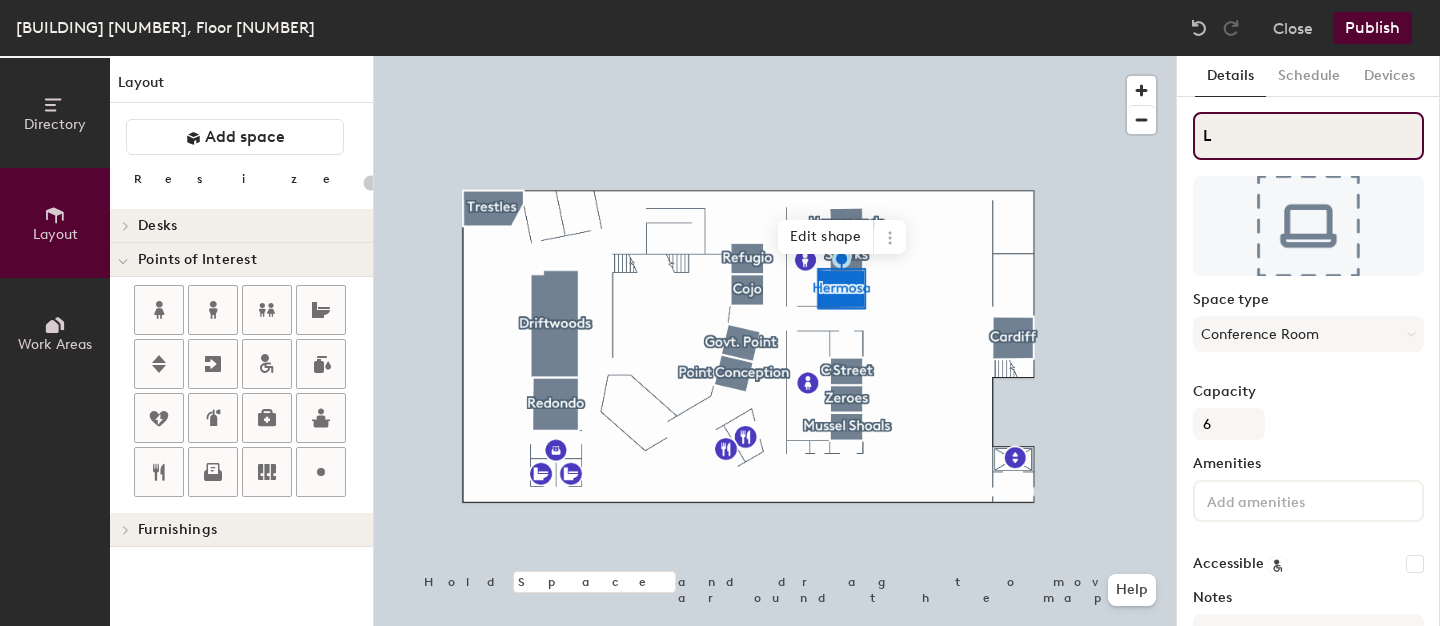 type on "20" 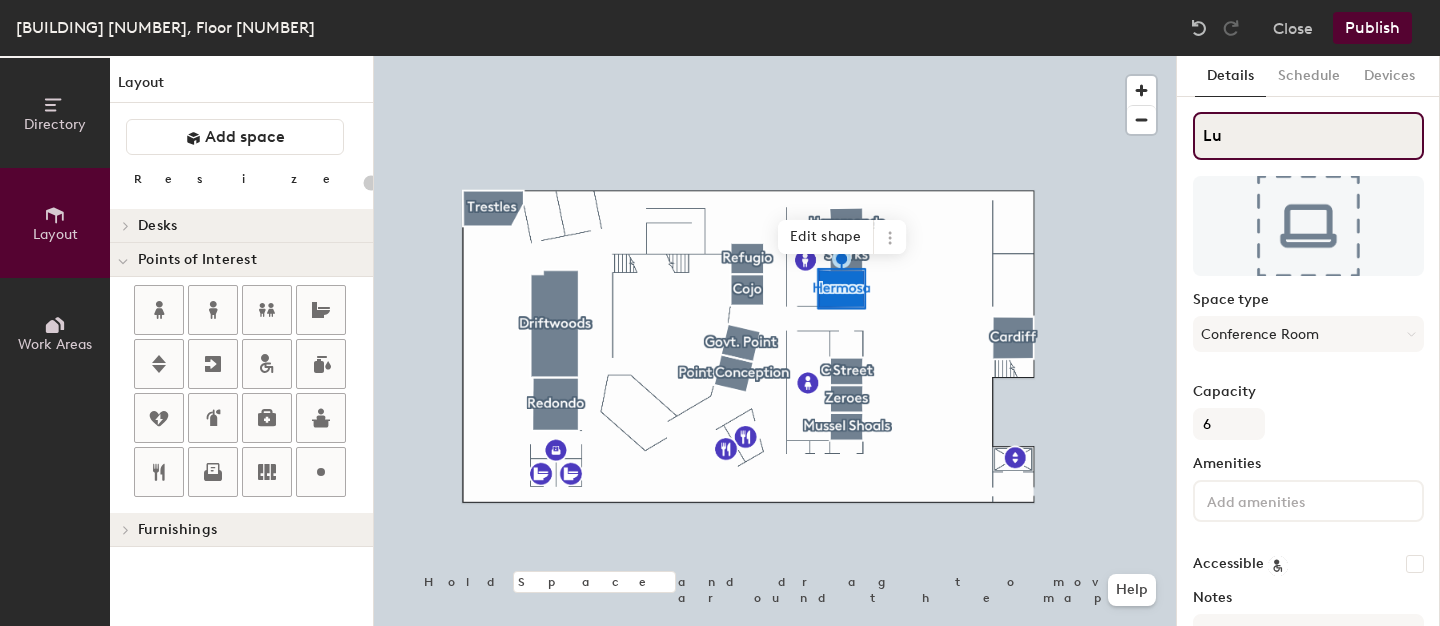 type on "20" 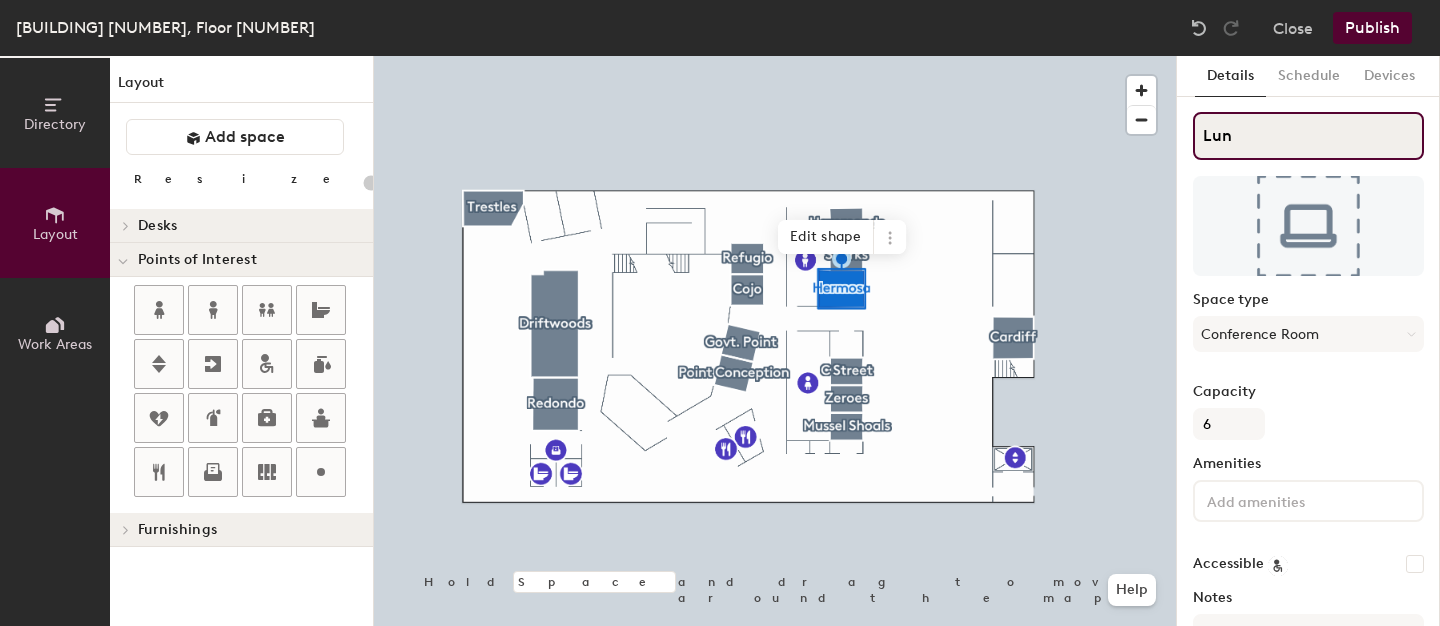 type on "20" 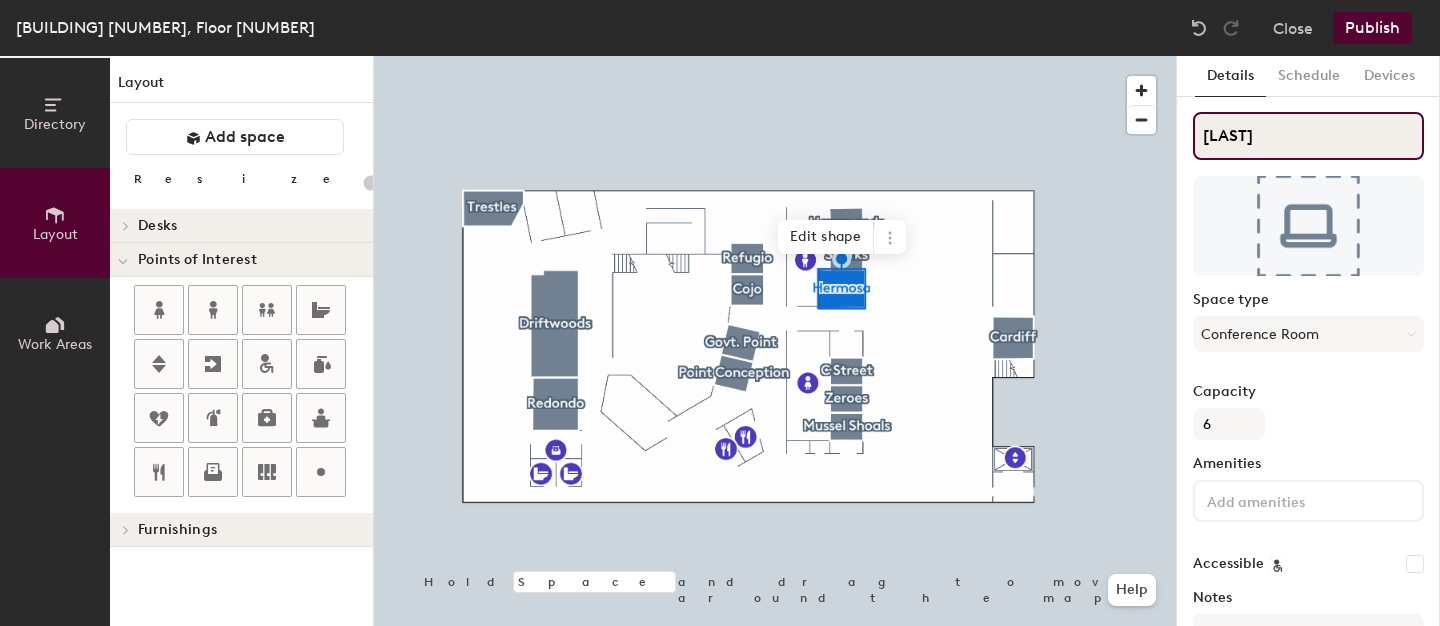 type on "20" 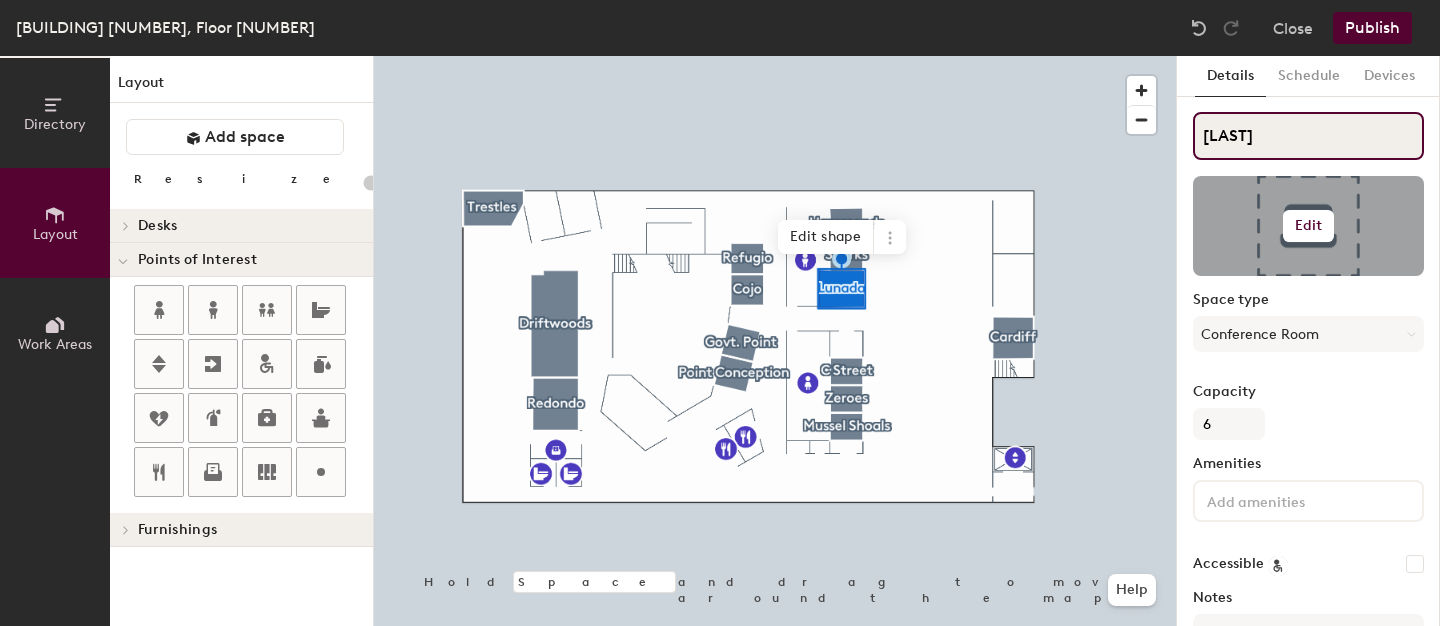 type on "20" 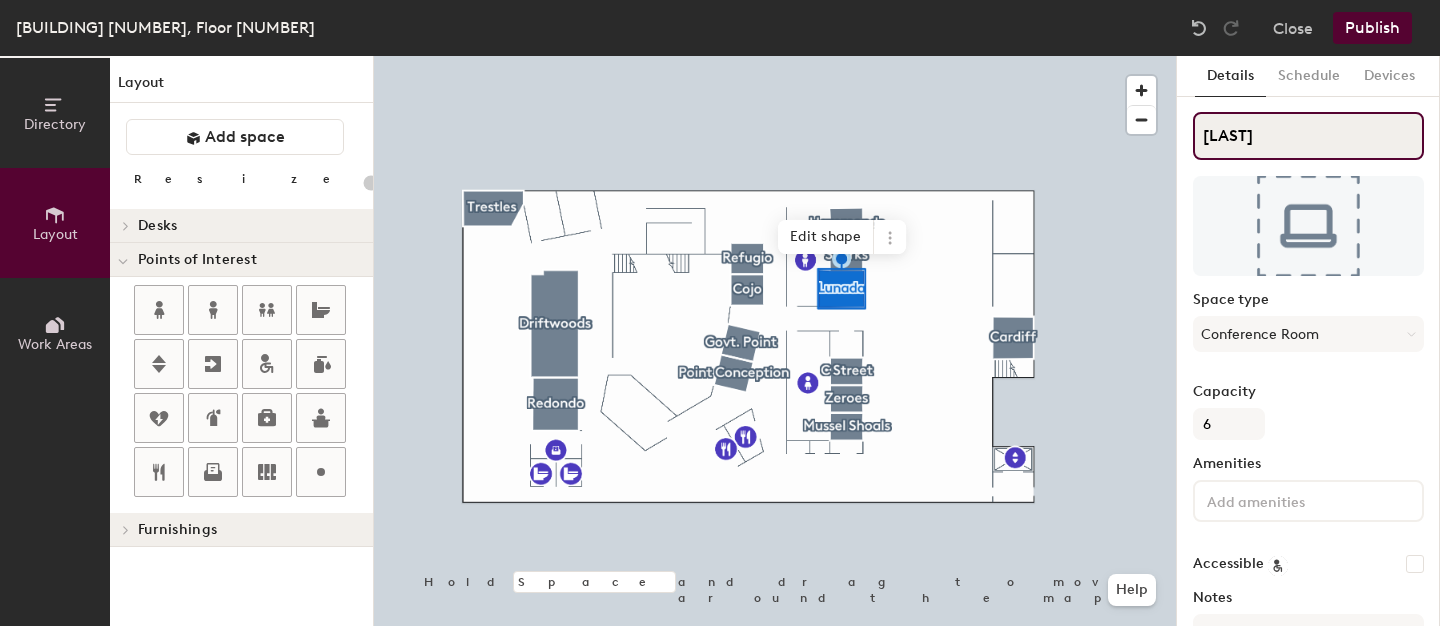 type on "[LAST]" 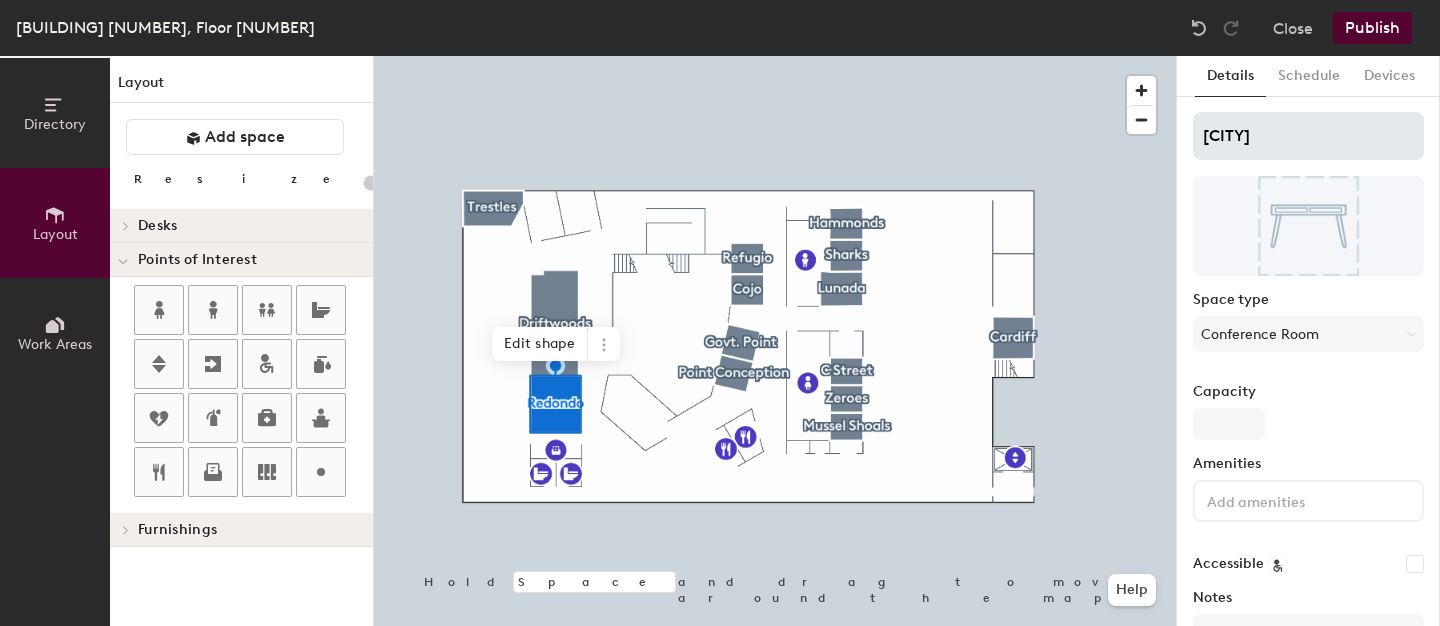 type on "20" 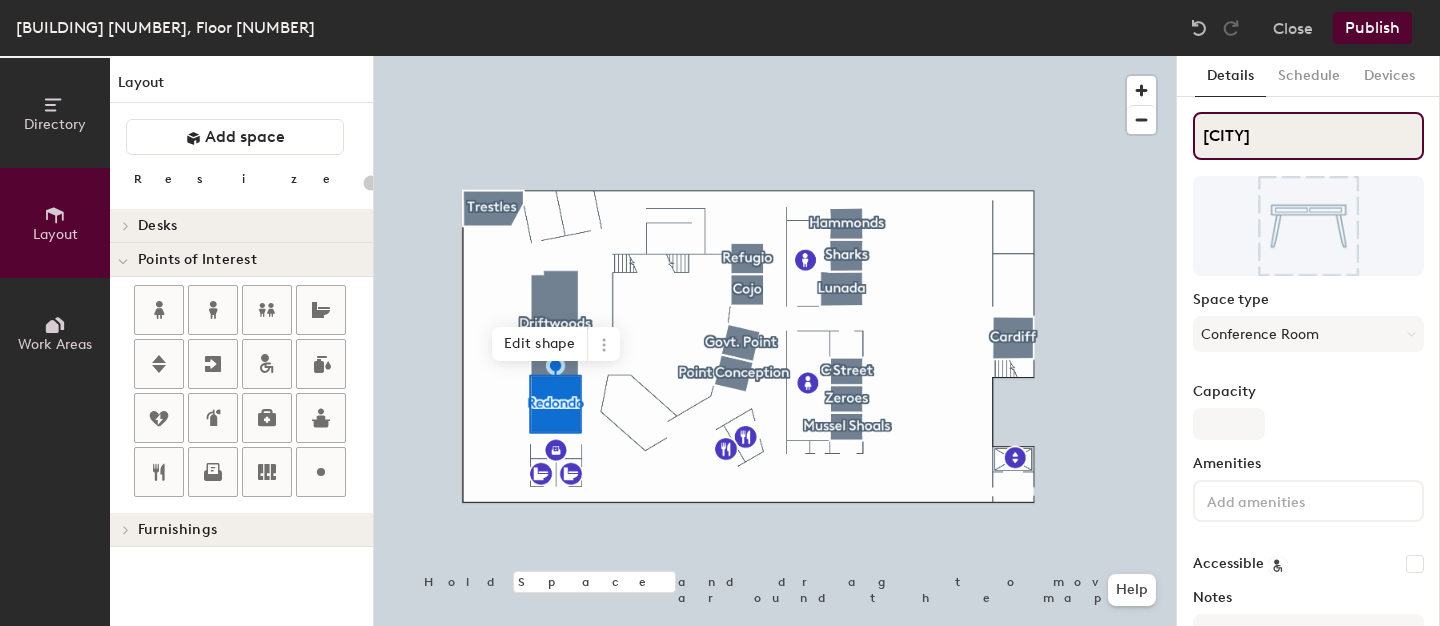 click on "[CITY]" 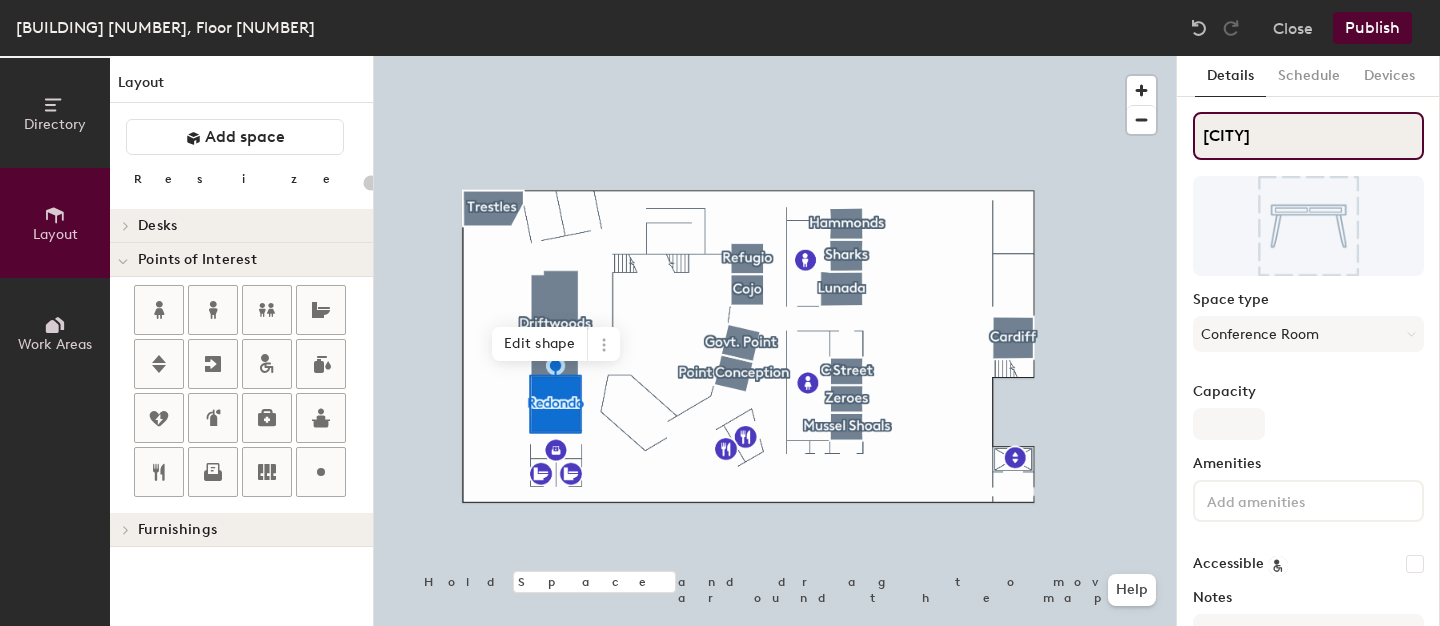 click on "[CITY]" 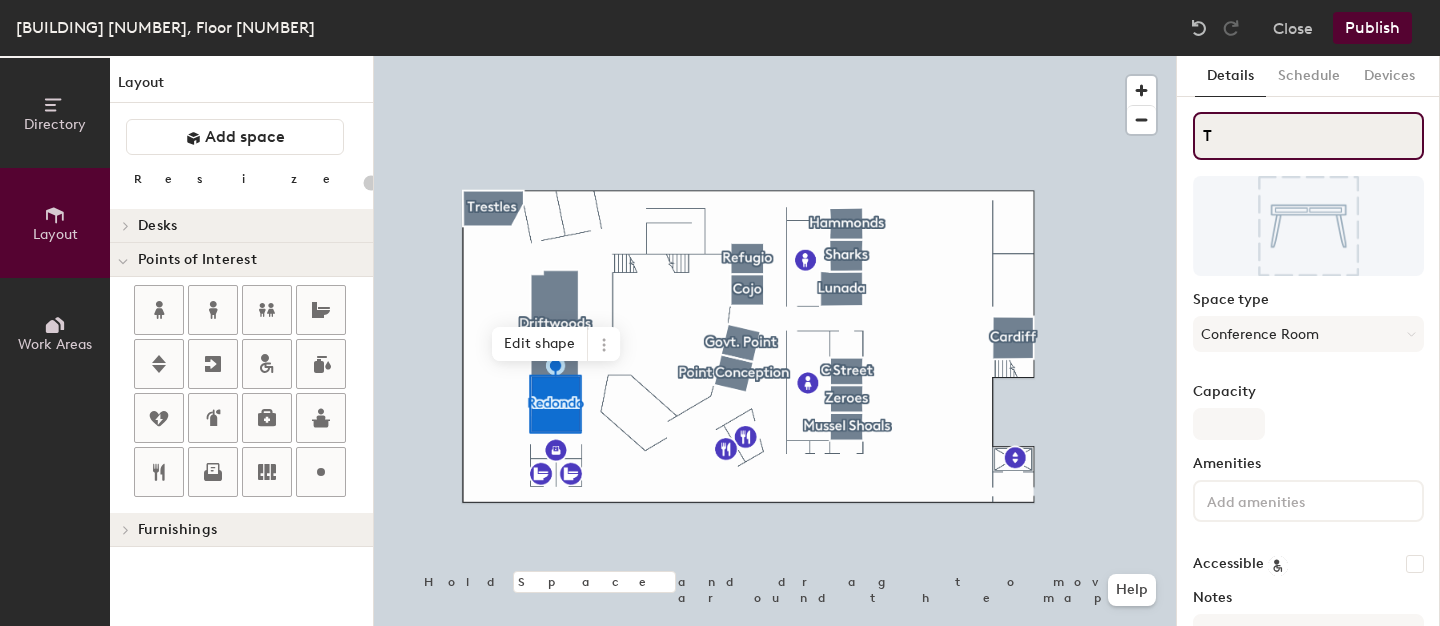 type on "20" 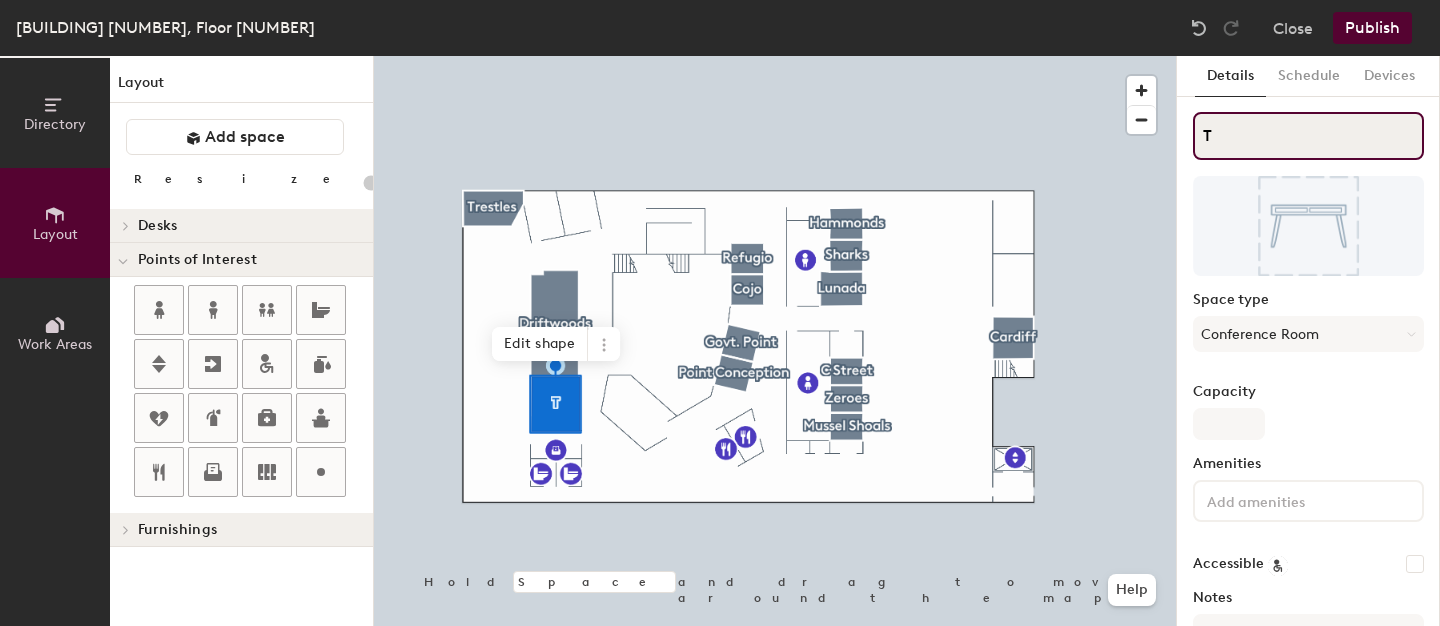 type on "Ta" 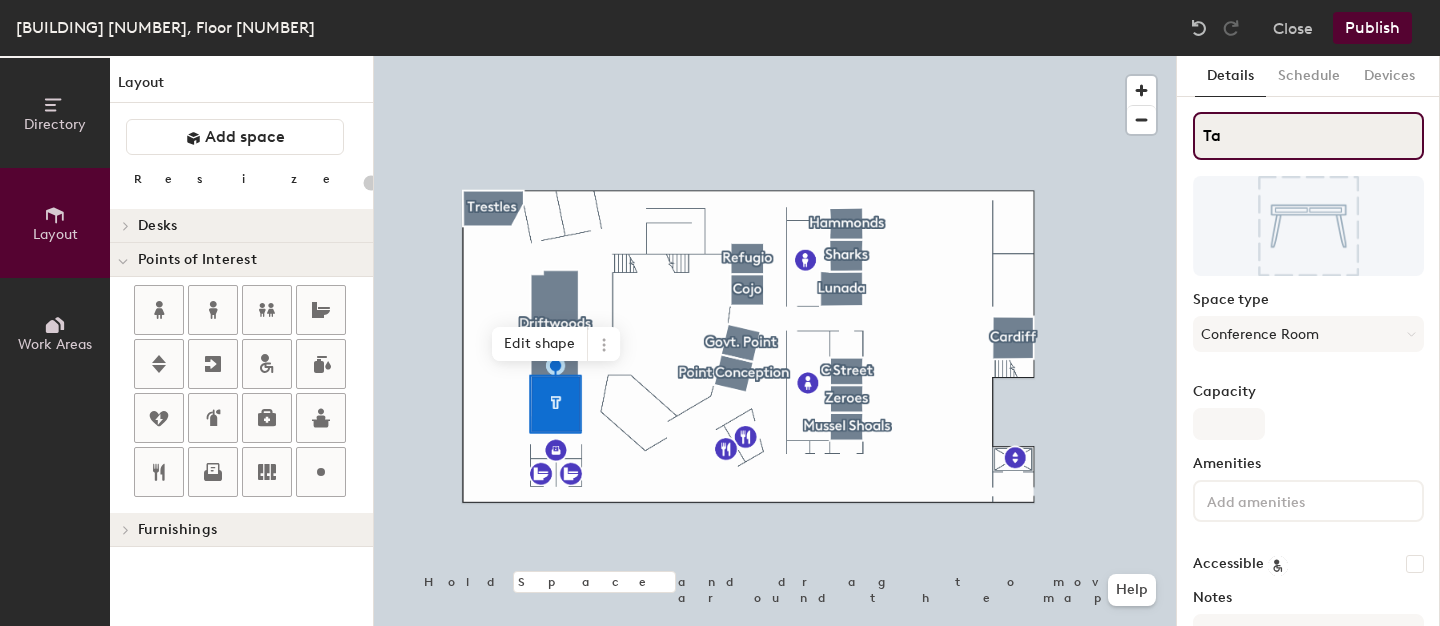 type on "20" 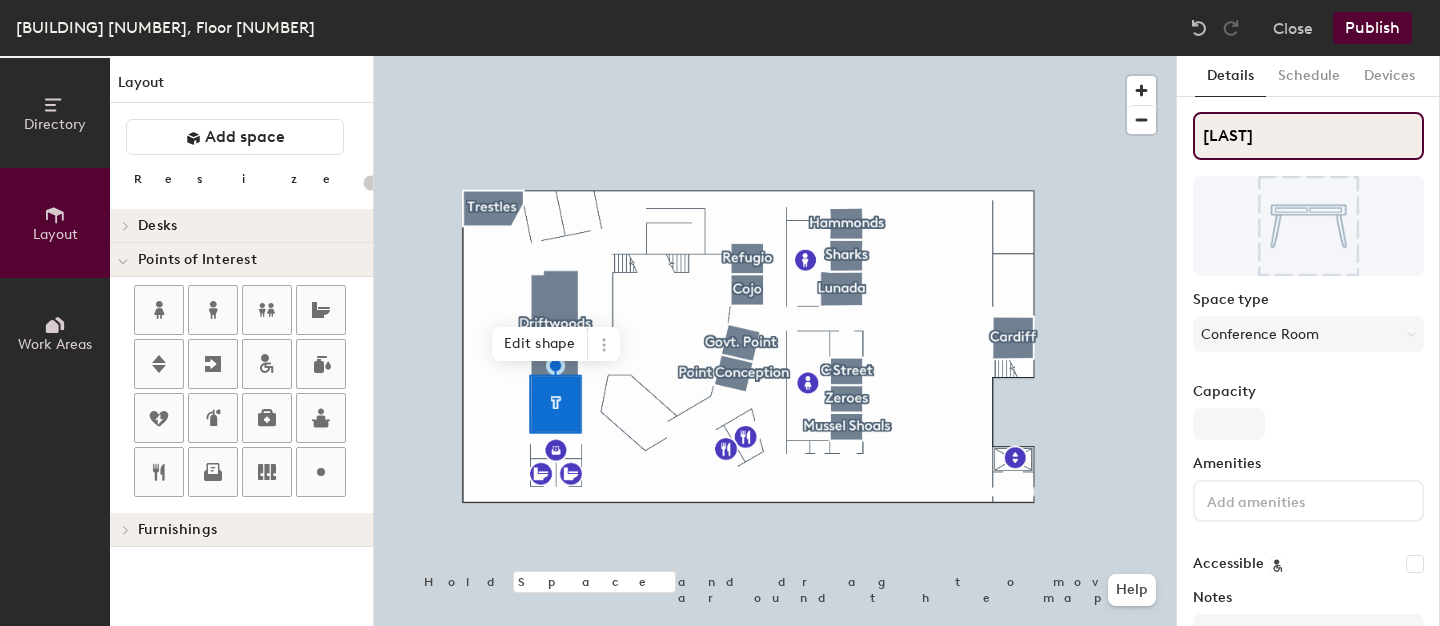 type on "20" 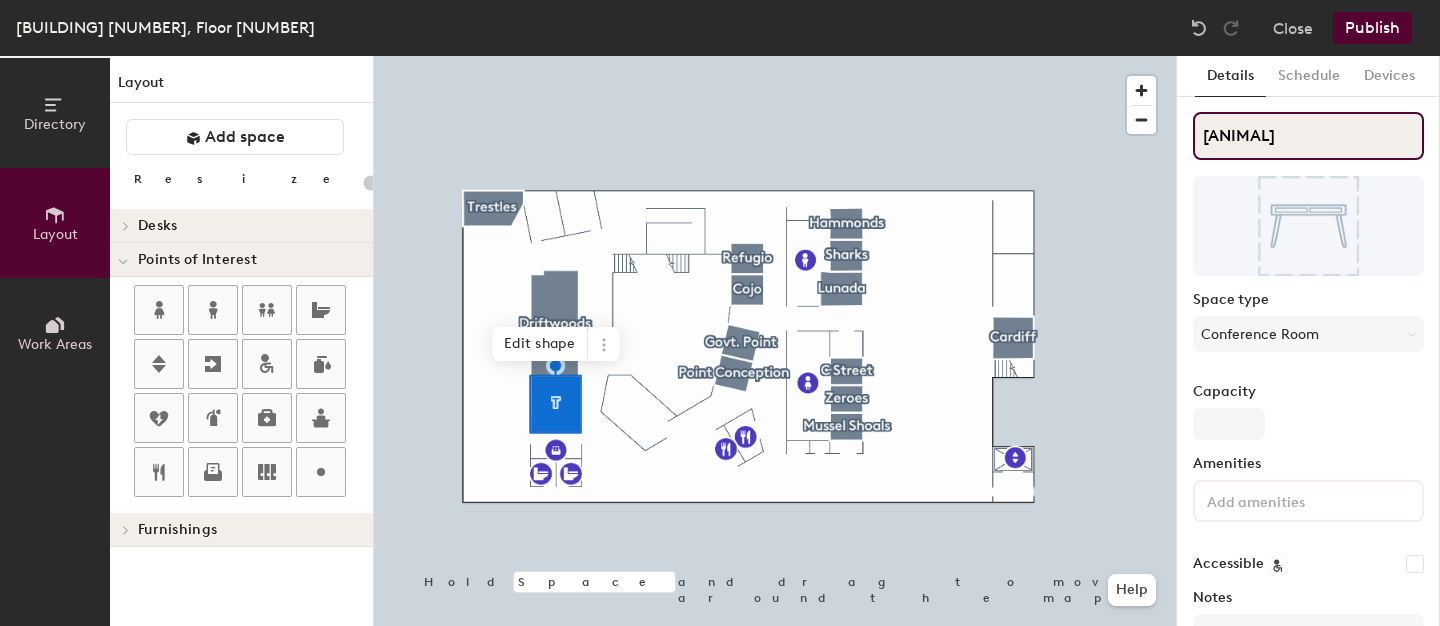 type on "20" 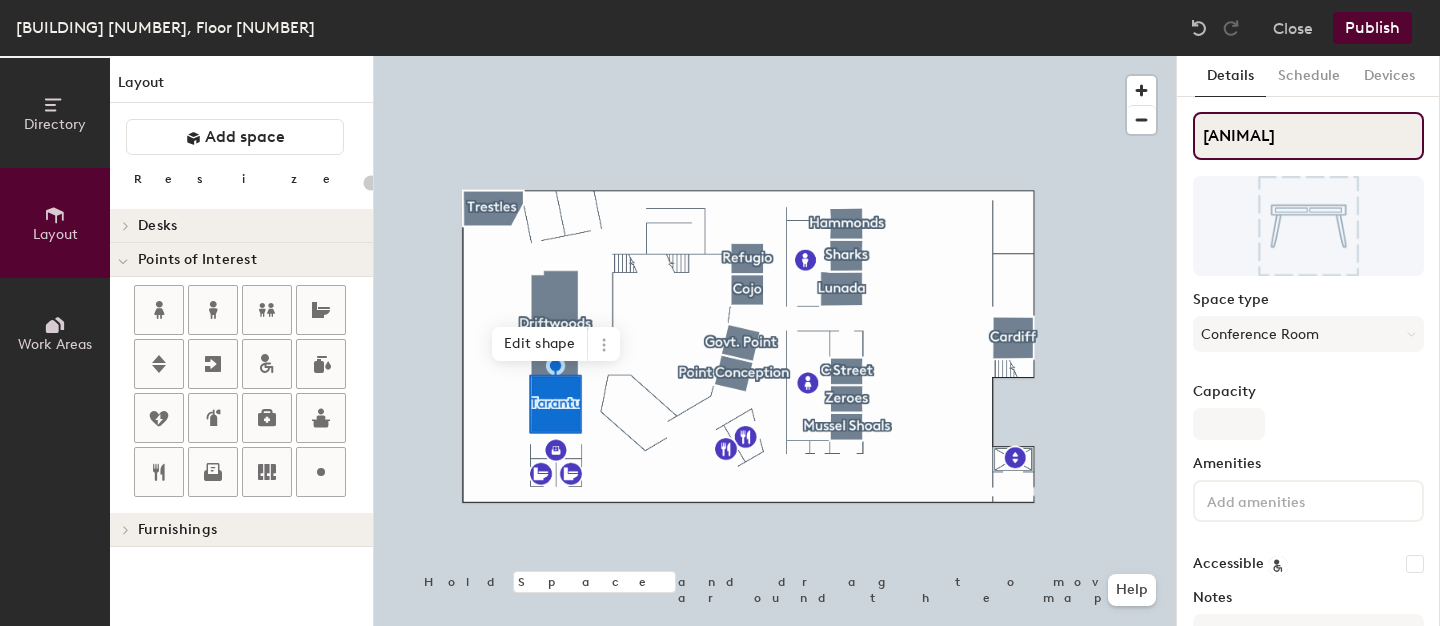 type on "[ANIMAL]" 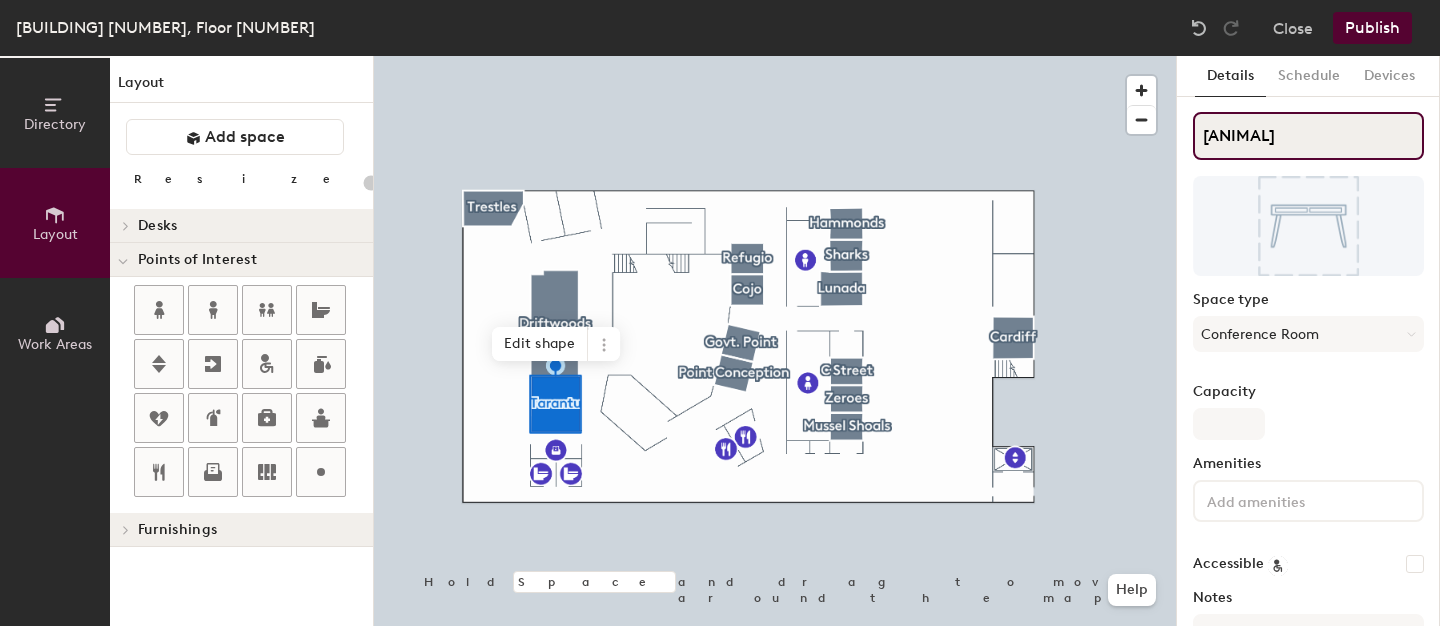 type on "20" 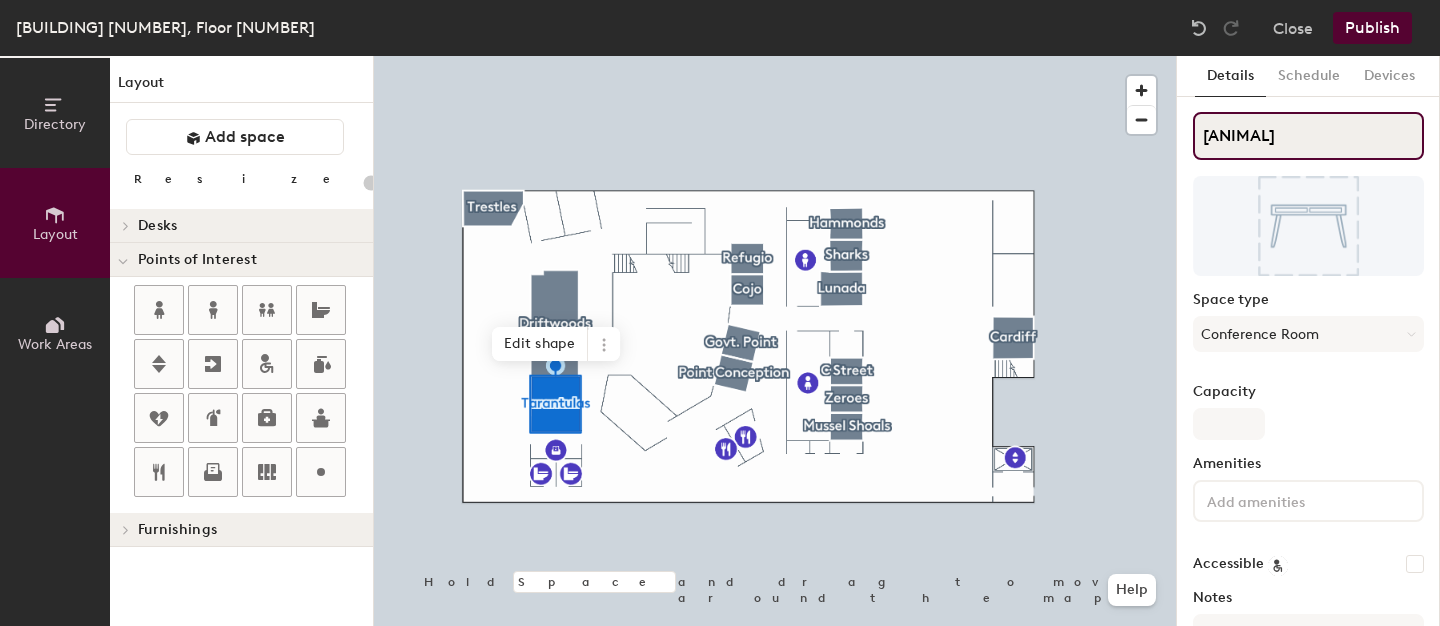 type on "20" 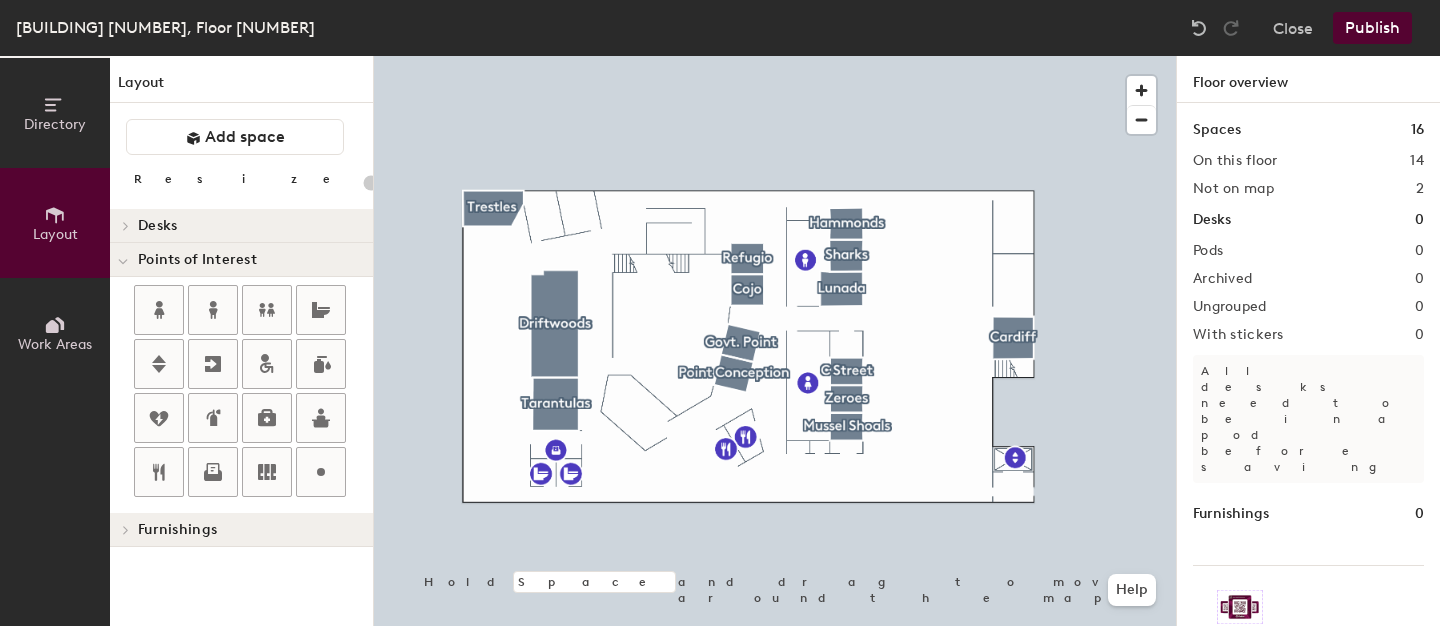 click on "Publish" 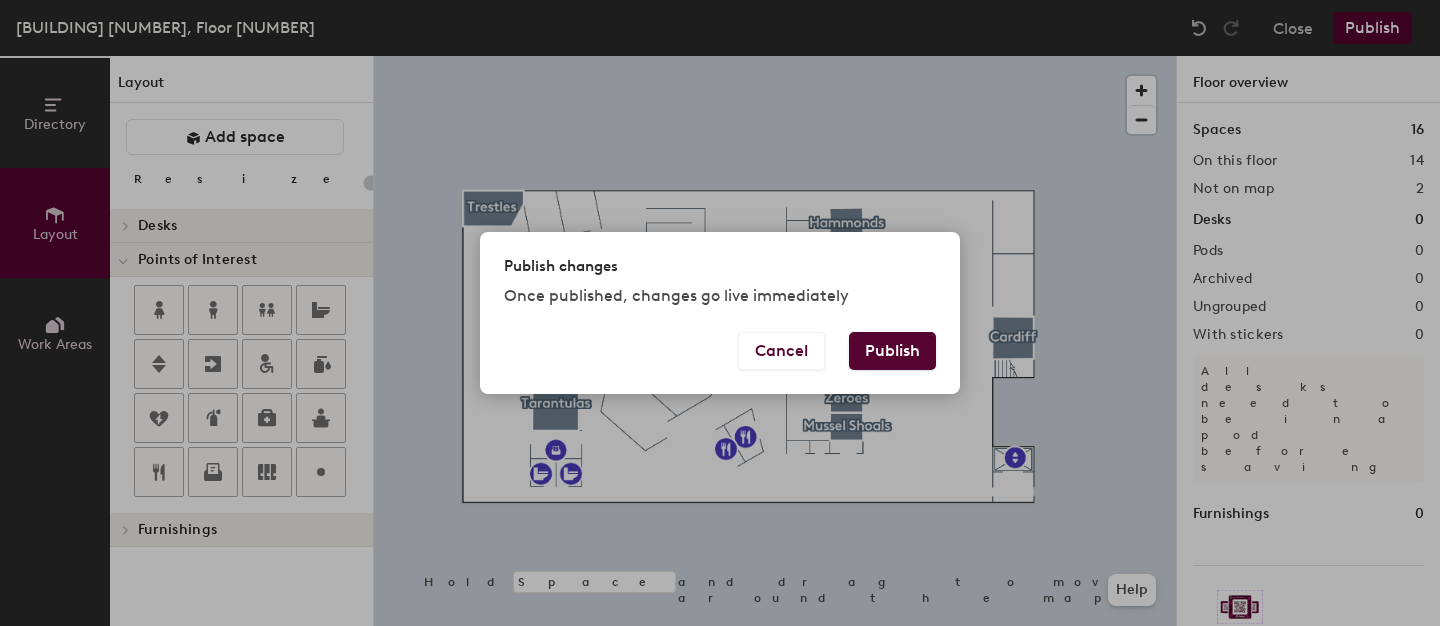 click on "Publish" at bounding box center (892, 351) 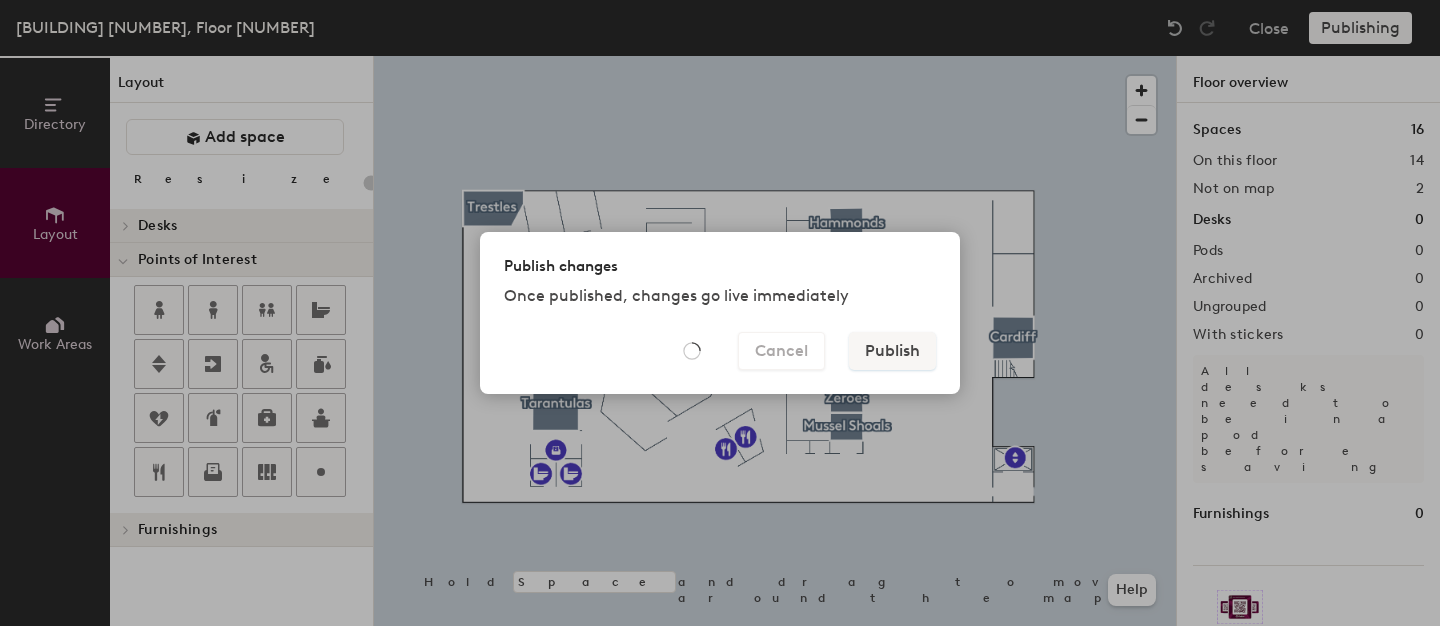 type on "20" 